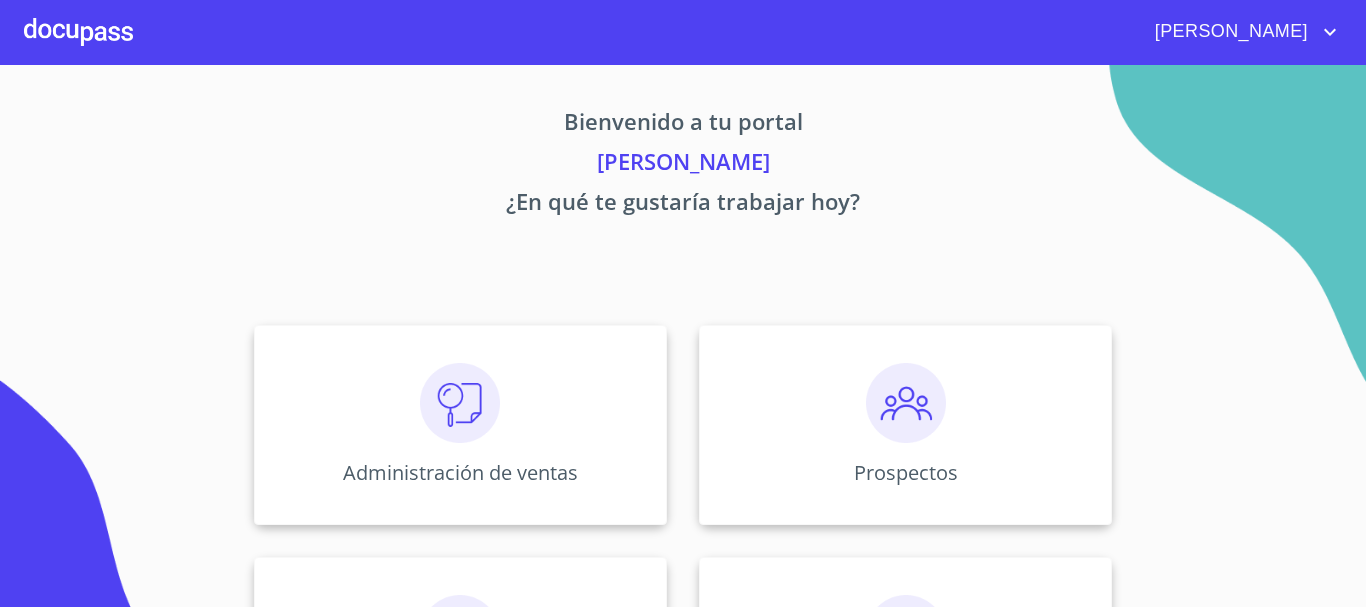 scroll, scrollTop: 0, scrollLeft: 0, axis: both 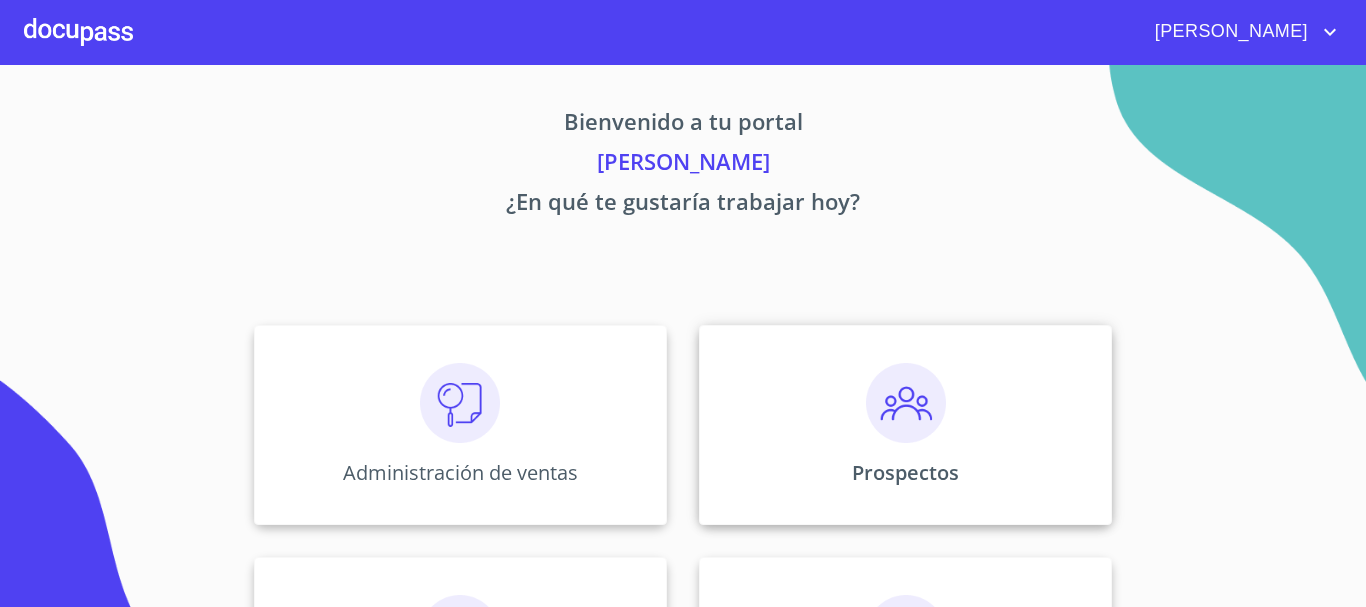 click at bounding box center [906, 403] 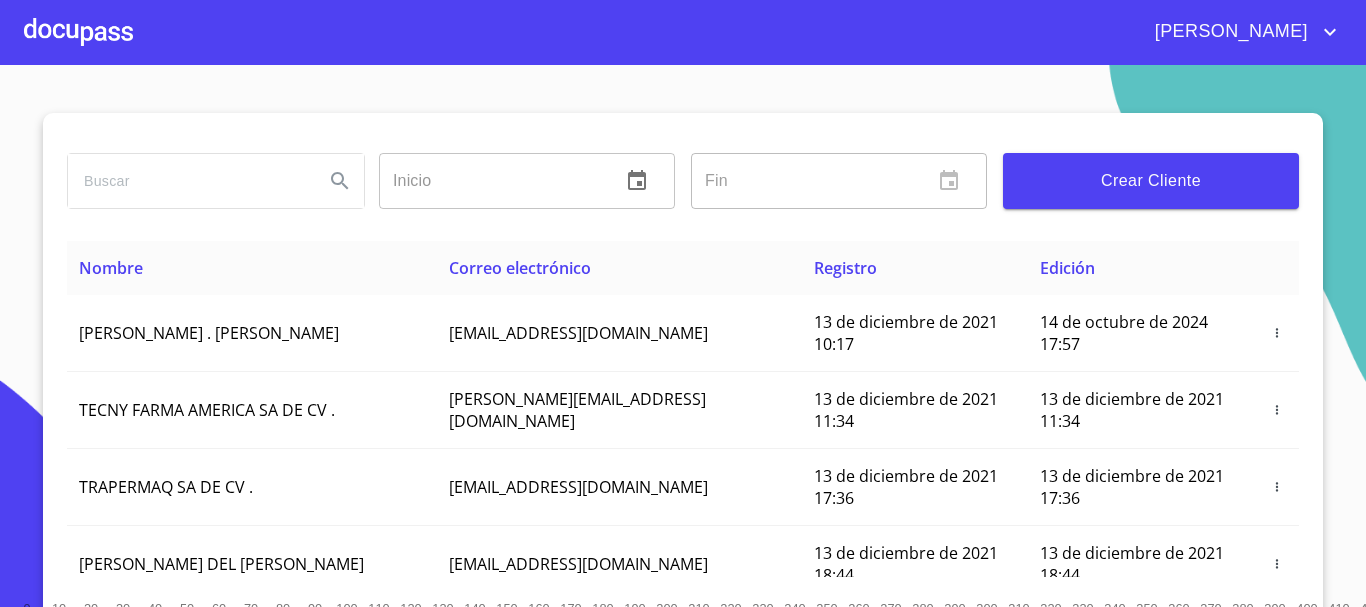 click on "Crear Cliente" at bounding box center (1151, 181) 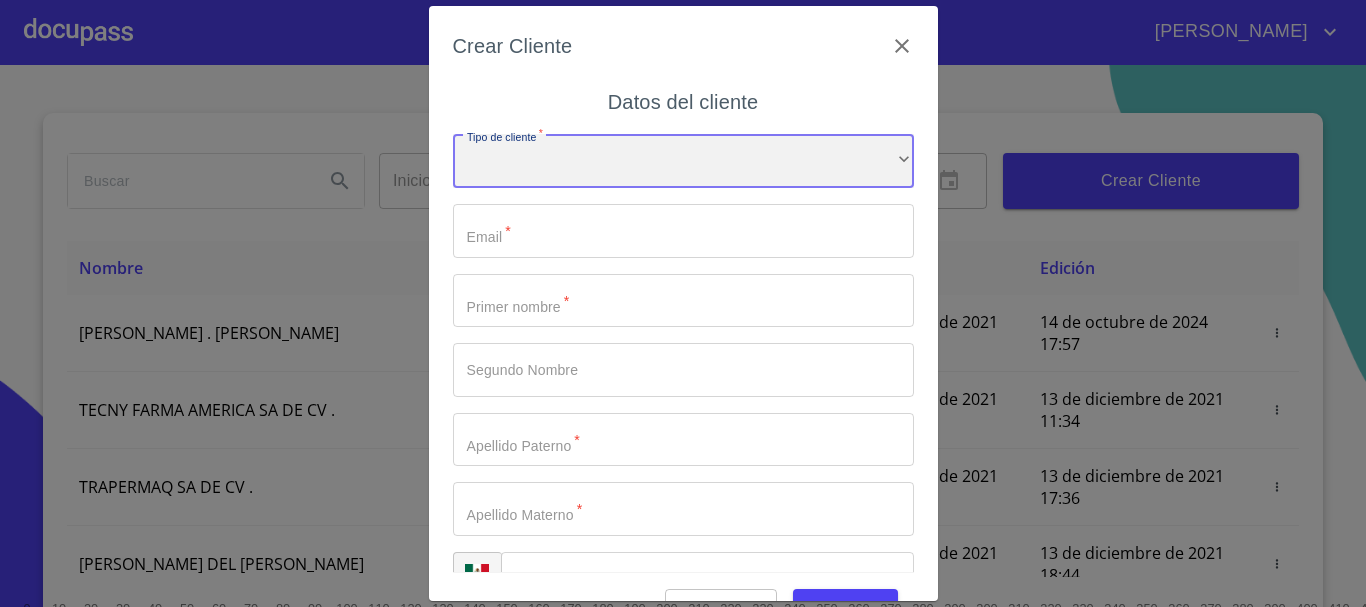 click on "​" at bounding box center (683, 161) 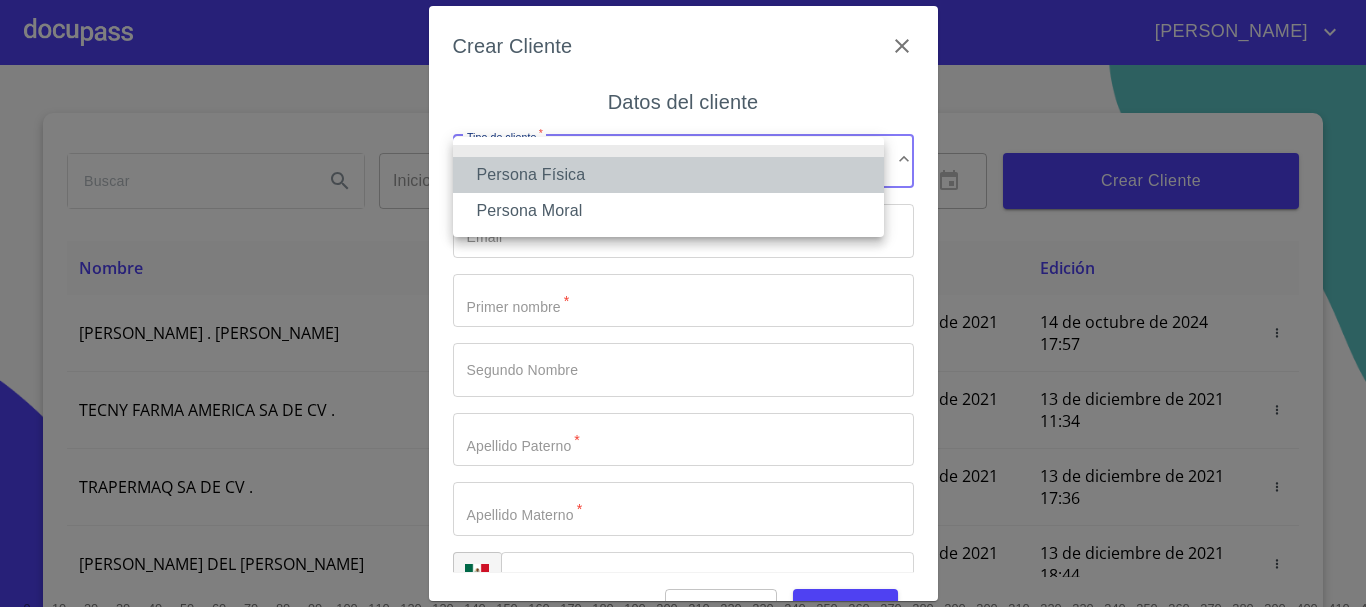 click on "Persona Física" at bounding box center [668, 175] 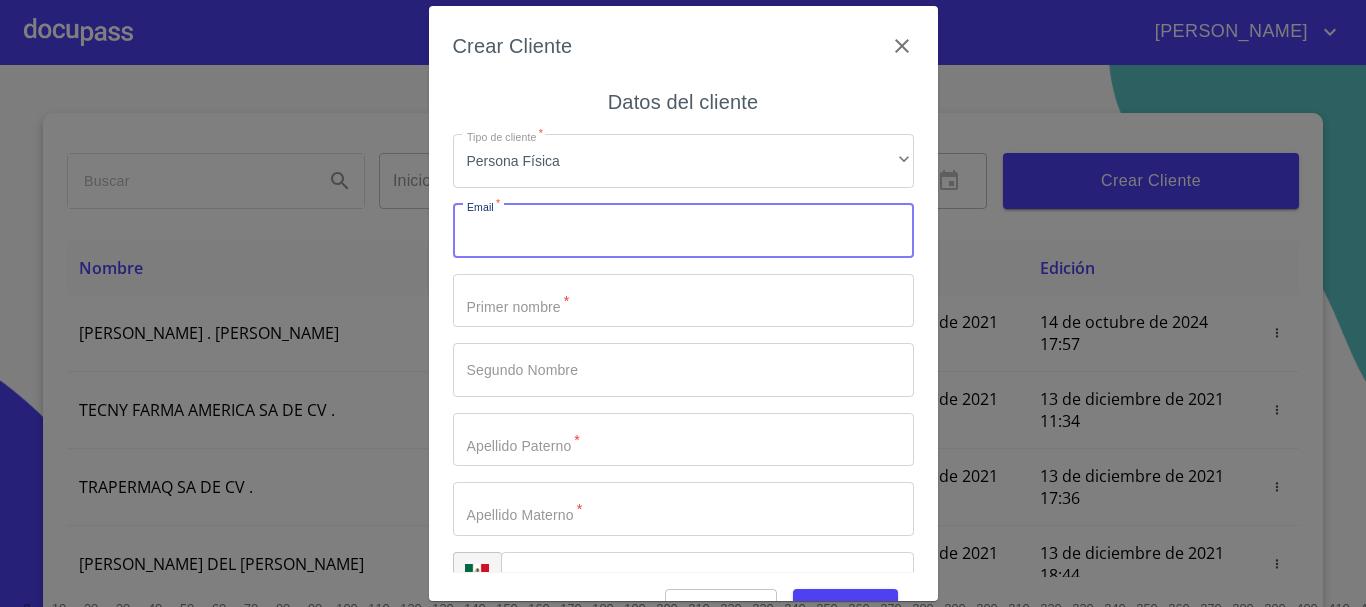 click on "Tipo de cliente   *" at bounding box center [683, 231] 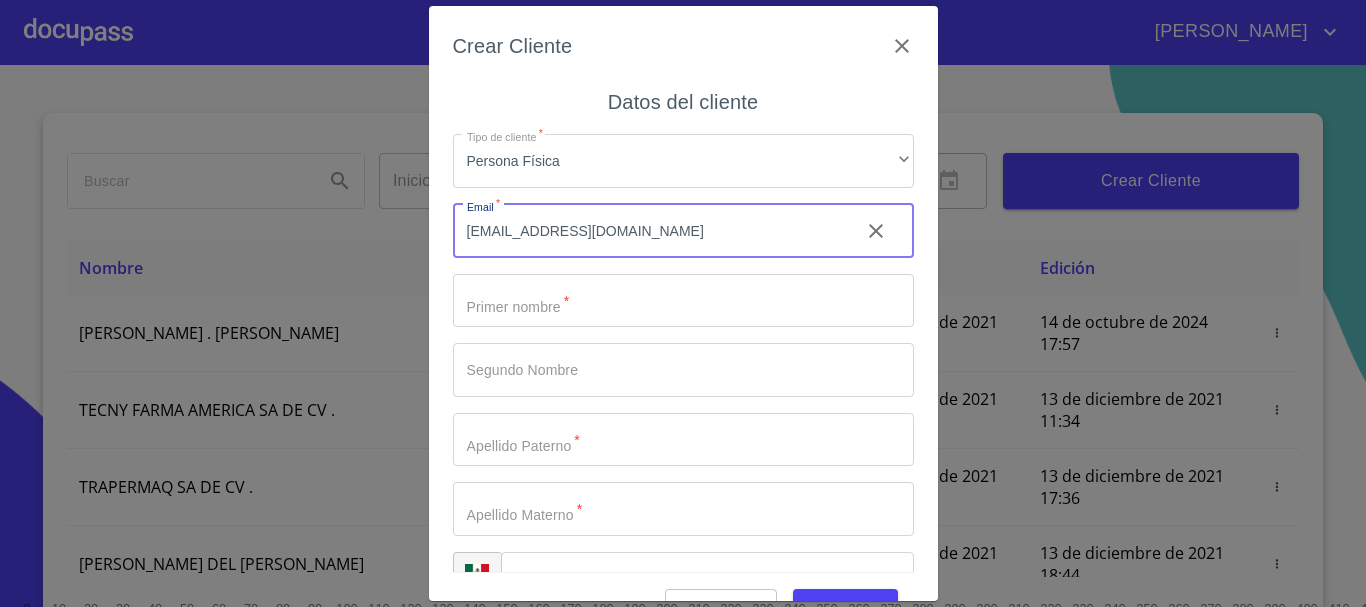 type on "[EMAIL_ADDRESS][DOMAIN_NAME]" 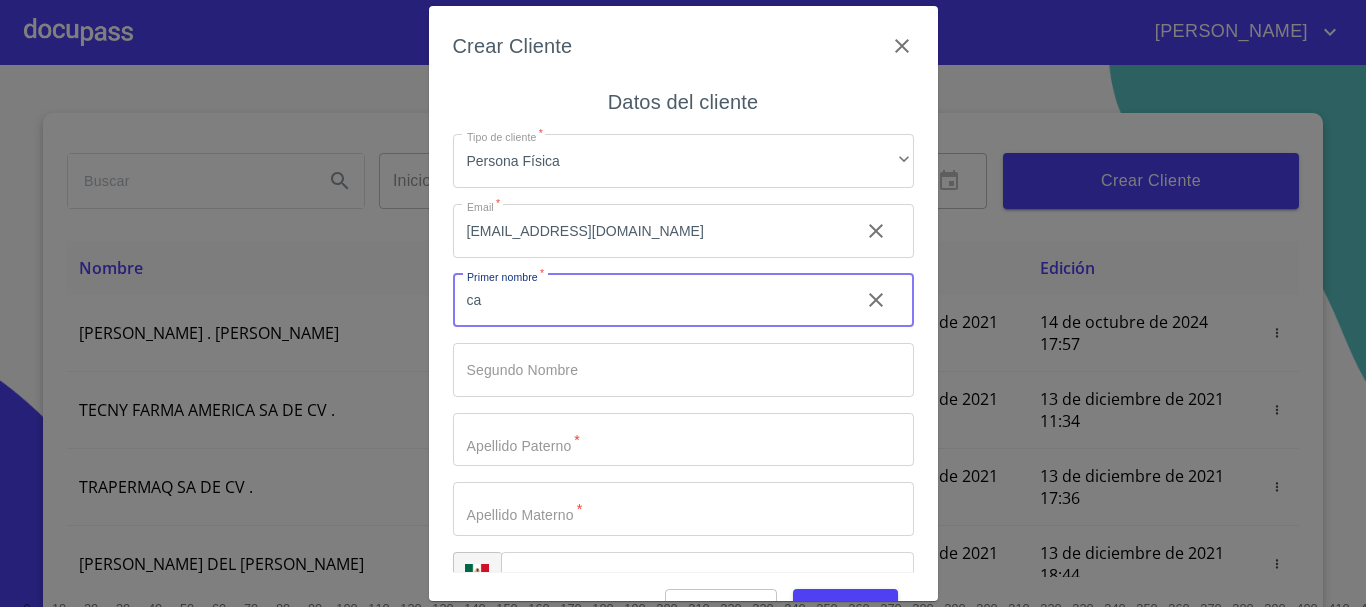 type on "c" 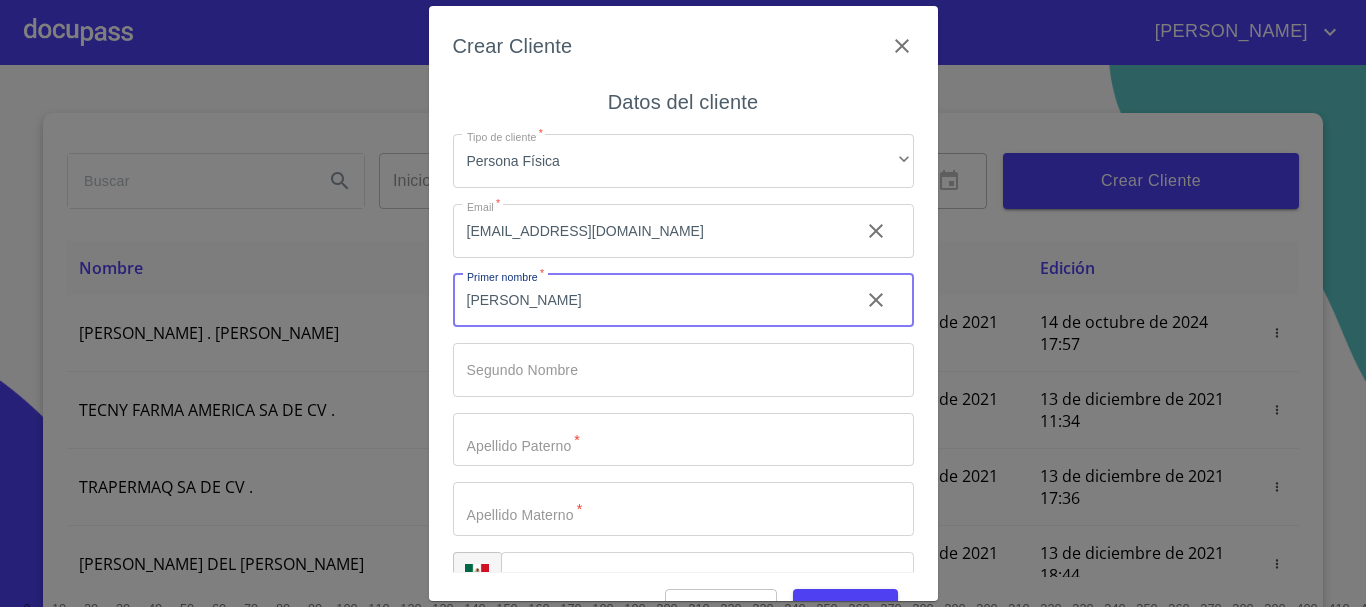 type on "[PERSON_NAME]" 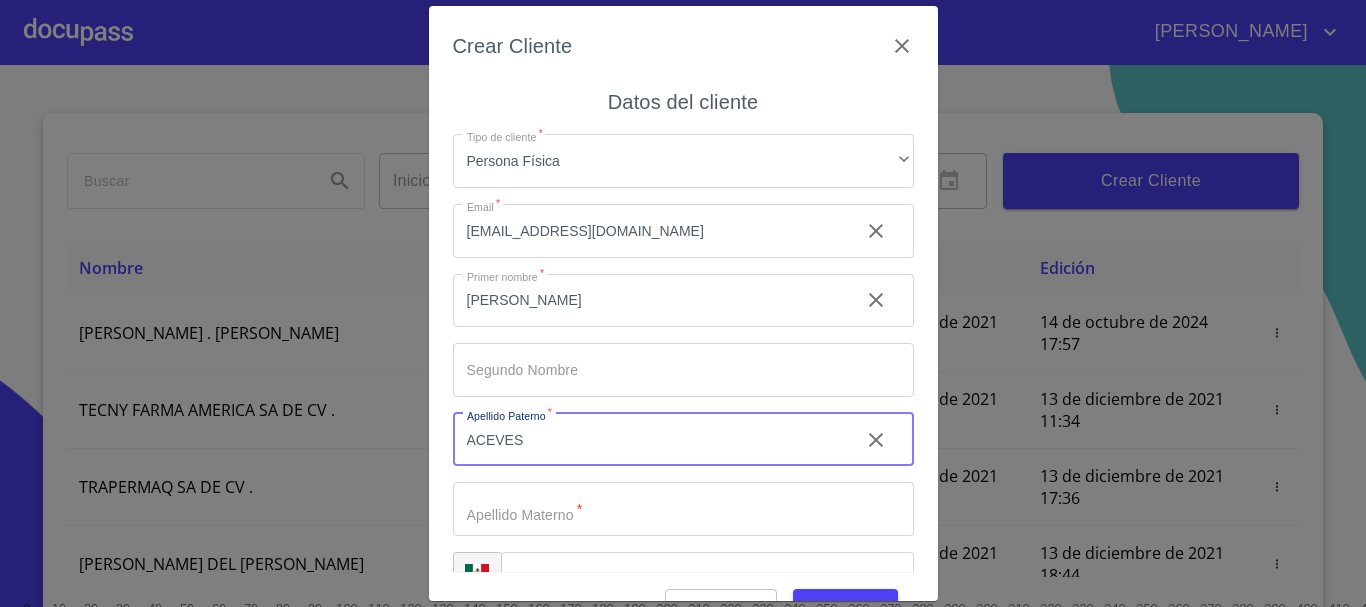 type on "ACEVES" 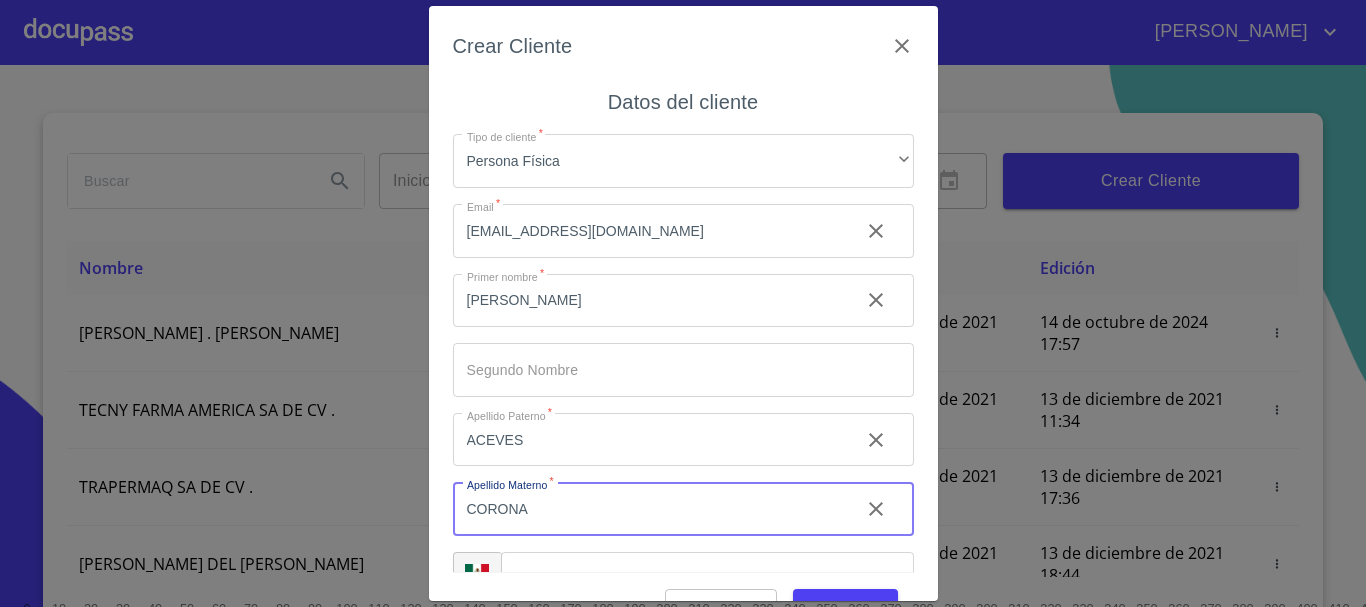 type on "CORONA" 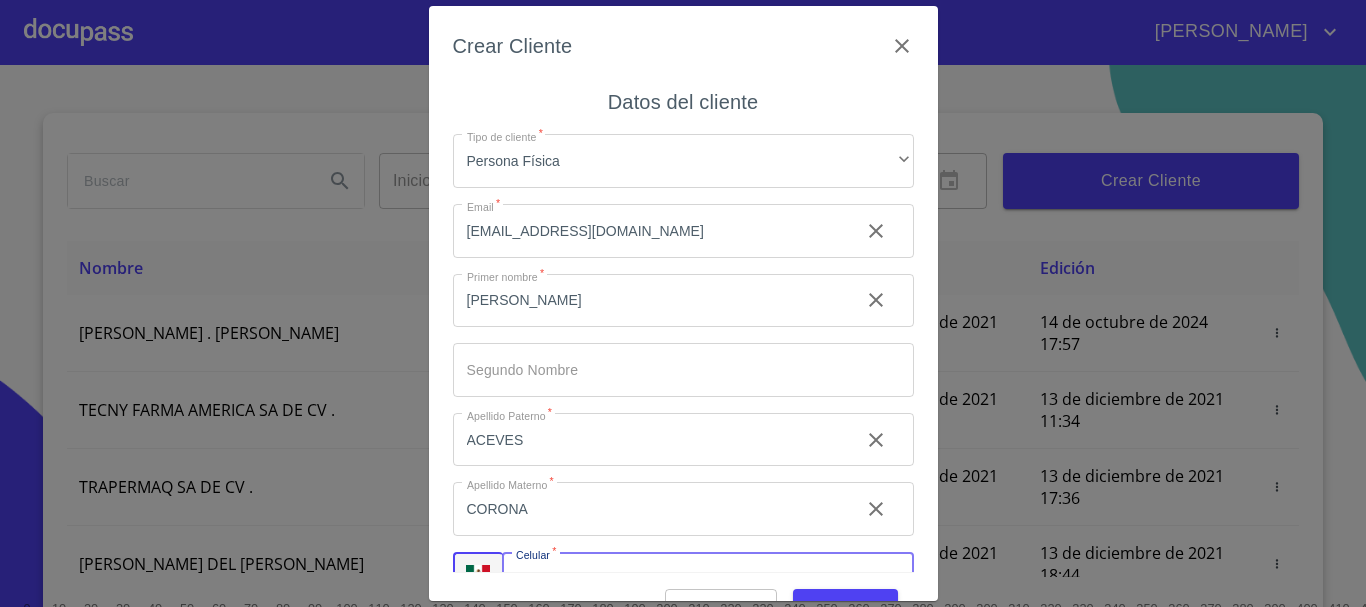 scroll, scrollTop: 34, scrollLeft: 0, axis: vertical 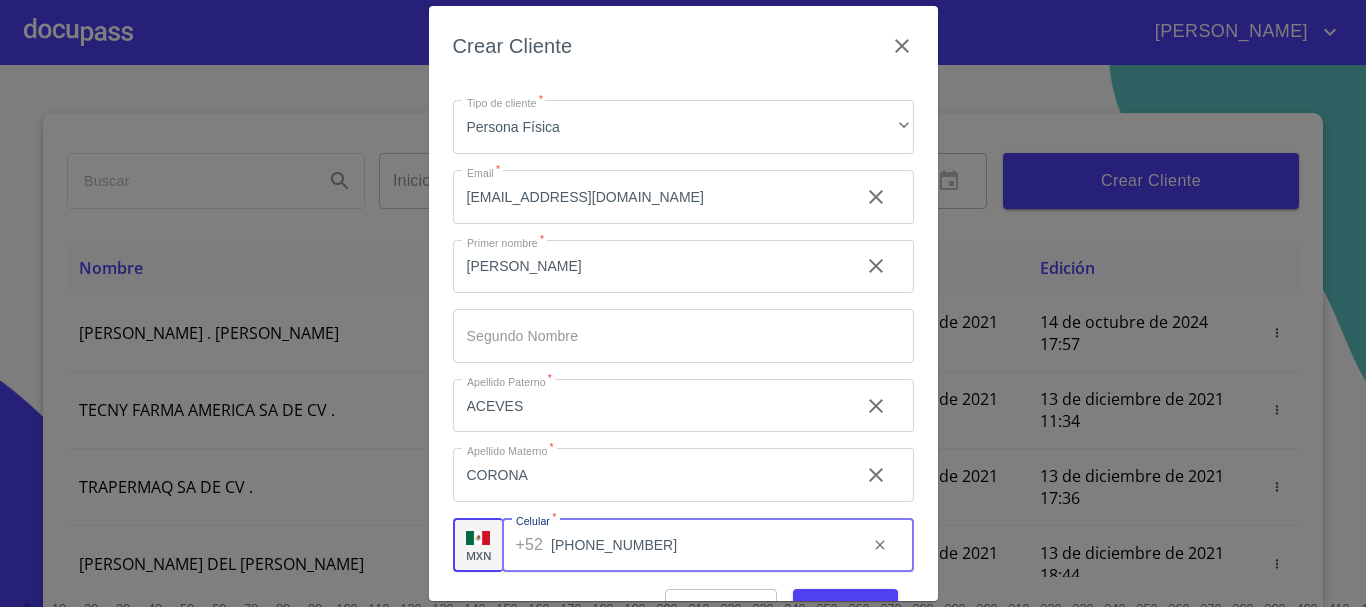 type on "[PHONE_NUMBER]" 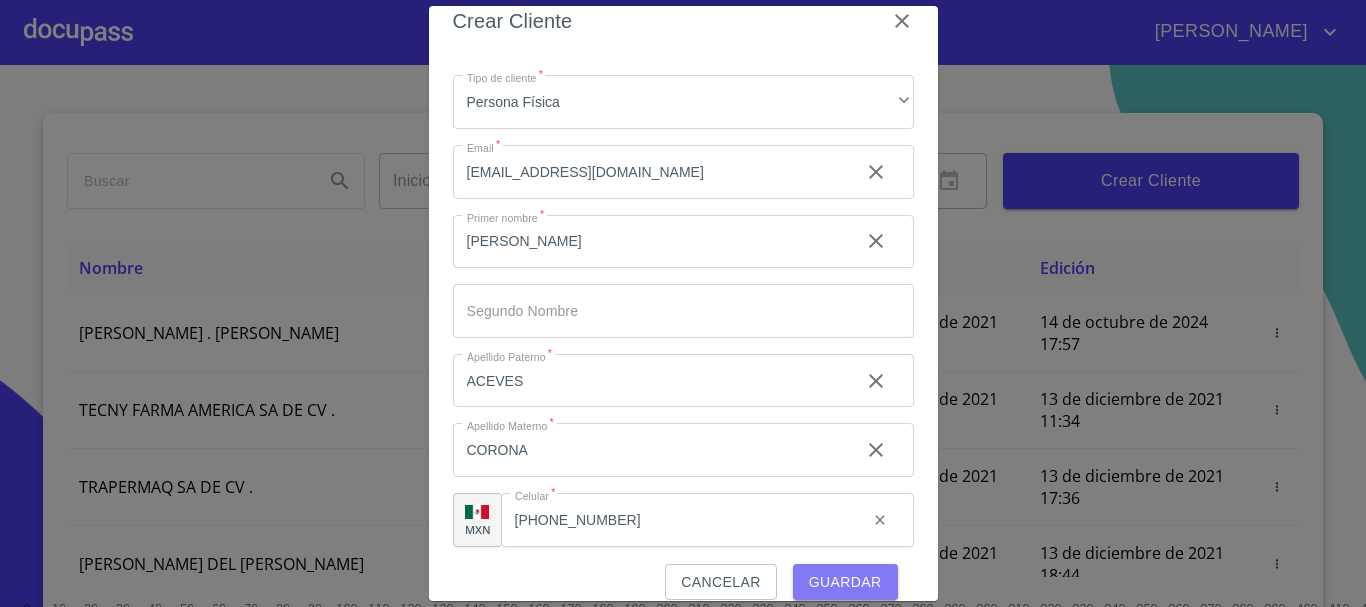 click on "Guardar" at bounding box center [845, 582] 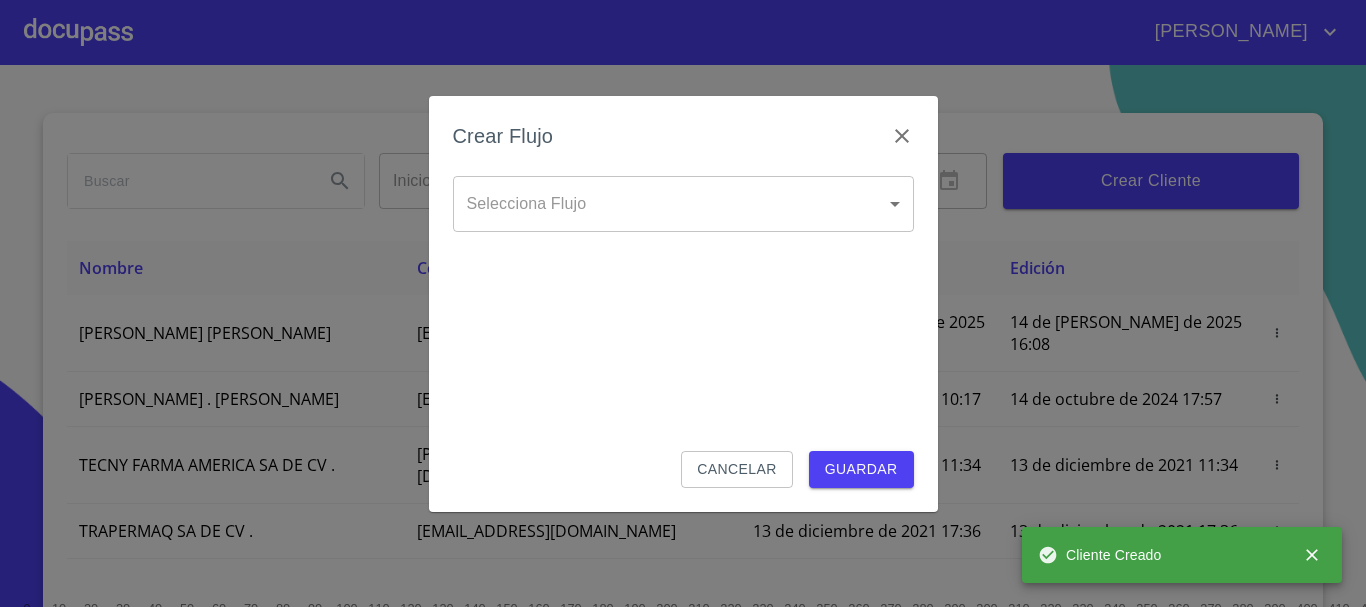 click on "[PERSON_NAME] ​ Fin ​ Crear Cliente Nombre   Correo electrónico   Registro   Edición     [PERSON_NAME] [PERSON_NAME] [EMAIL_ADDRESS][DOMAIN_NAME] 14 de [PERSON_NAME] de 2025 16:08 14 de [PERSON_NAME] de 2025 16:08 ROMEO . [PERSON_NAME] [EMAIL_ADDRESS][DOMAIN_NAME] 13 de diciembre de 2021 10:17 14 de octubre de 2024 17:57 TECNY FARMA AMERICA  SA DE CV  . [PERSON_NAME][EMAIL_ADDRESS][DOMAIN_NAME] 13 de diciembre de 2021 11:34 13 de diciembre de 2021 11:34 TRAPERMAQ SA DE CV  . [EMAIL_ADDRESS][DOMAIN_NAME] 13 de diciembre de 2021 17:36 13 de diciembre de 2021 17:36 [PERSON_NAME] DEL [PERSON_NAME] [EMAIL_ADDRESS][DOMAIN_NAME] 13 de diciembre de 2021 18:44 13 de diciembre de 2021 18:44 [PERSON_NAME]  [PERSON_NAME]  [PERSON_NAME][EMAIL_ADDRESS][DOMAIN_NAME] 14 de diciembre de 2021 11:46 14 de diciembre de 2021 11:46 SOLUCION EN LIMPIEZA DE JOCOTEPEC SDRL DE CV . [EMAIL_ADDRESS][DOMAIN_NAME] 14 de diciembre de 2021 12:14 15 de diciembre de 2021 18:52 [PERSON_NAME] [PERSON_NAME] [EMAIL_ADDRESS][DOMAIN_NAME] 14 de diciembre de 2021 15:01 26 de abril de 2024 17:58 RAICES NATIVAS  SA DE CV . 1 2" at bounding box center [683, 303] 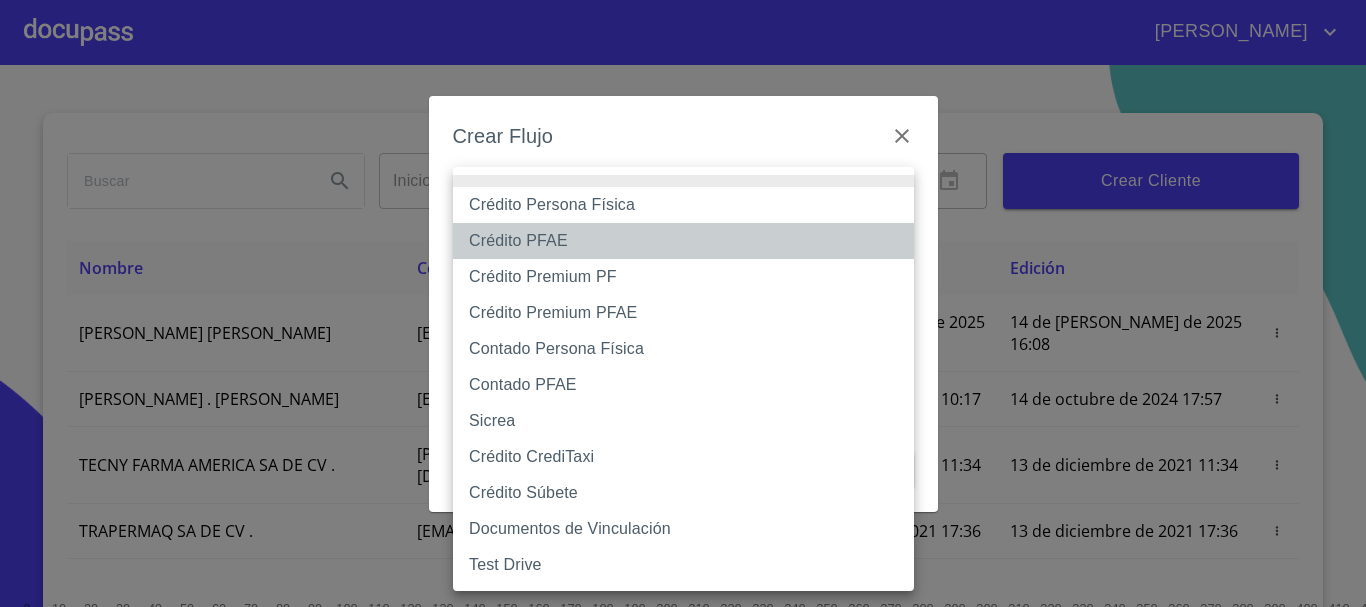 click on "Crédito PFAE" at bounding box center (683, 241) 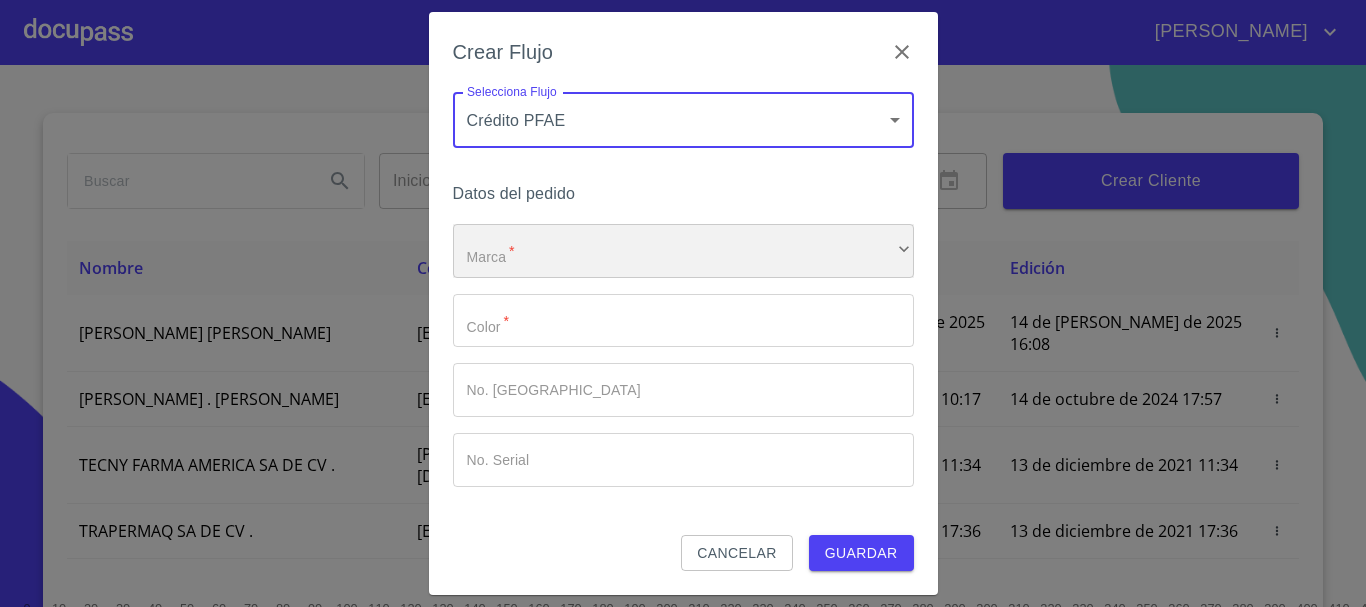 click on "​" at bounding box center (683, 251) 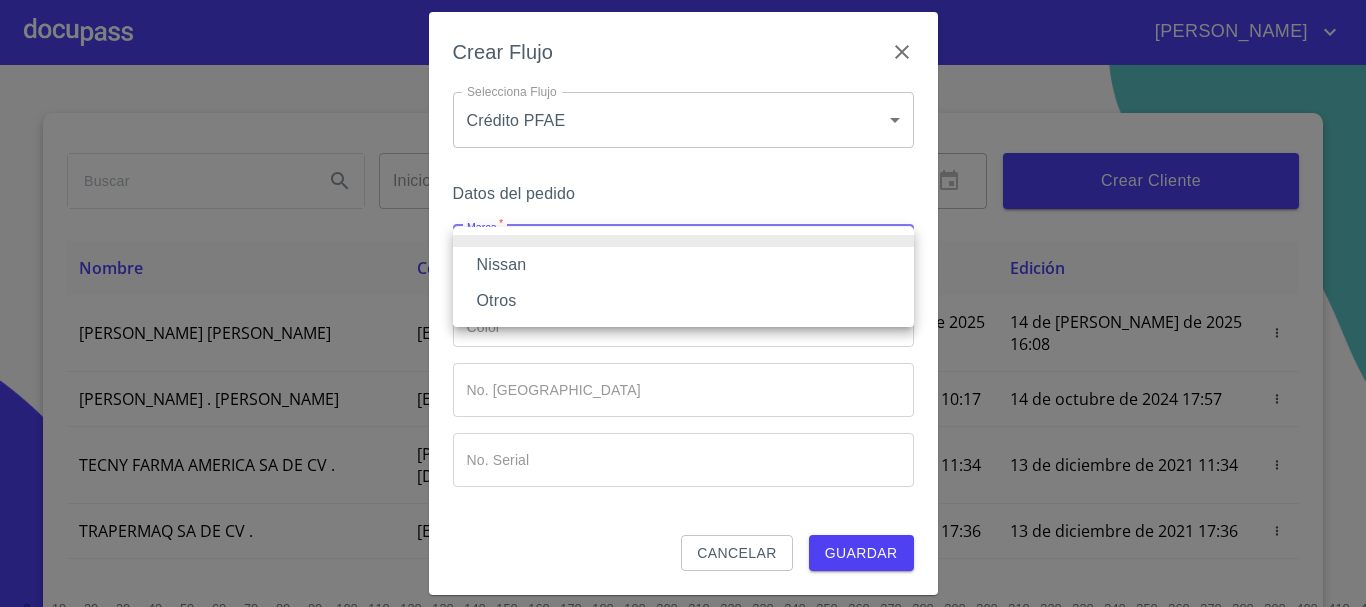 click on "Nissan" at bounding box center (683, 265) 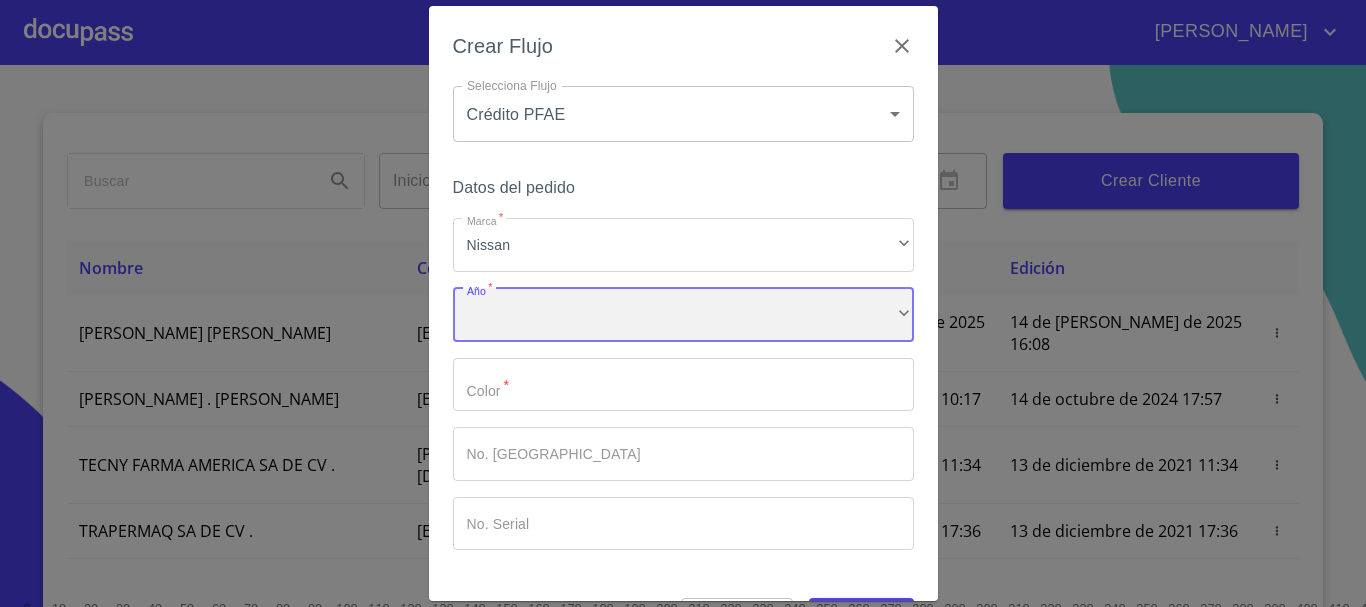 click on "​" at bounding box center [683, 315] 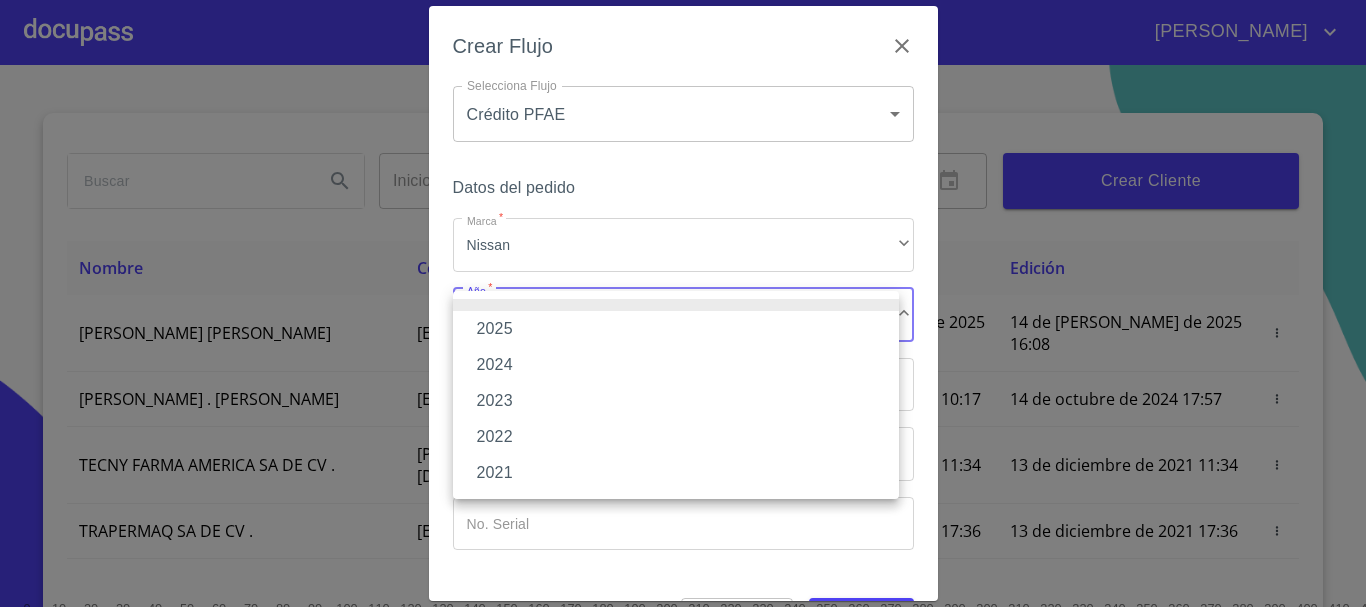 click on "2025" at bounding box center [676, 329] 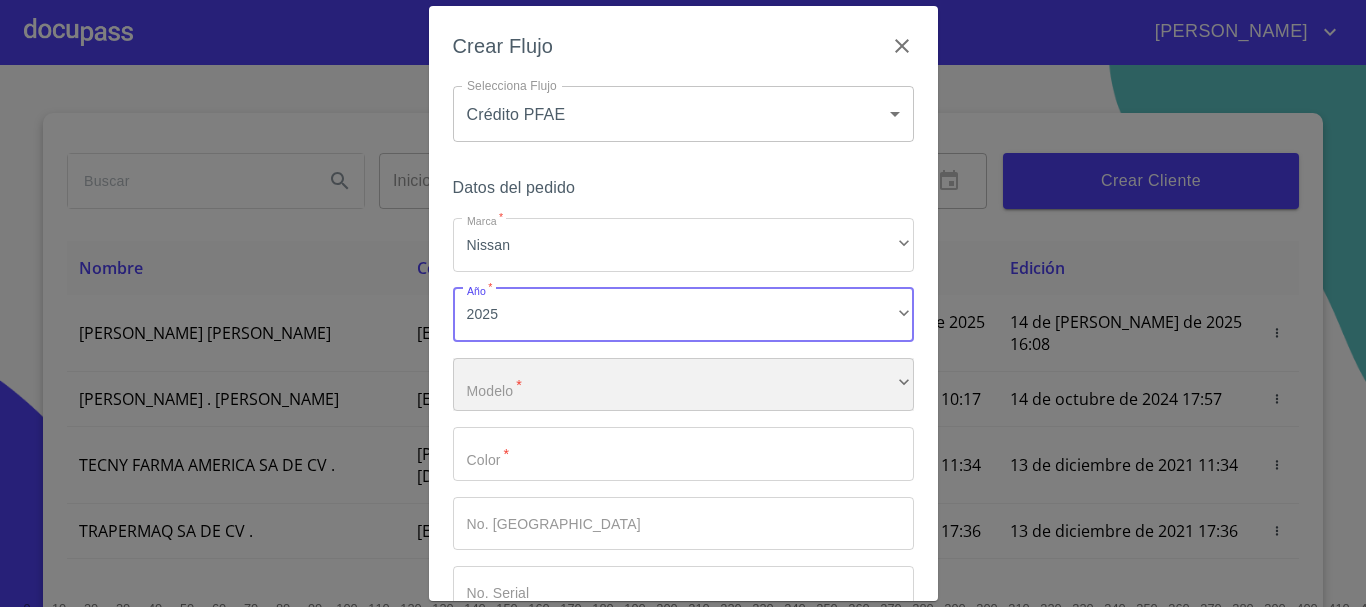 click on "​" at bounding box center (683, 385) 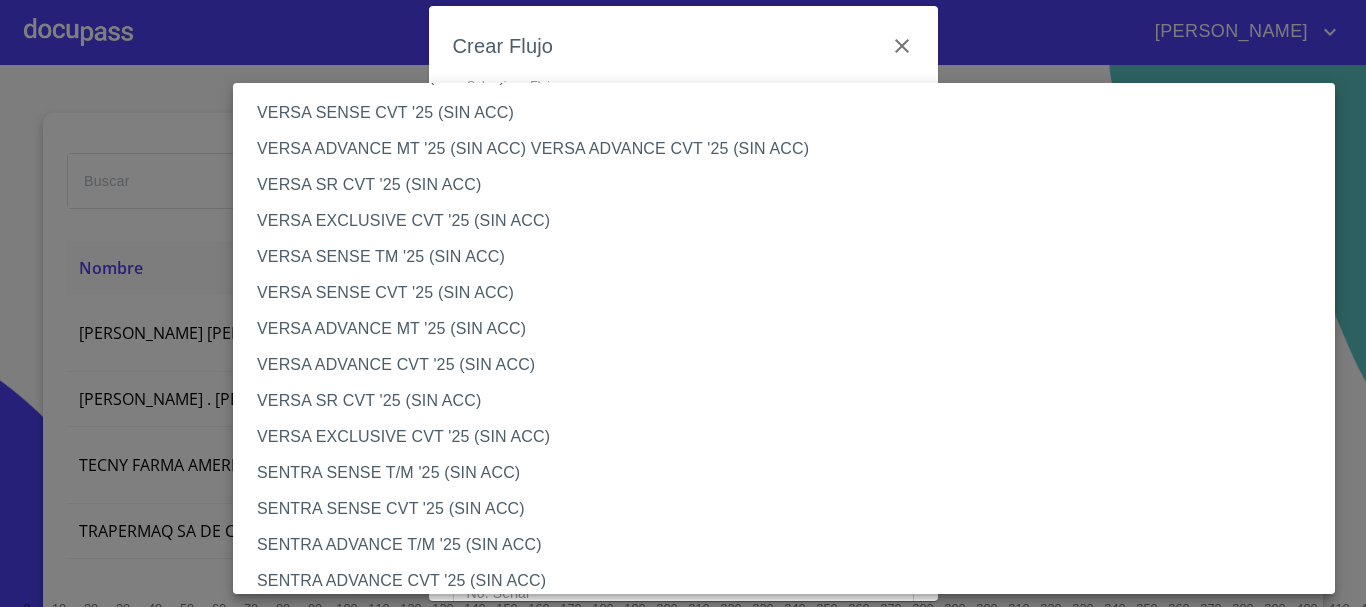 scroll, scrollTop: 1100, scrollLeft: 0, axis: vertical 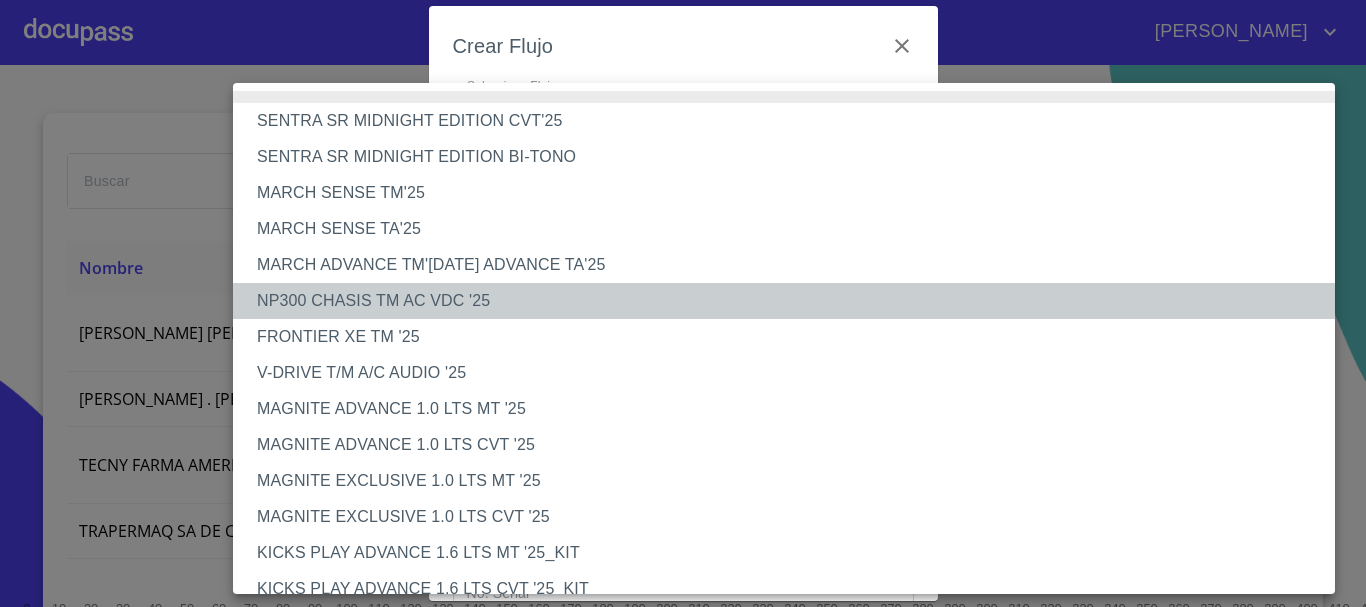 click on "NP300 CHASIS TM AC VDC '25" at bounding box center (791, 301) 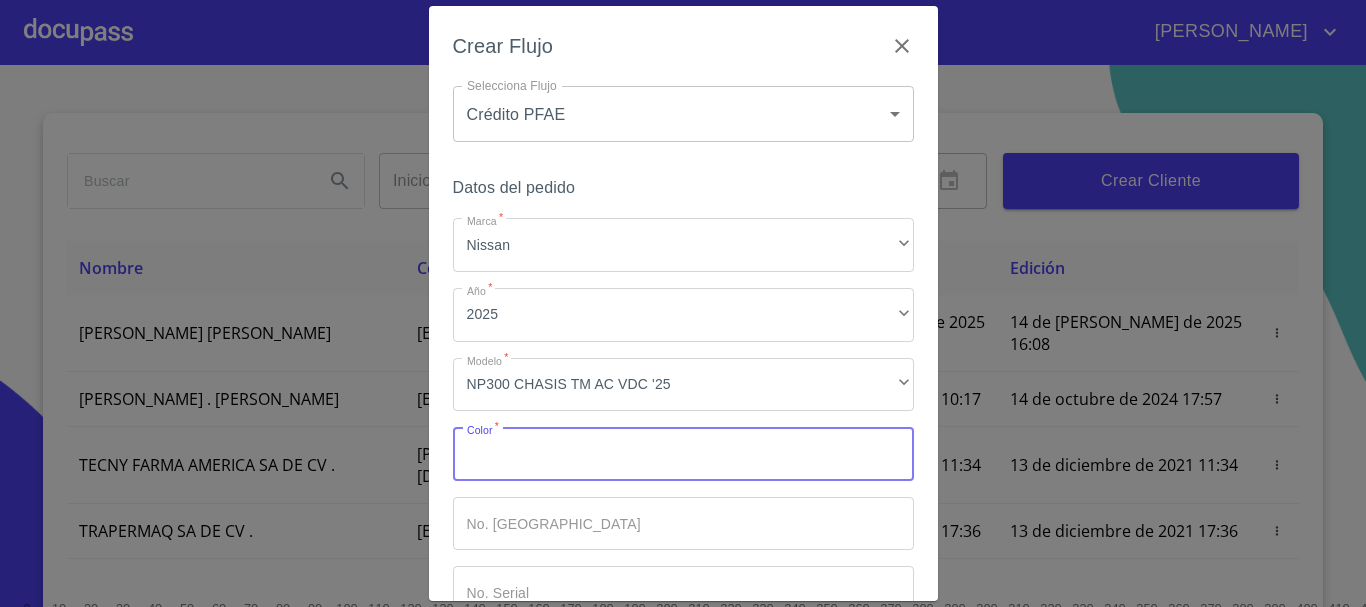 click on "Marca   *" at bounding box center [683, 454] 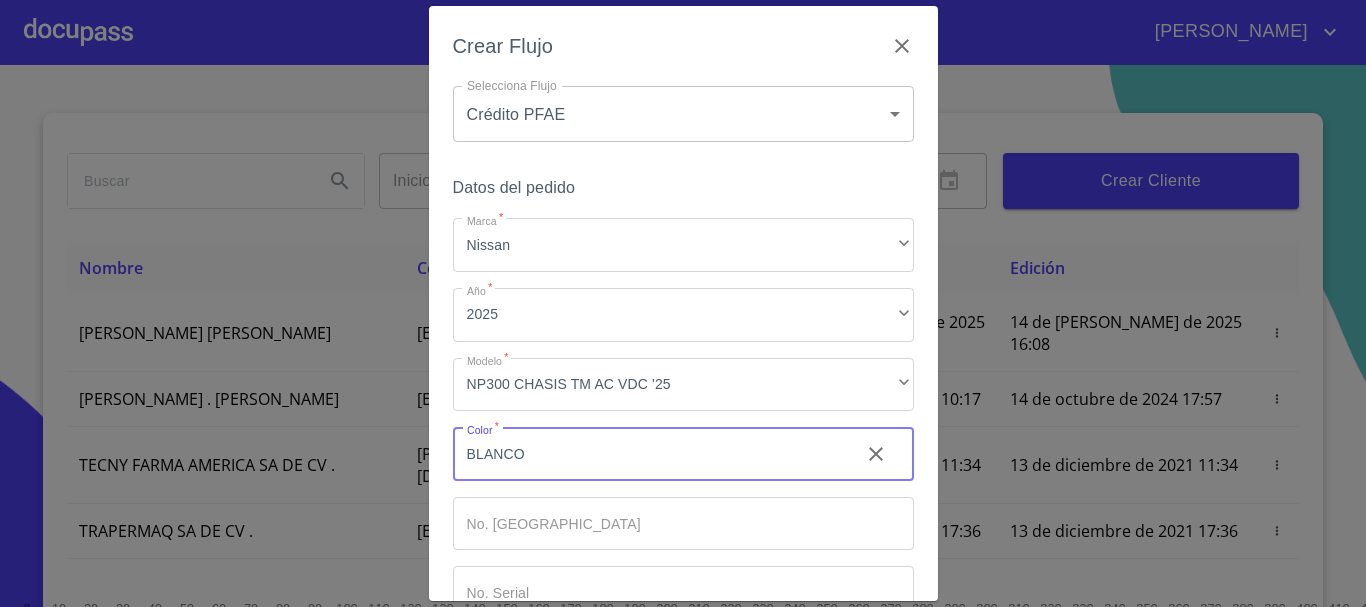 type on "BLANCO" 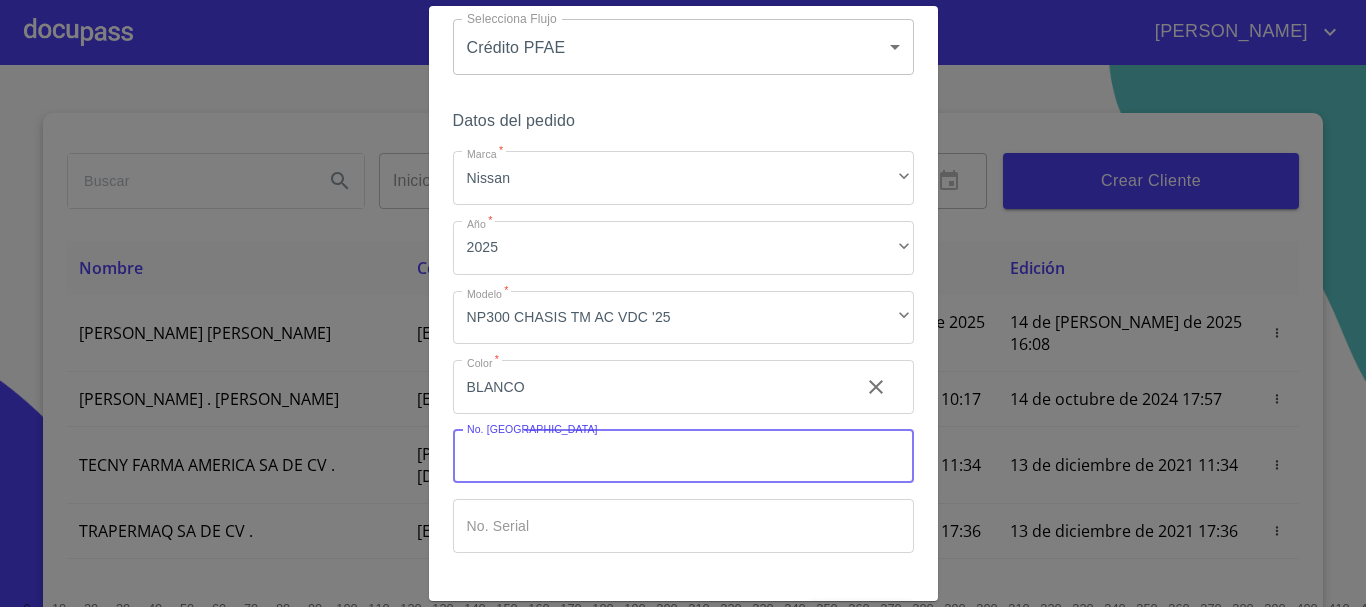scroll, scrollTop: 128, scrollLeft: 0, axis: vertical 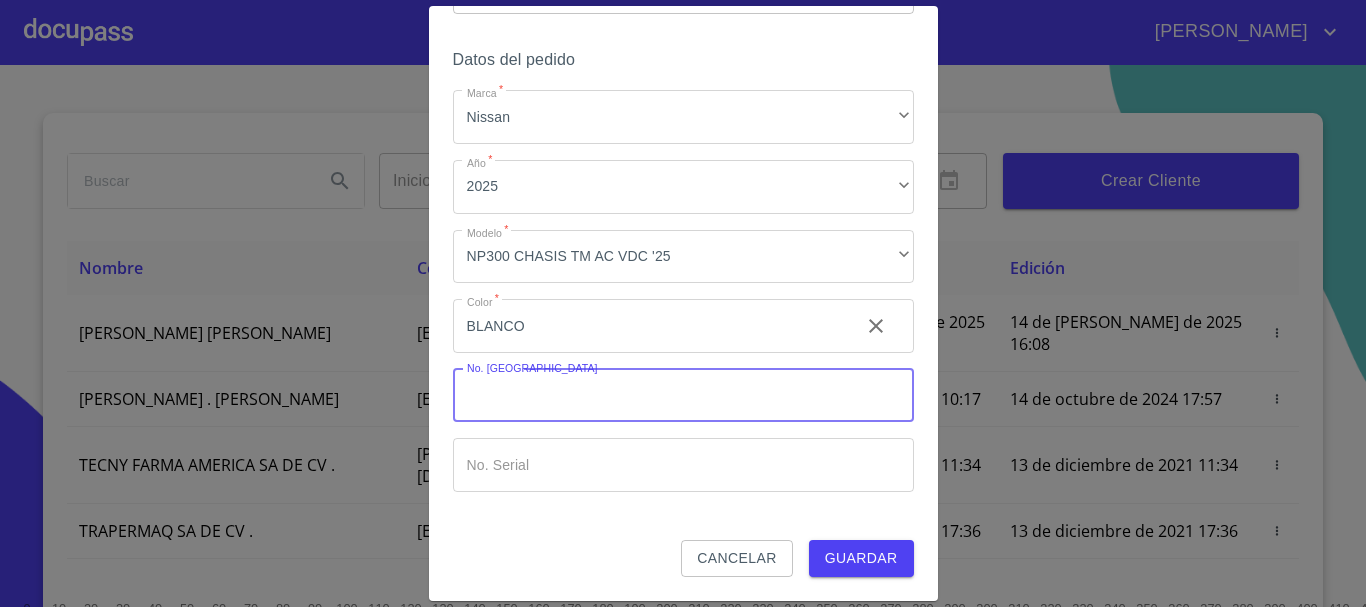click on "Guardar" at bounding box center (861, 558) 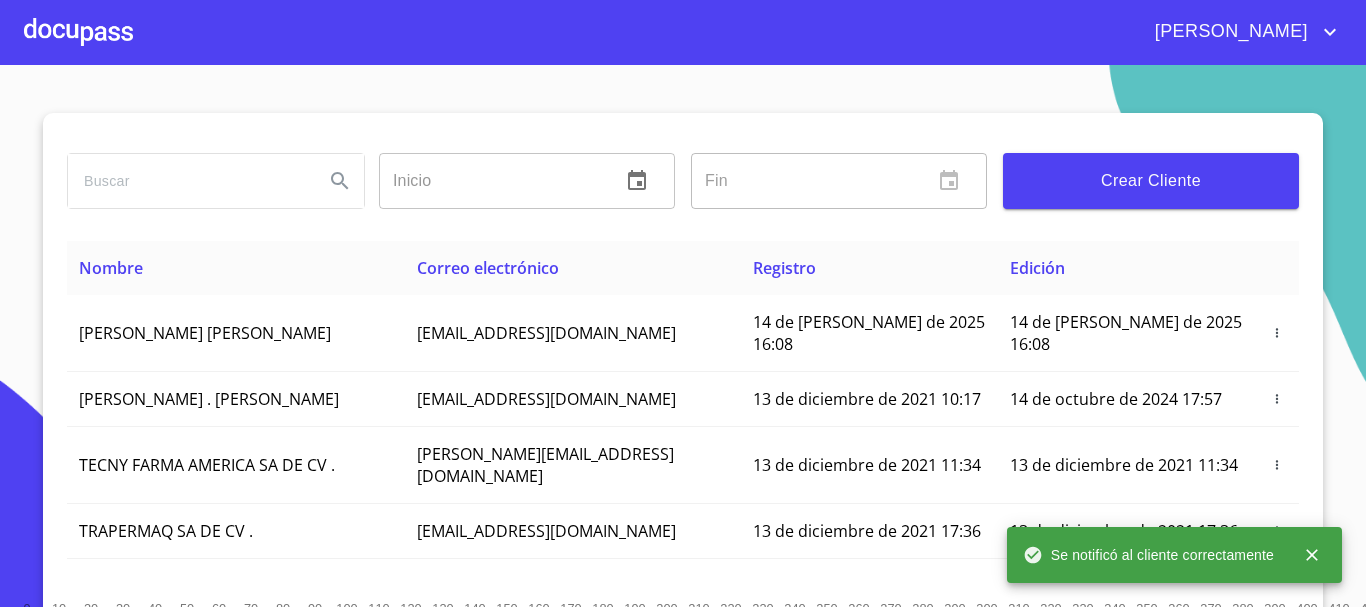 click at bounding box center (78, 32) 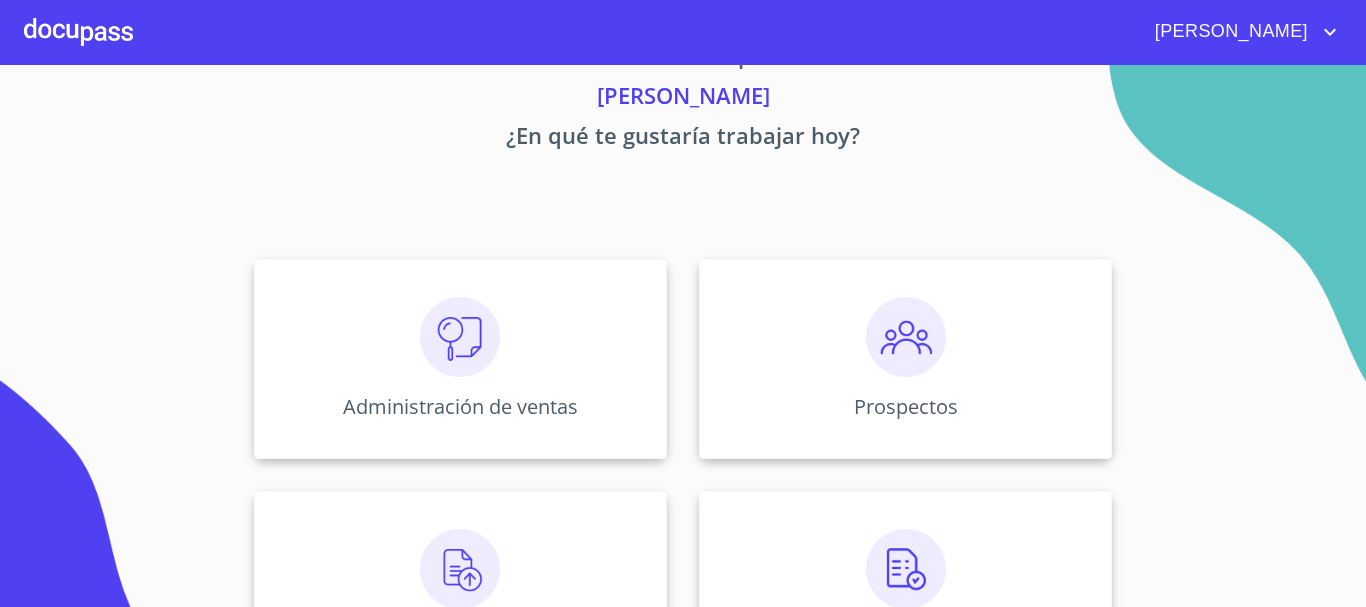 scroll, scrollTop: 100, scrollLeft: 0, axis: vertical 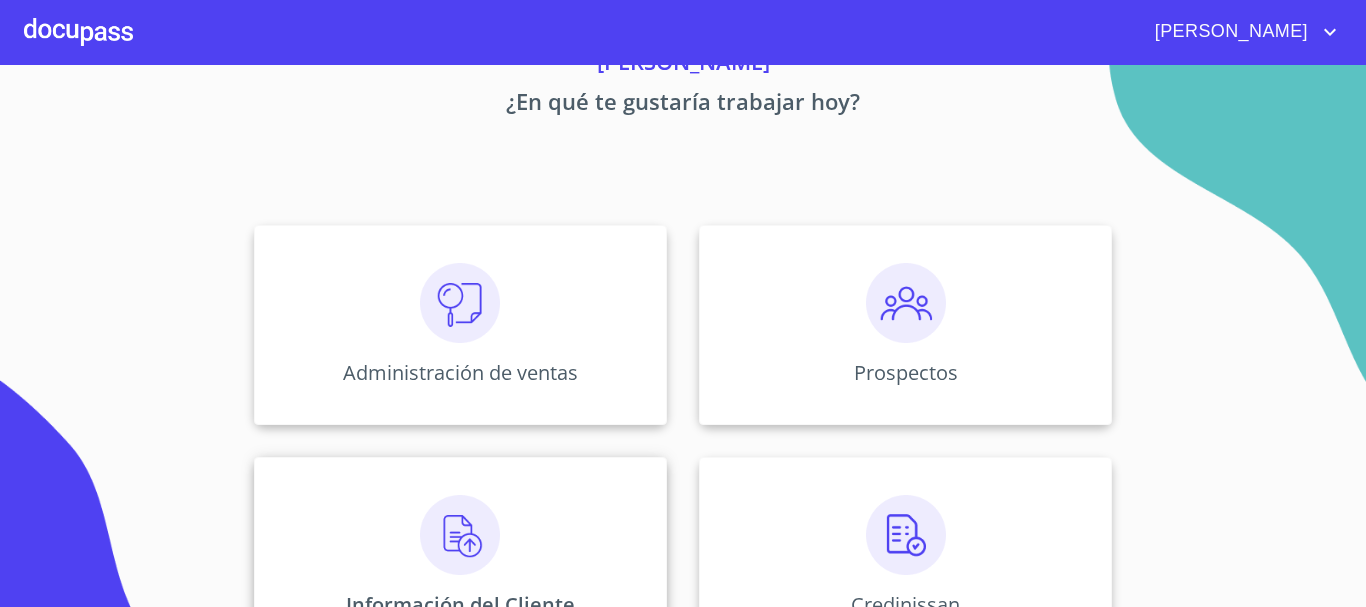 click at bounding box center [460, 535] 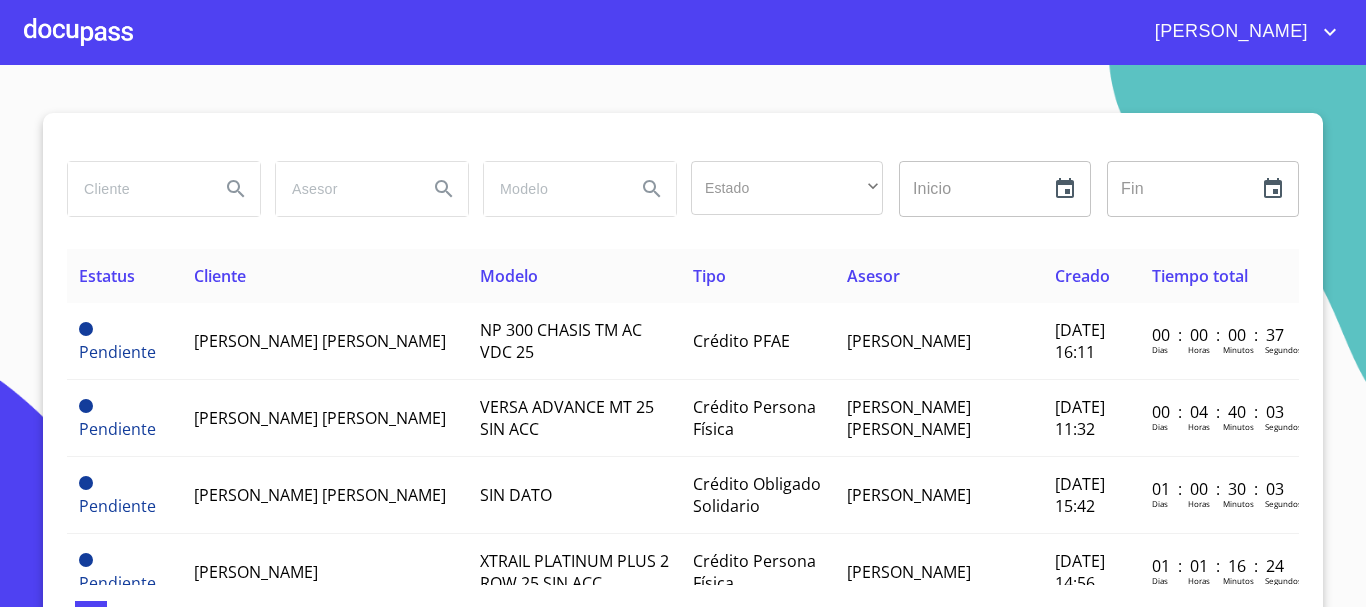 click at bounding box center (136, 189) 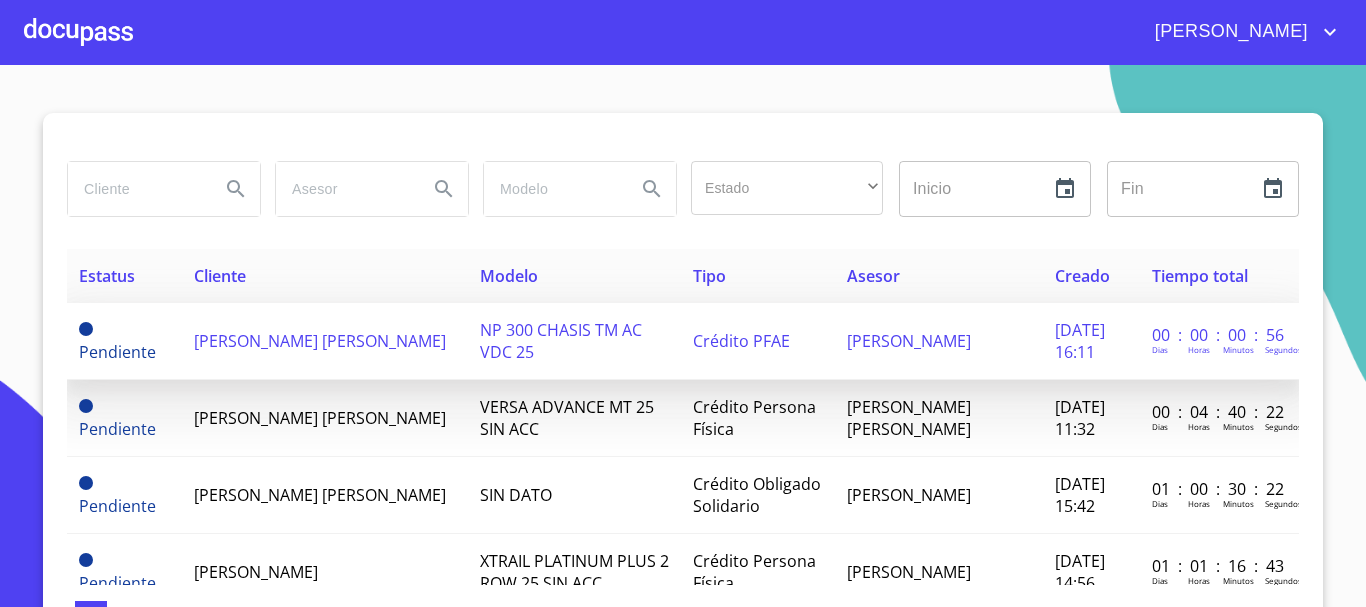 click on "[PERSON_NAME] [PERSON_NAME]" at bounding box center (325, 341) 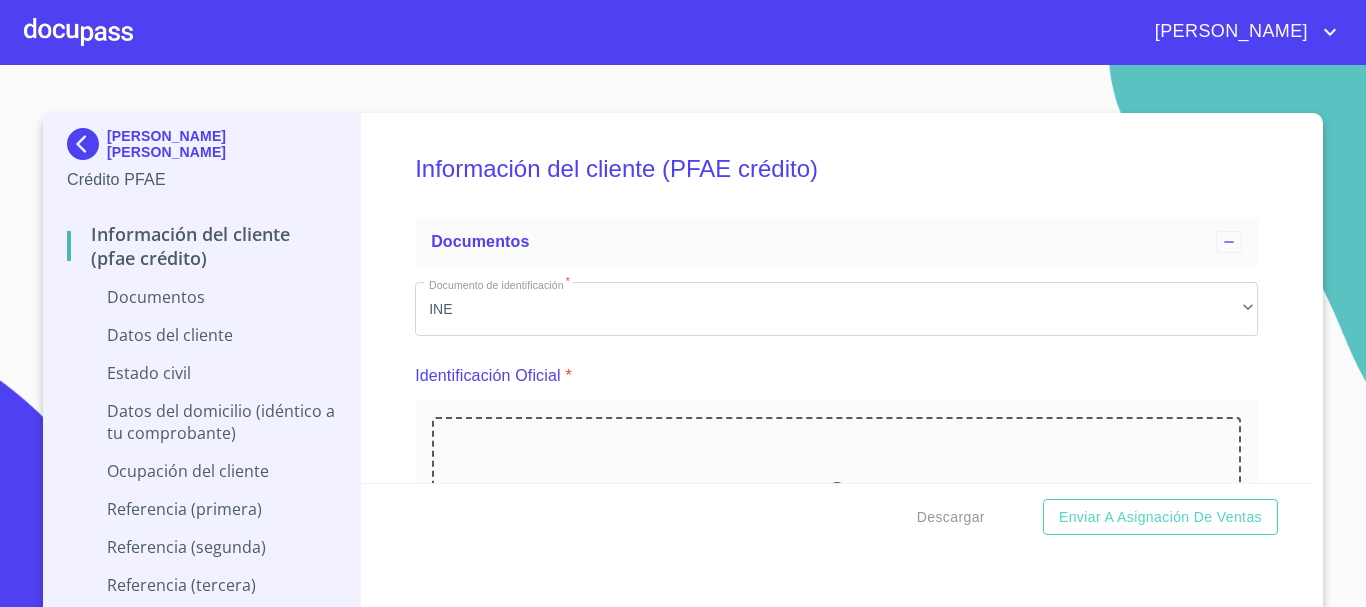 scroll, scrollTop: 300, scrollLeft: 0, axis: vertical 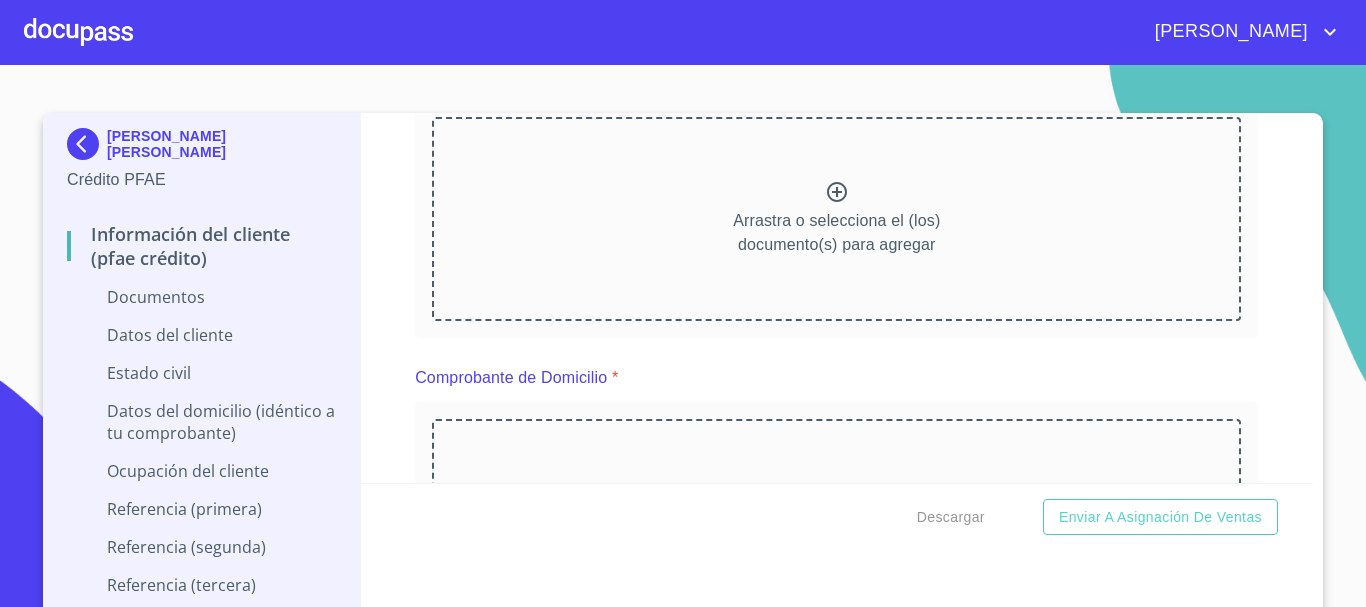 click 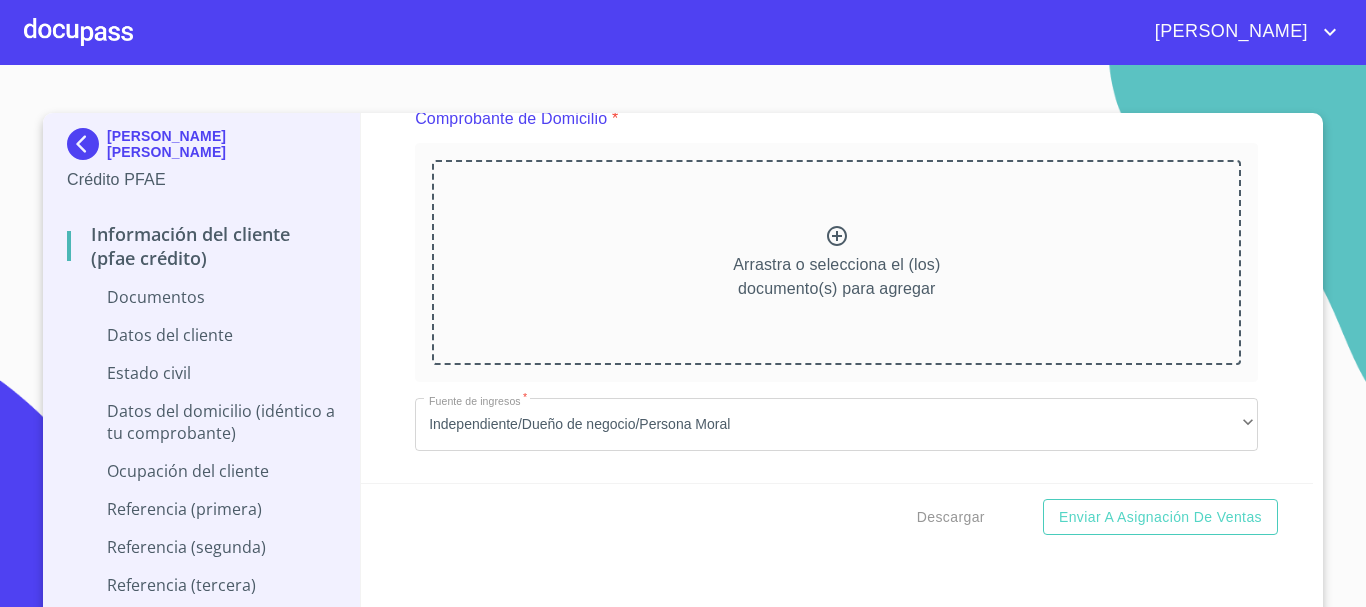 scroll, scrollTop: 1100, scrollLeft: 0, axis: vertical 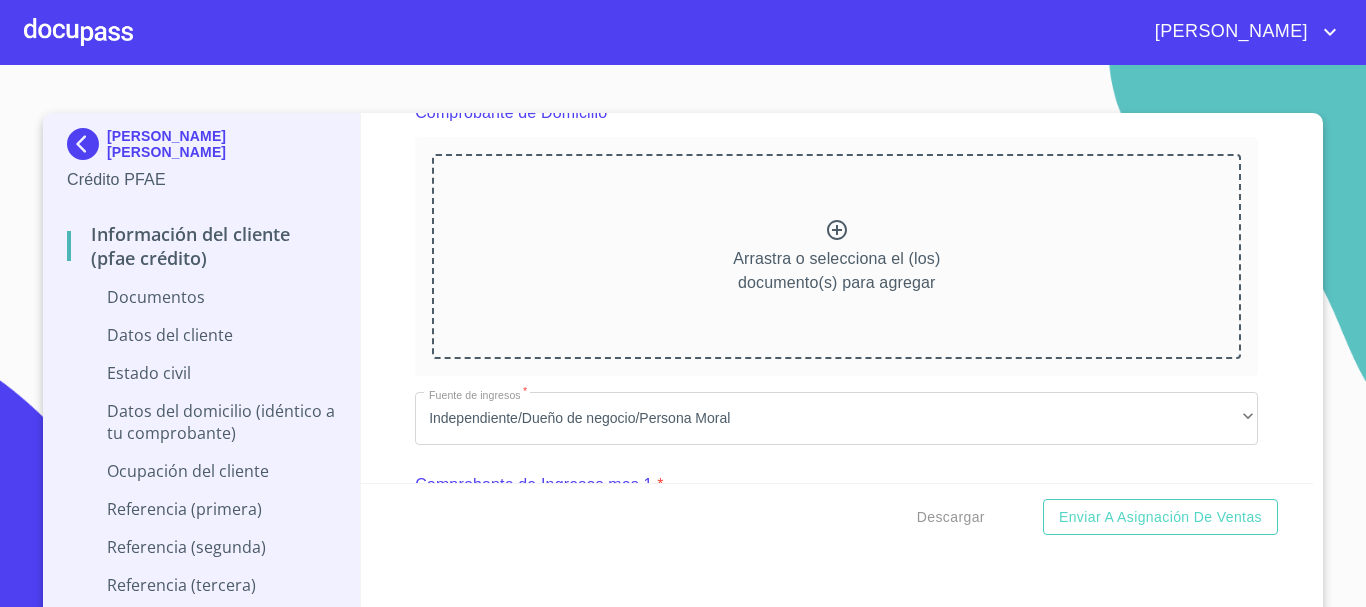 click 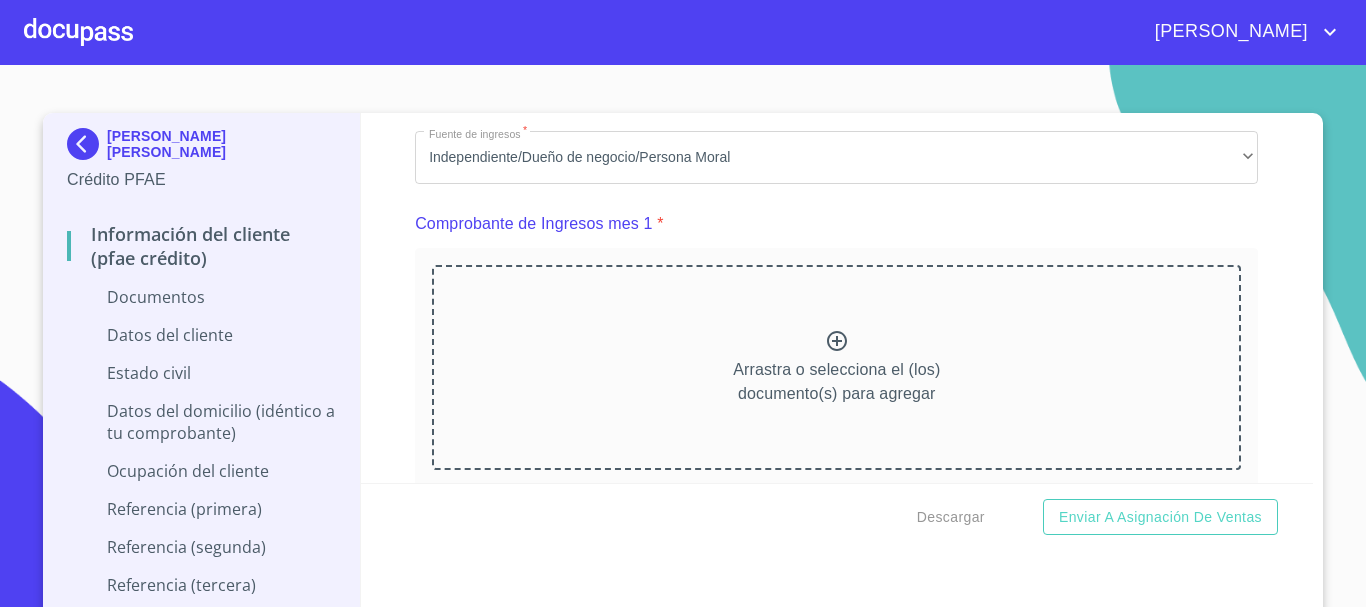 scroll, scrollTop: 1900, scrollLeft: 0, axis: vertical 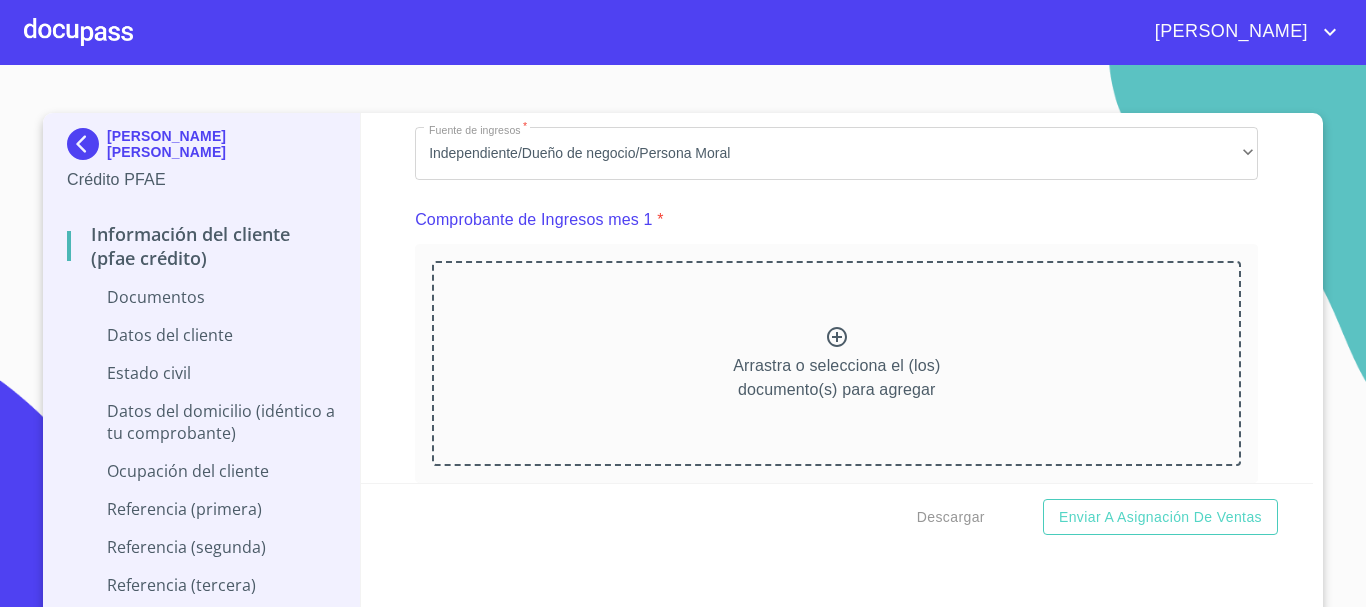 click 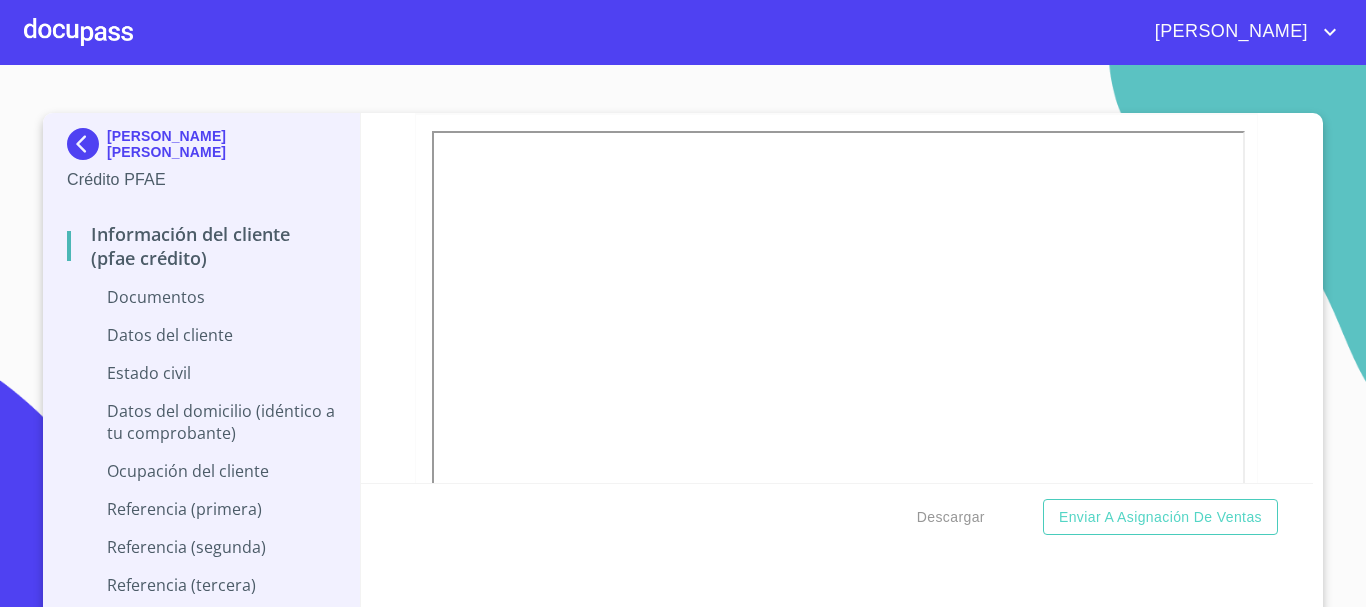 scroll, scrollTop: 2192, scrollLeft: 0, axis: vertical 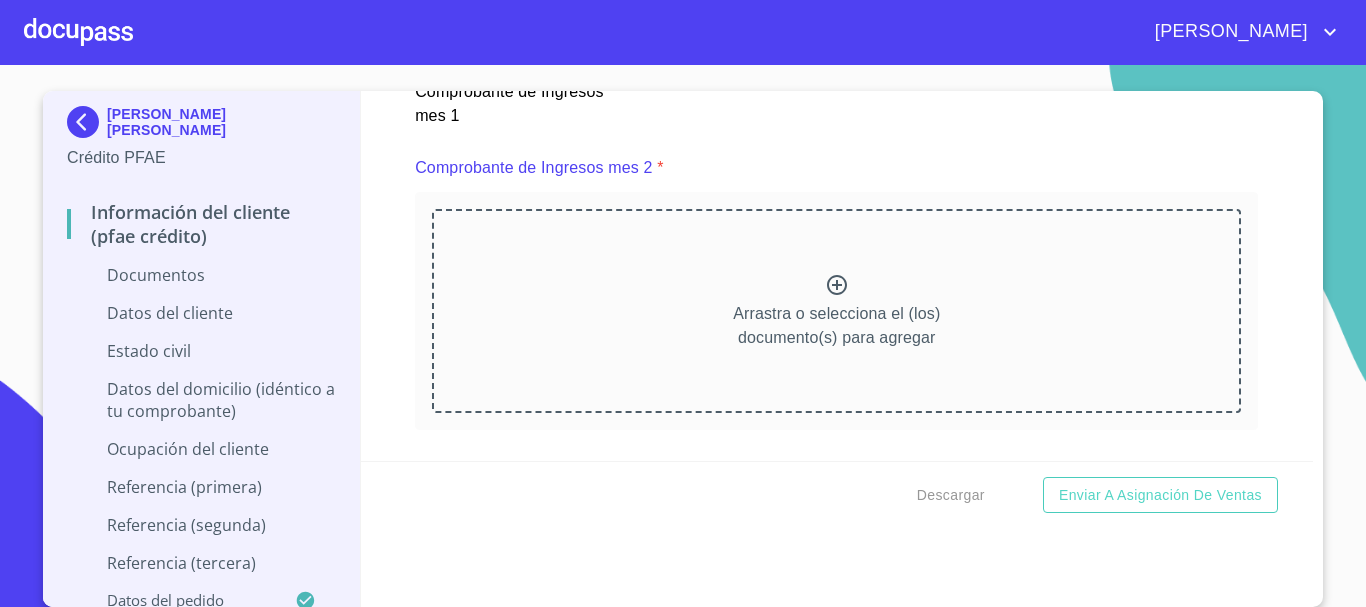 click 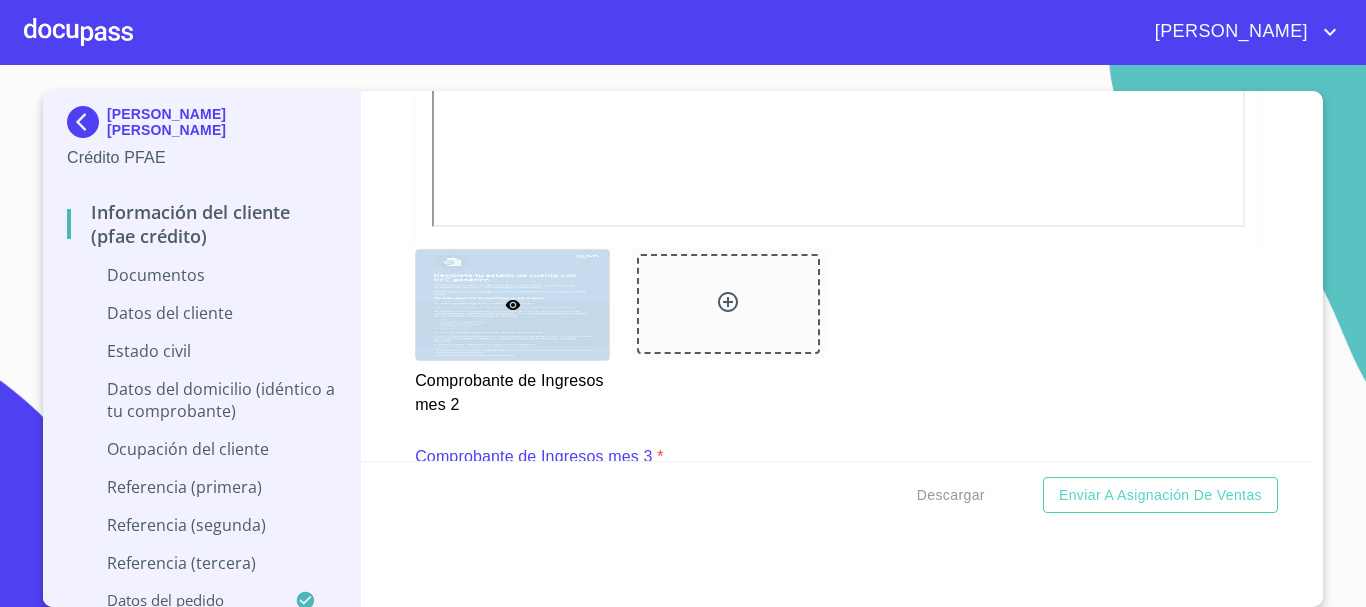 scroll, scrollTop: 3665, scrollLeft: 0, axis: vertical 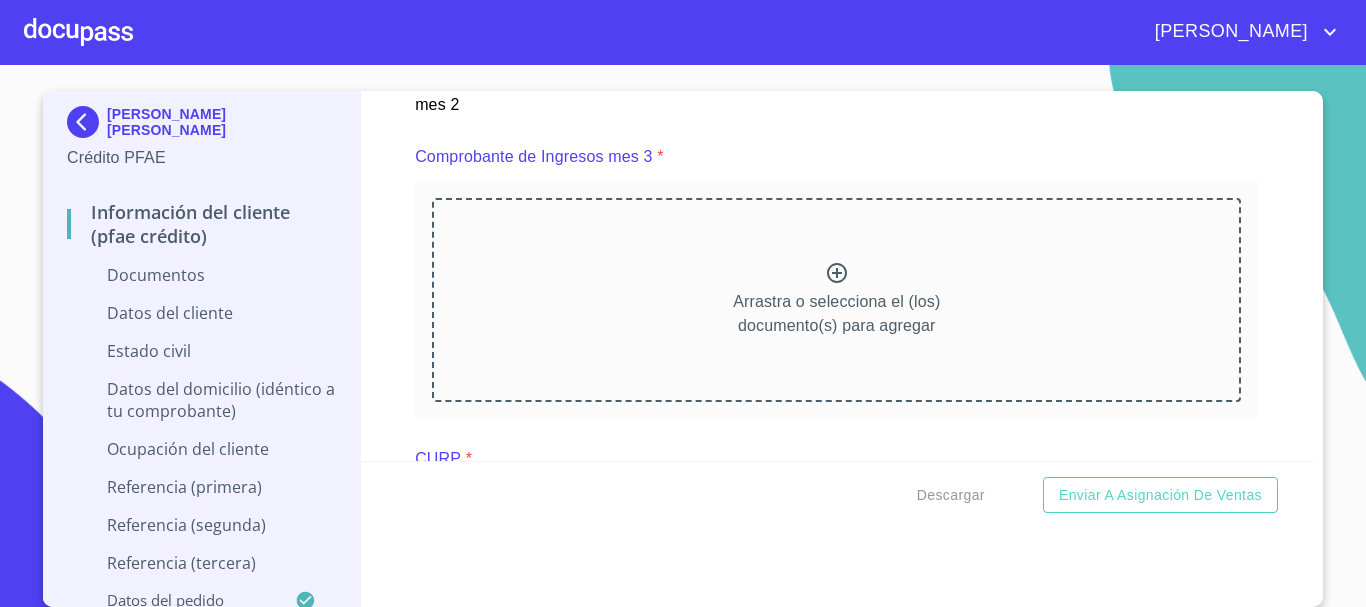click 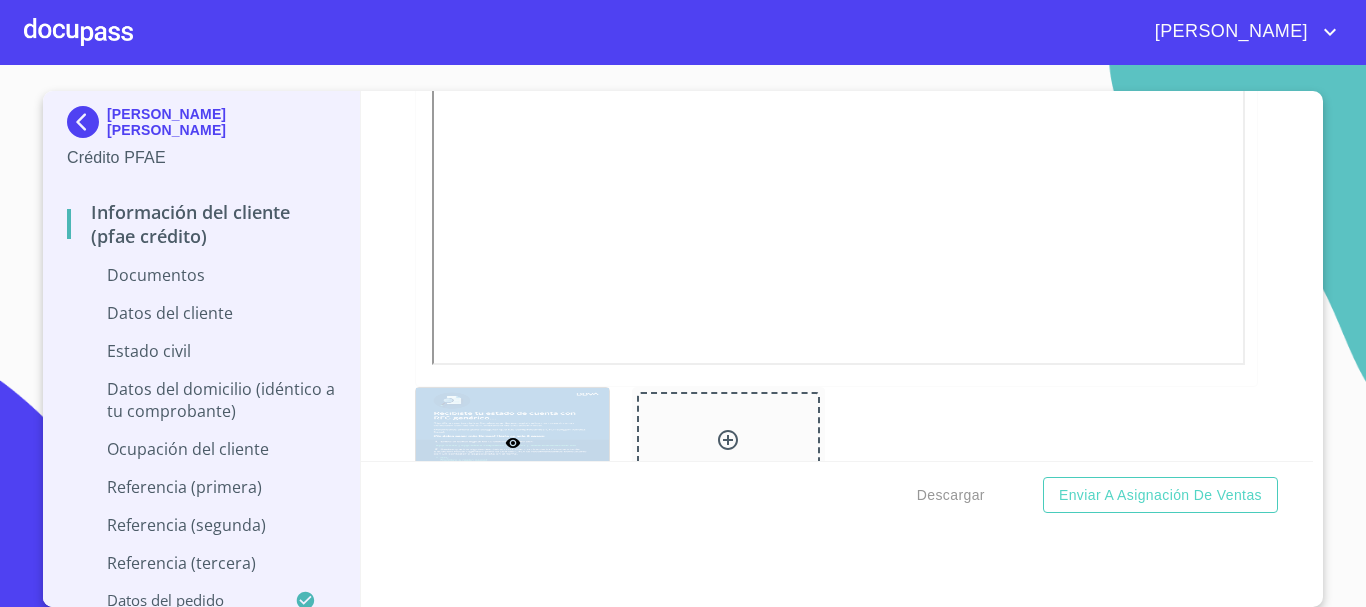 scroll, scrollTop: 3527, scrollLeft: 0, axis: vertical 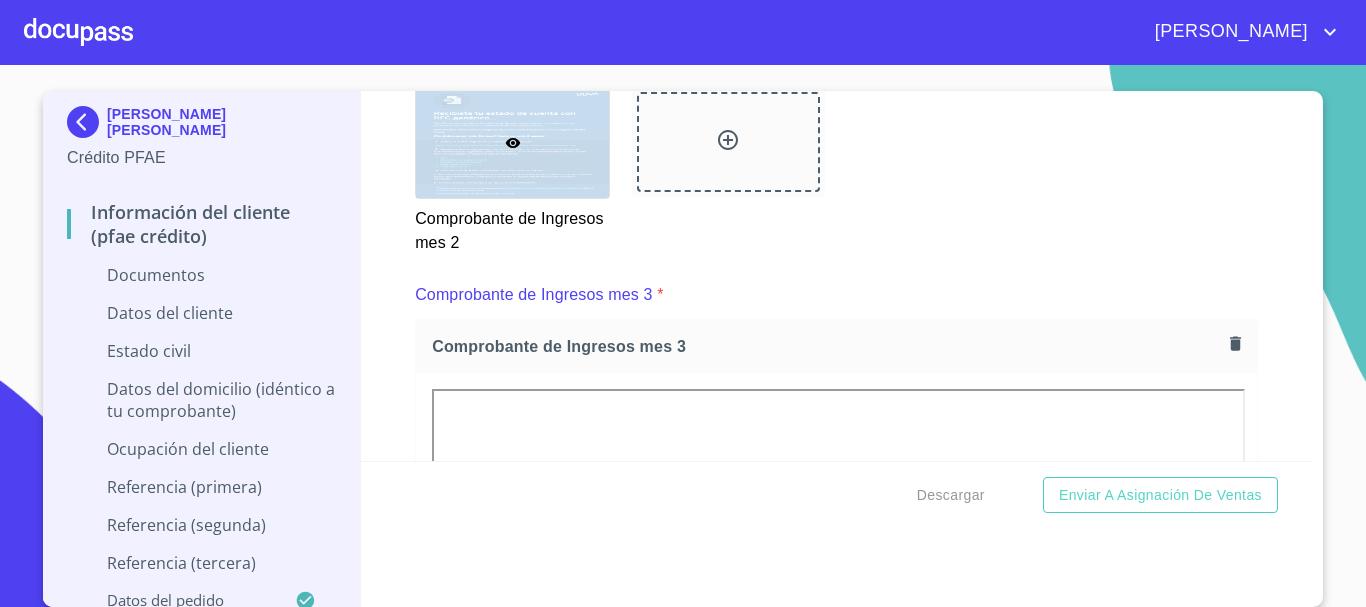 click 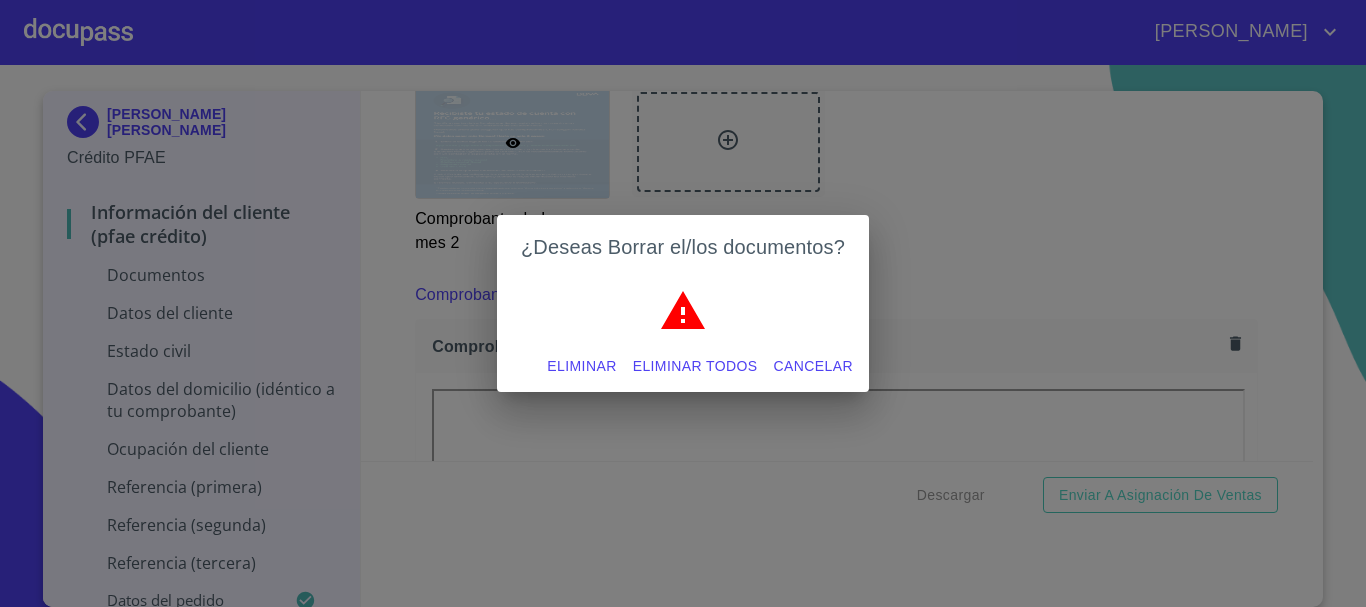 click on "Eliminar" at bounding box center [581, 366] 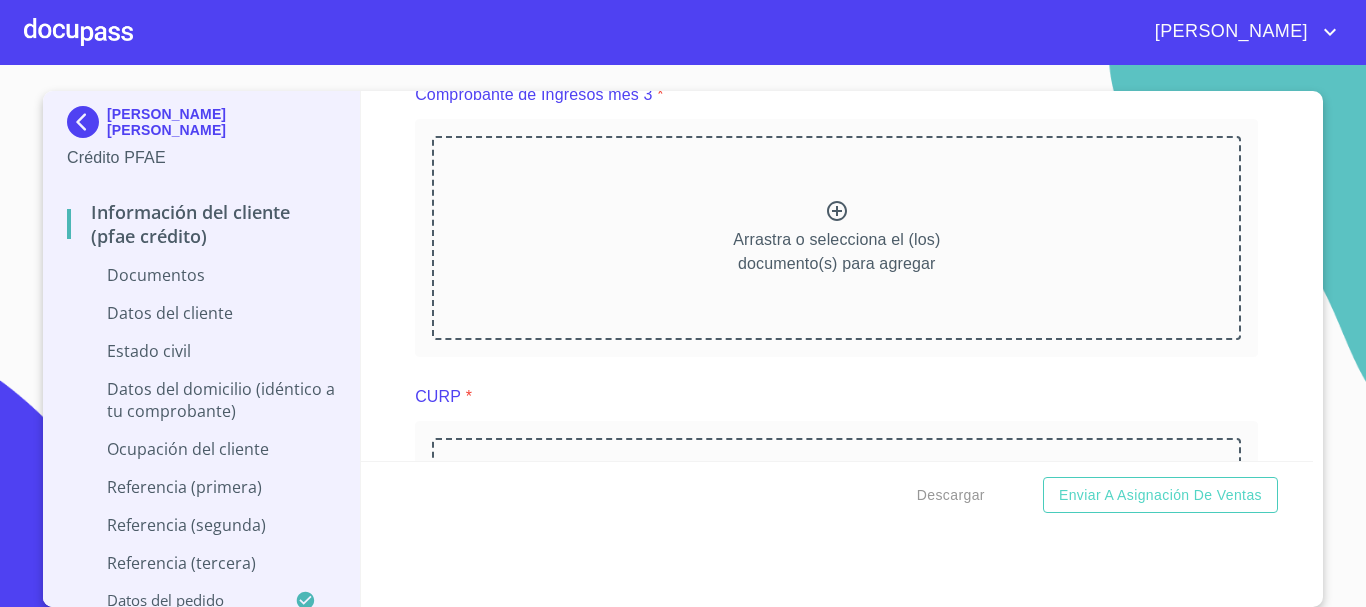 scroll, scrollTop: 3927, scrollLeft: 0, axis: vertical 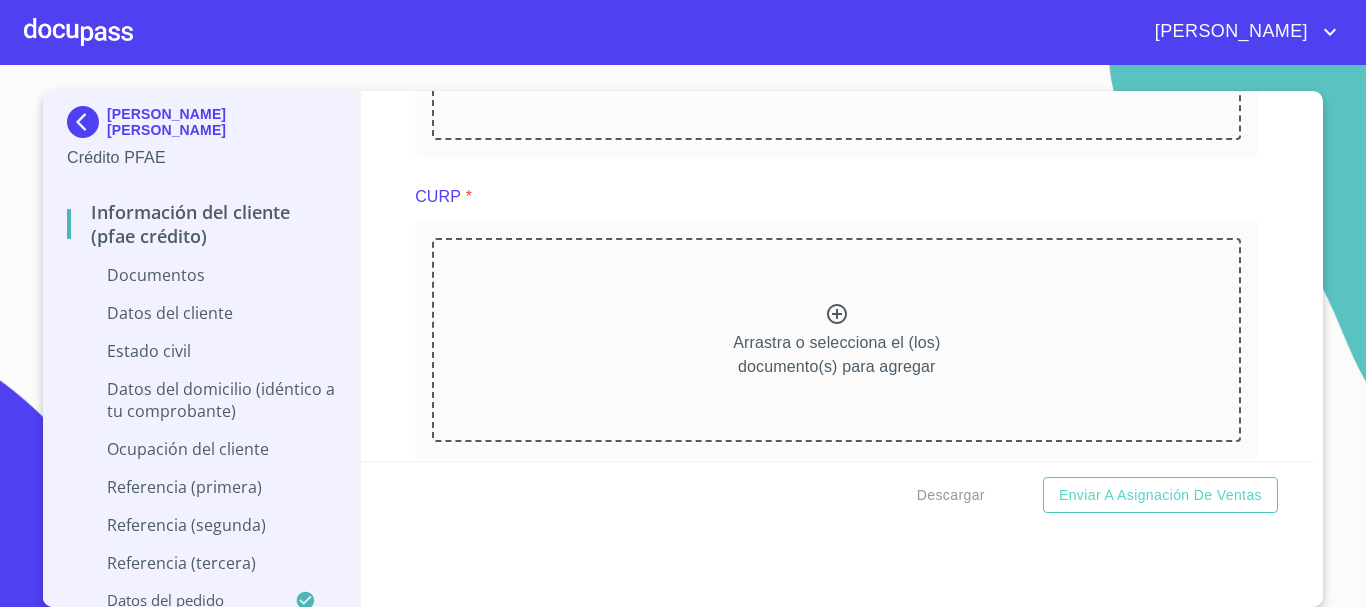 click 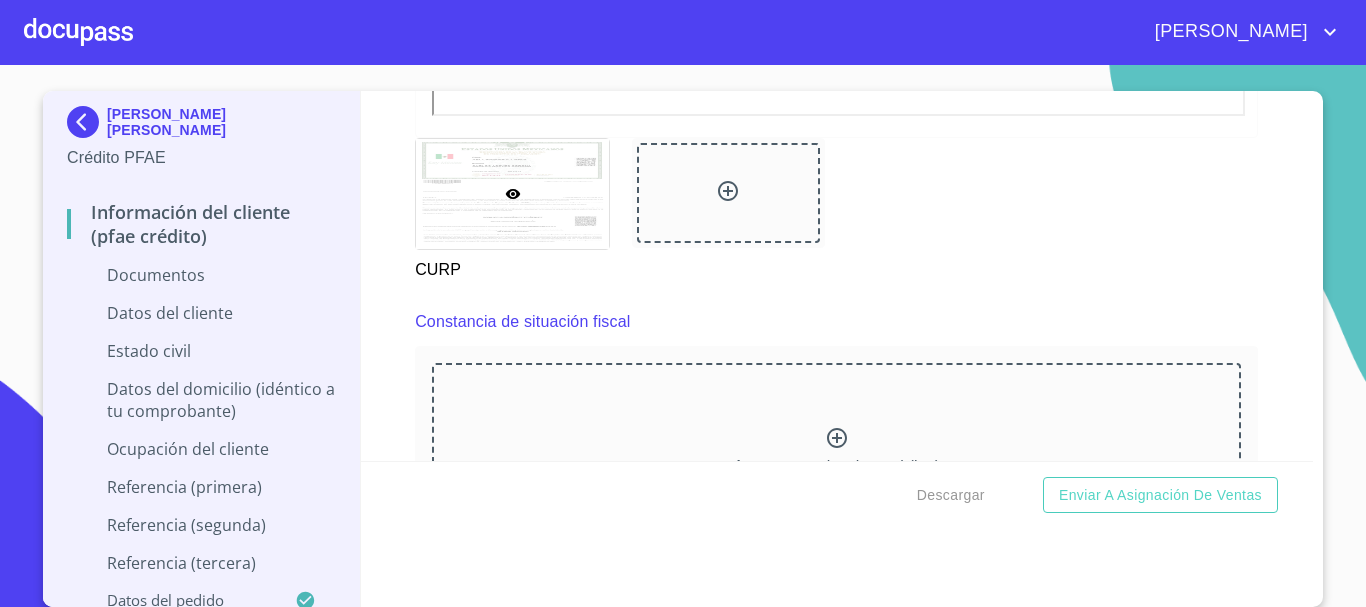scroll, scrollTop: 4729, scrollLeft: 0, axis: vertical 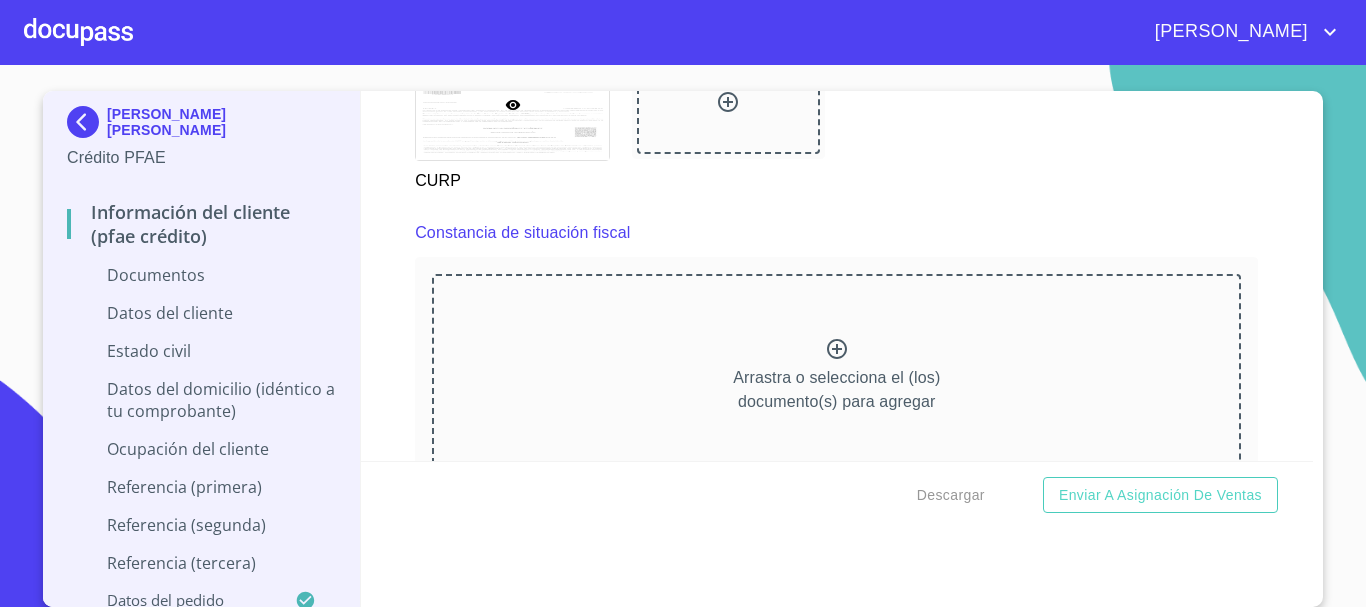 click 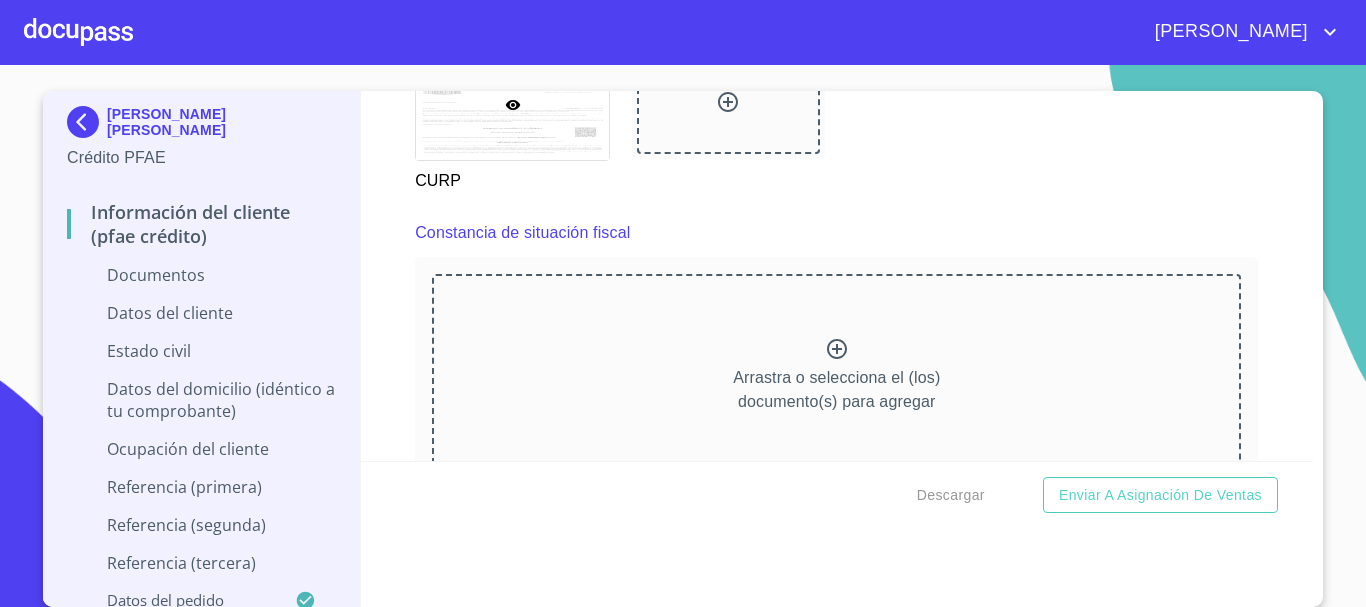 click 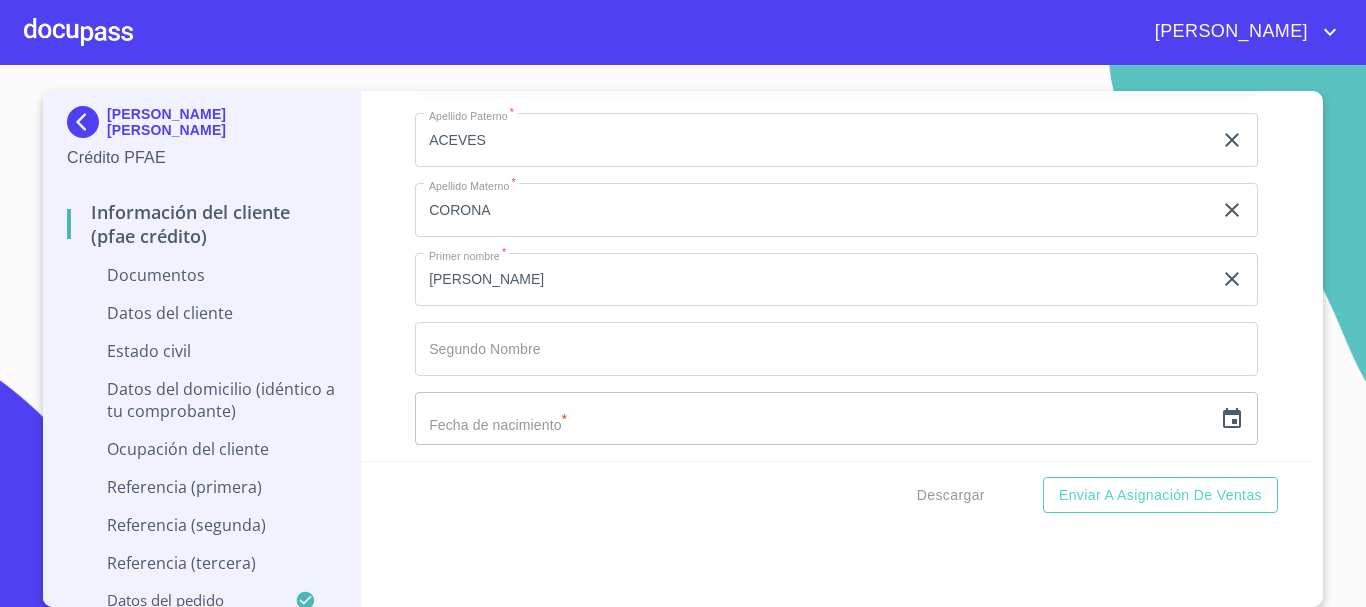 scroll, scrollTop: 5866, scrollLeft: 0, axis: vertical 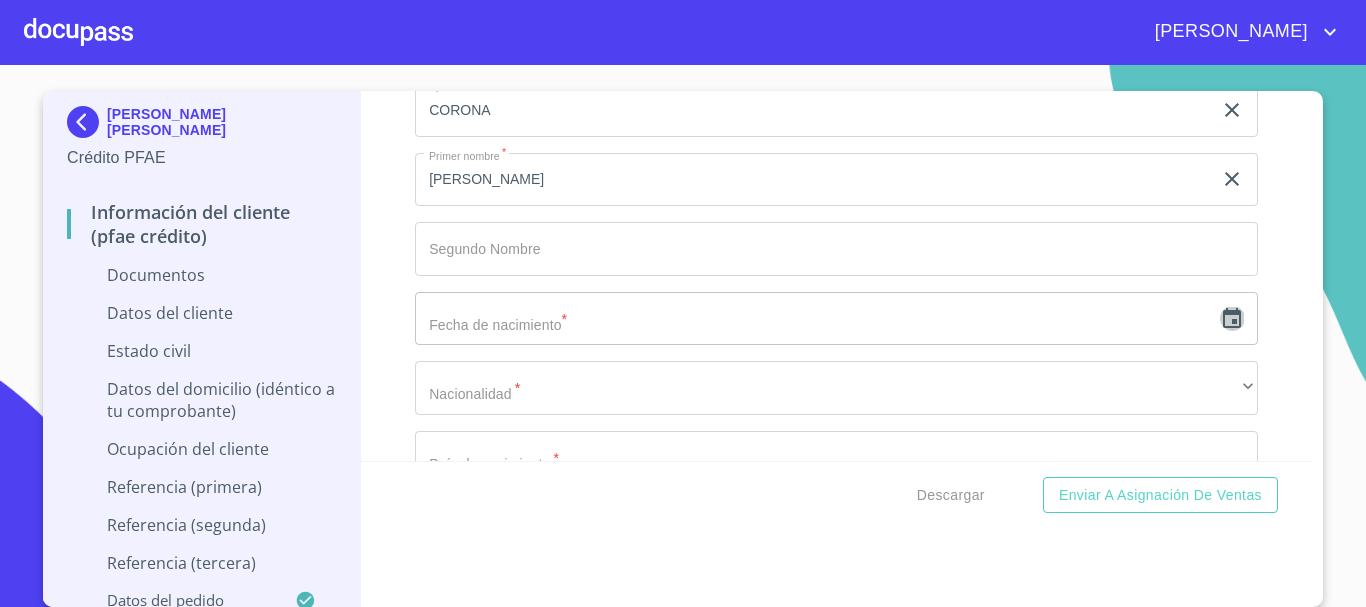 click 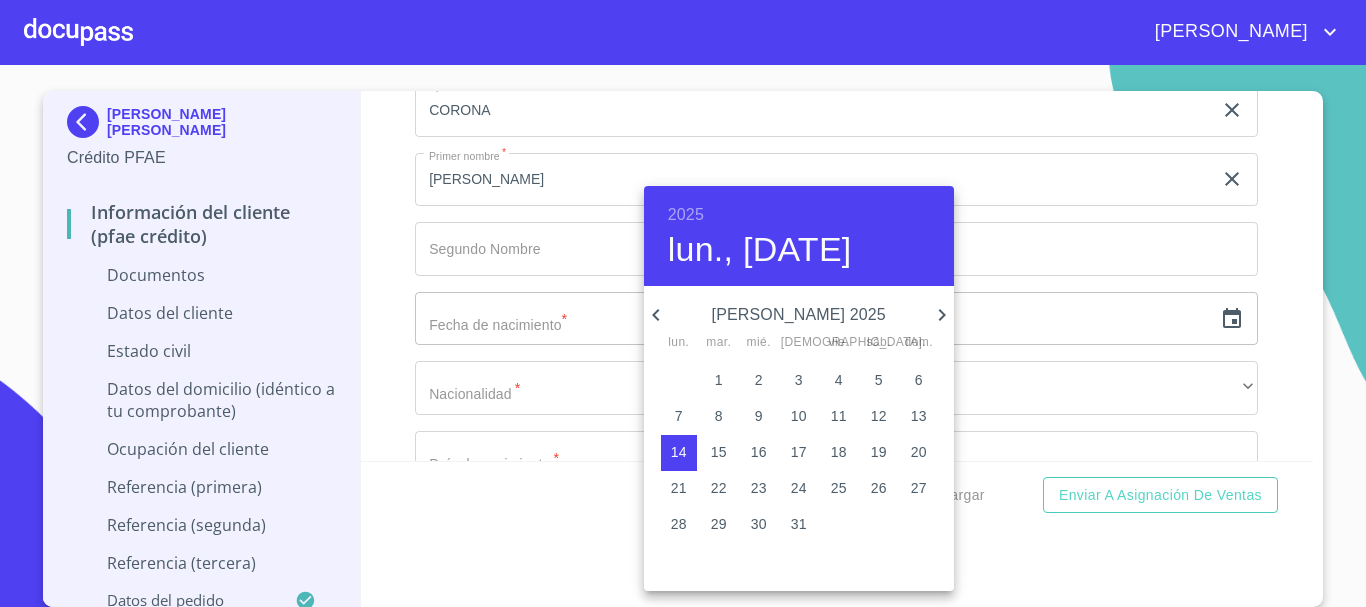 click at bounding box center [683, 303] 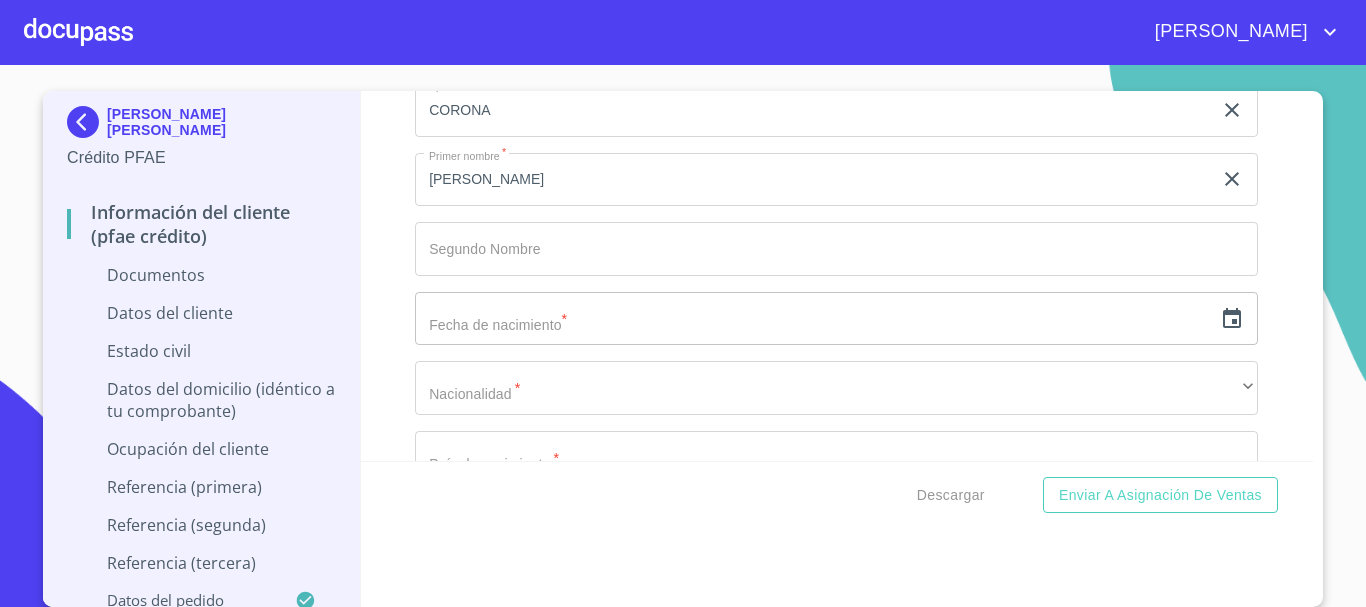 click 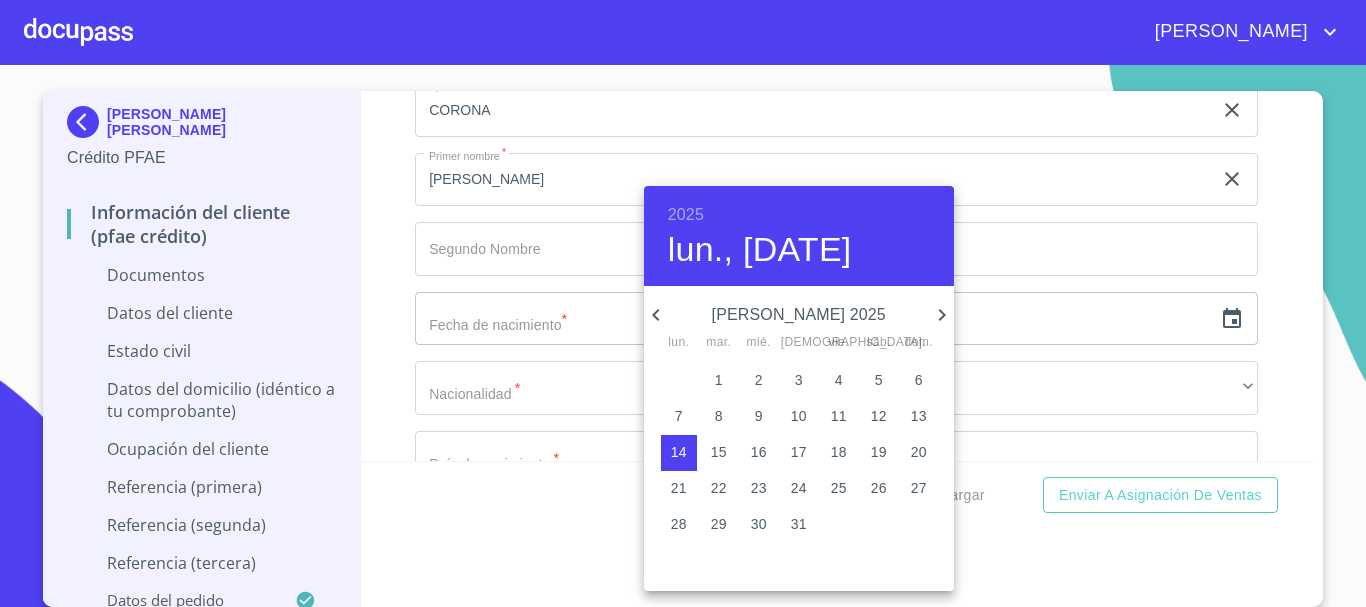click on "2025" at bounding box center (686, 215) 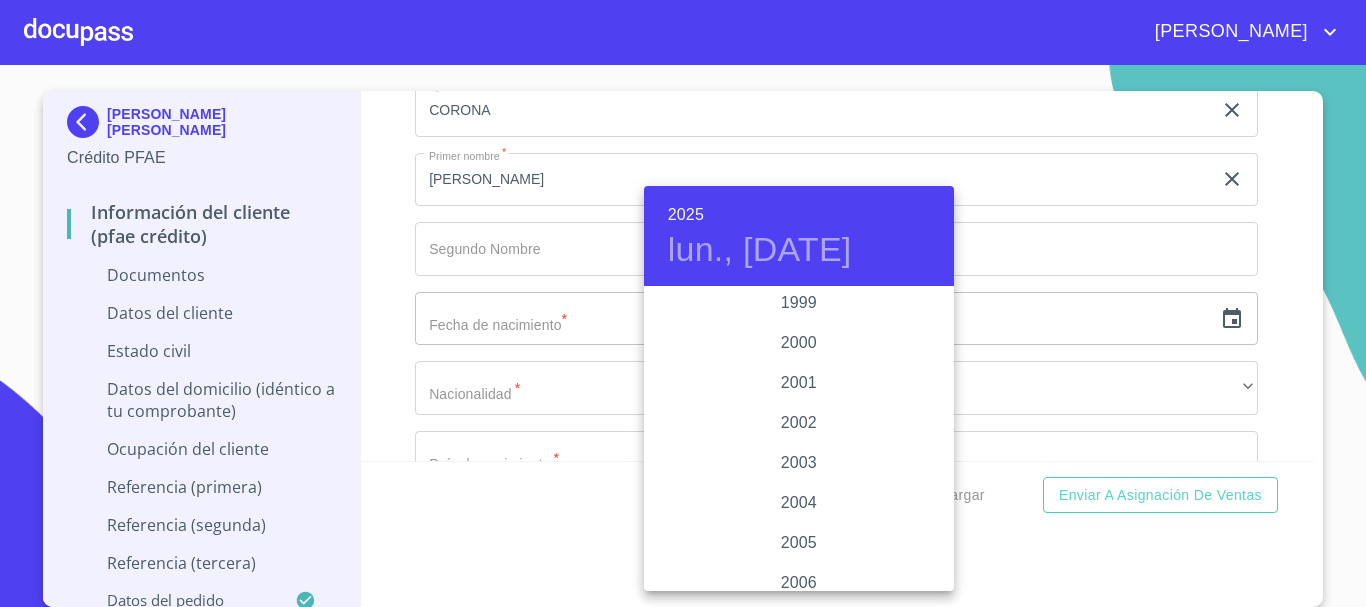scroll, scrollTop: 2780, scrollLeft: 0, axis: vertical 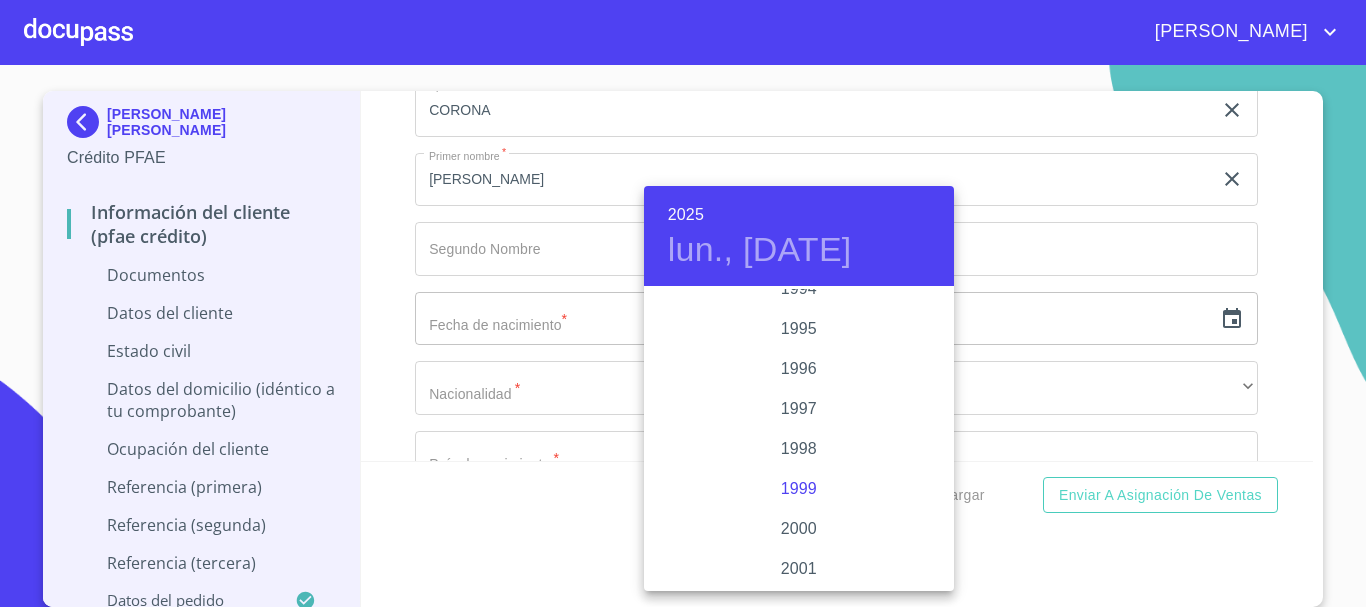click on "1999" at bounding box center (799, 489) 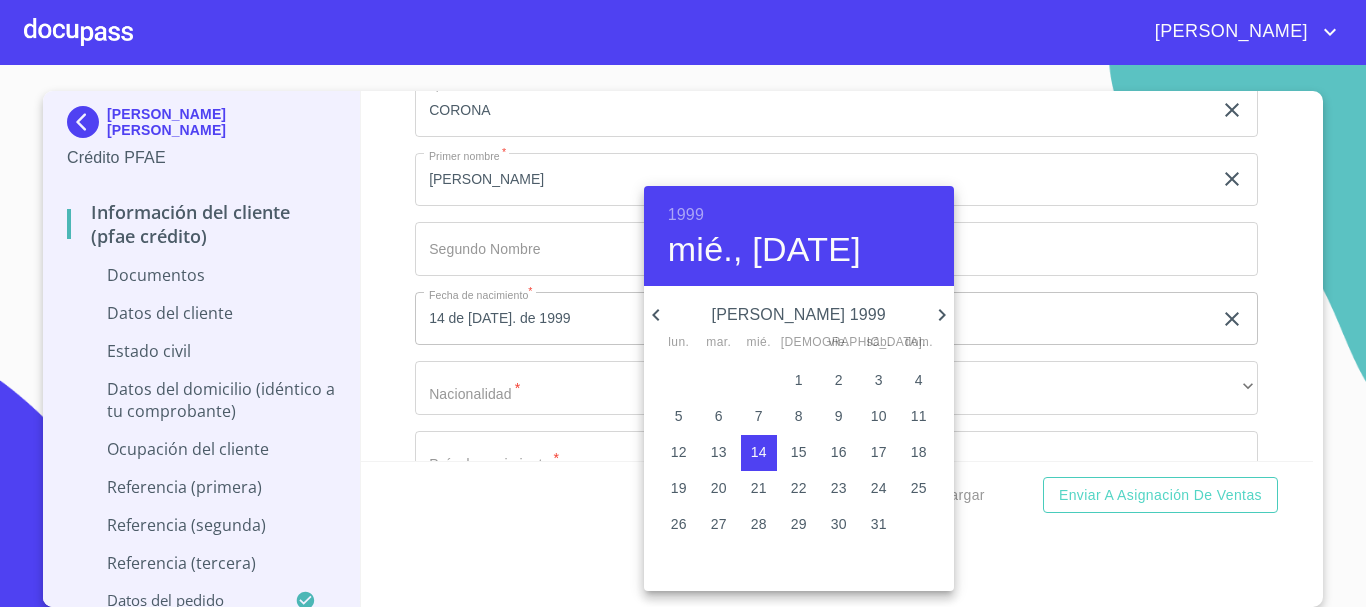 click 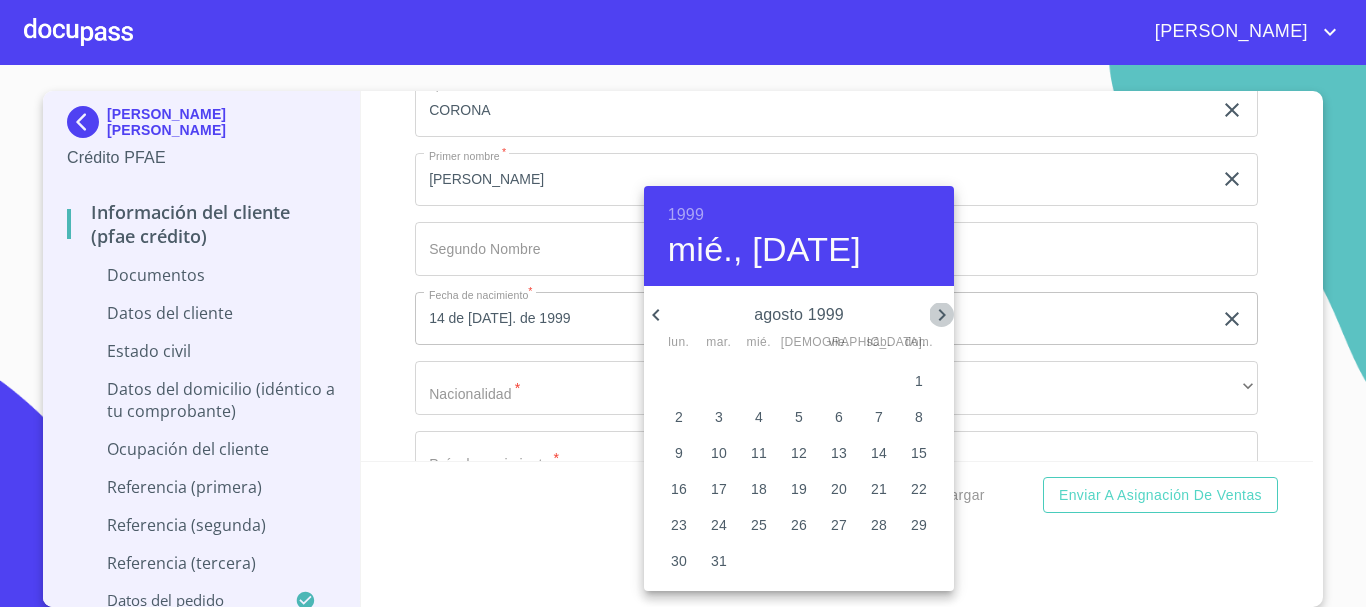 click 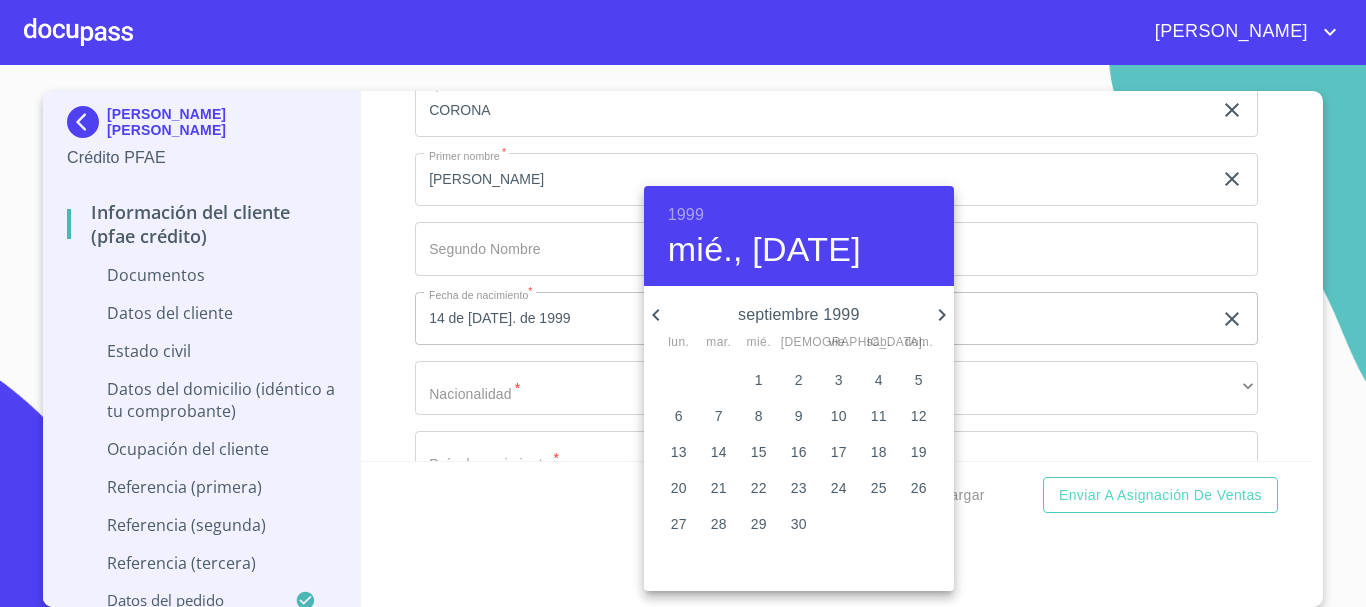 click on "4" at bounding box center (879, 380) 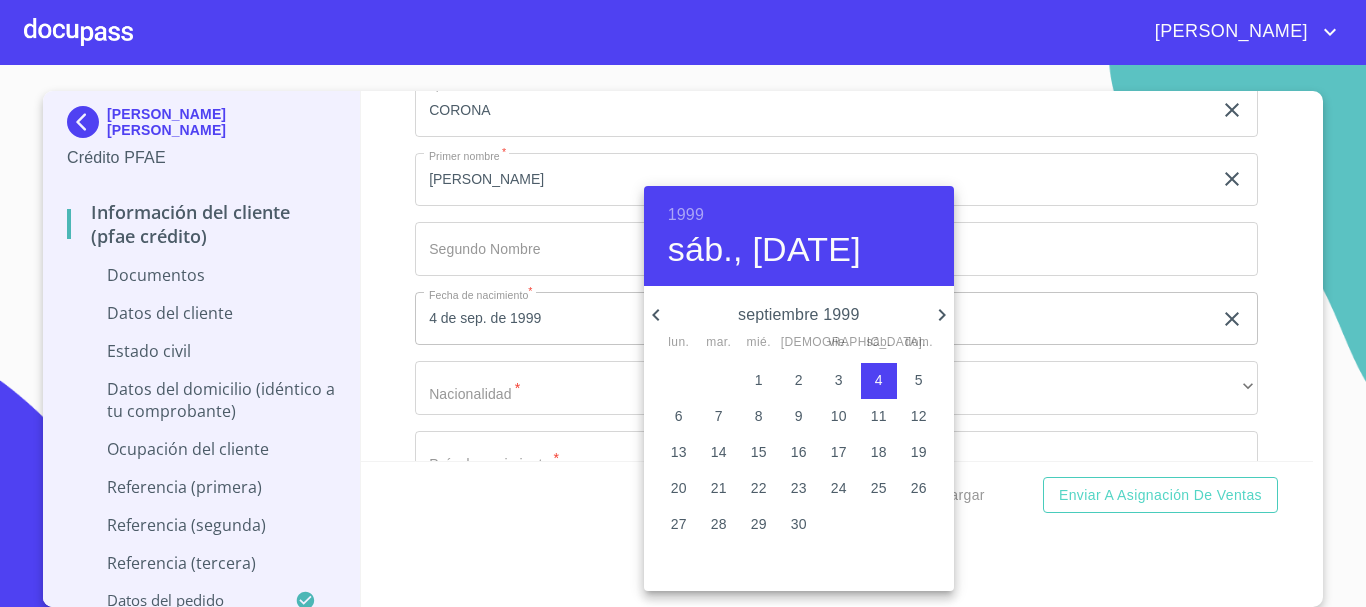 click at bounding box center (683, 303) 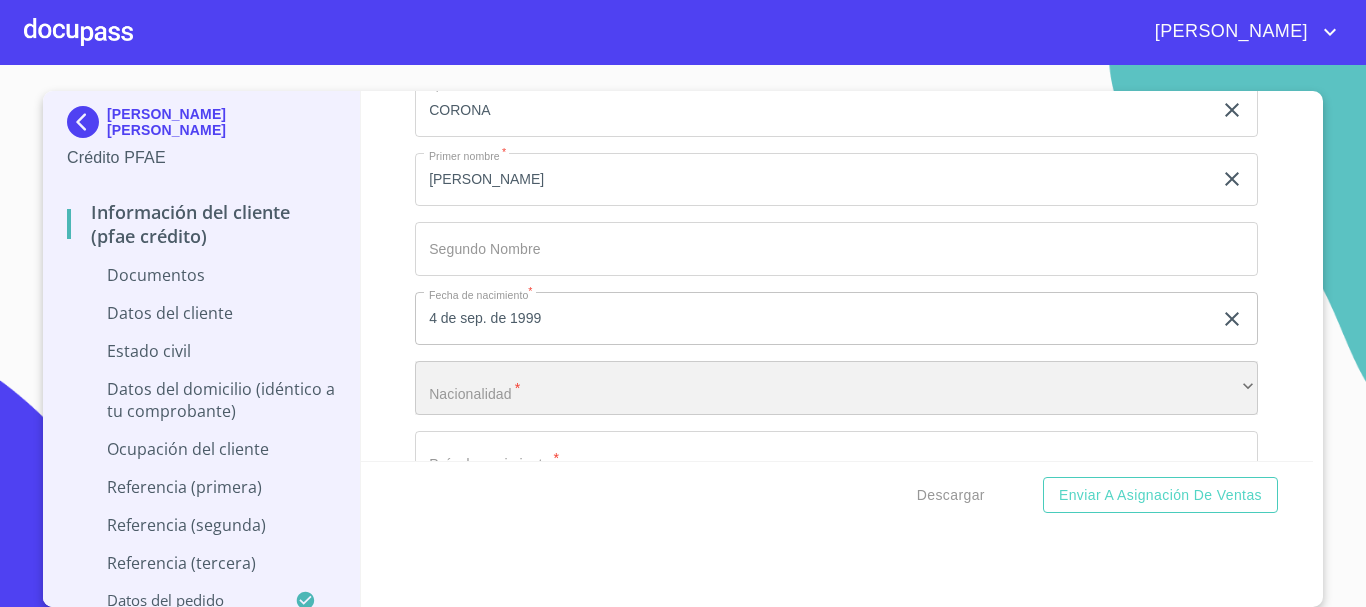 click on "​" at bounding box center [836, 388] 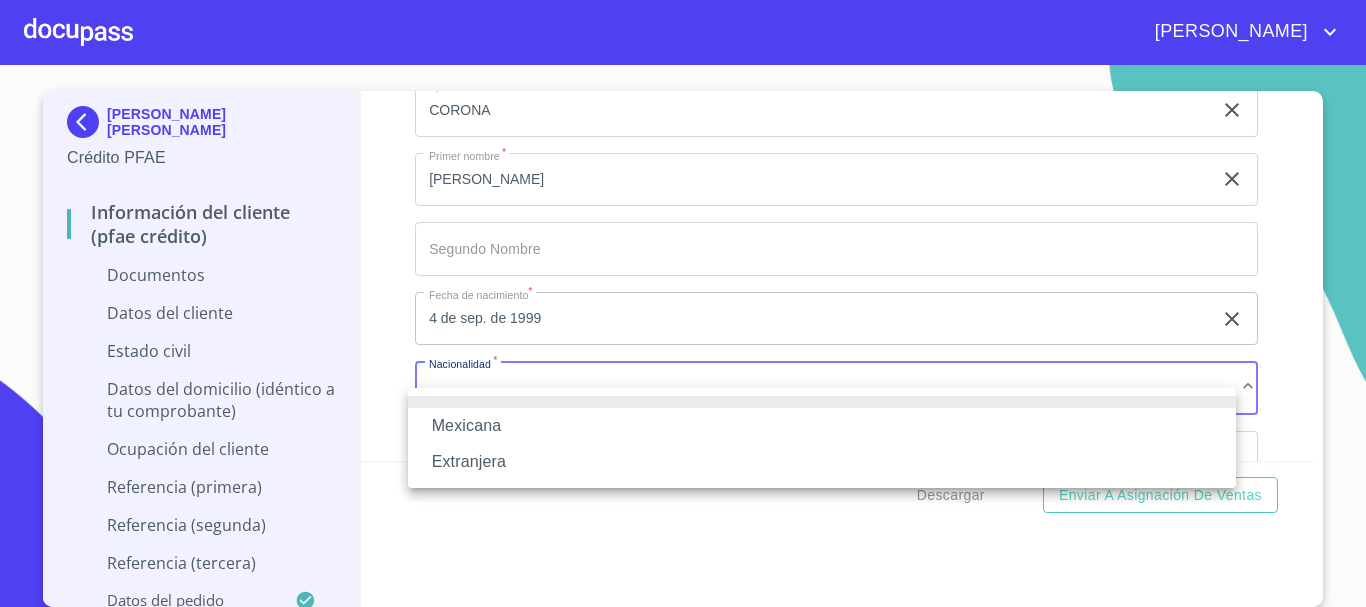 click on "Mexicana" at bounding box center (822, 426) 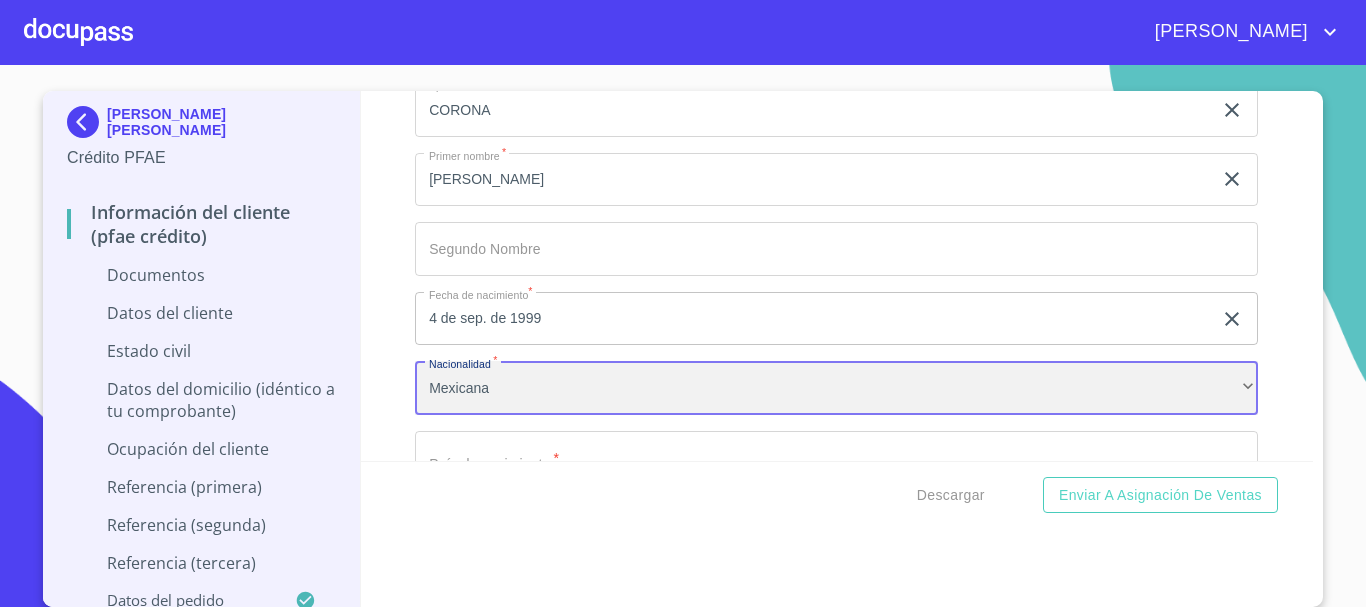 scroll, scrollTop: 6066, scrollLeft: 0, axis: vertical 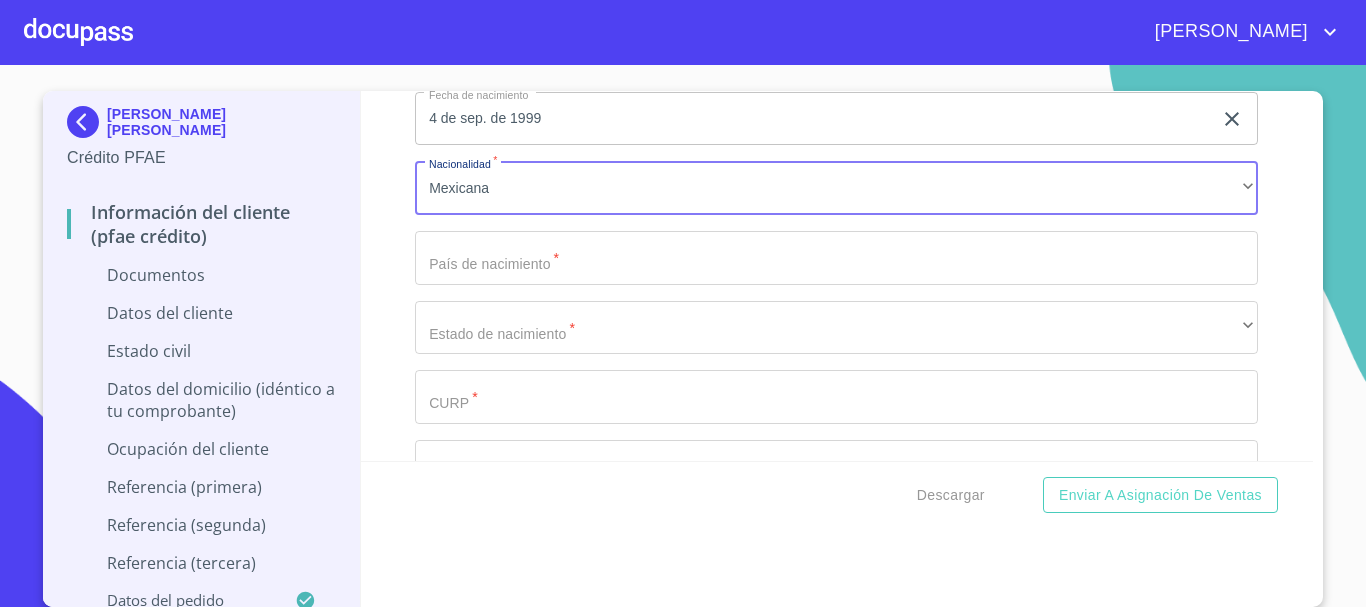 click on "Documento de identificación   *" at bounding box center [813, -160] 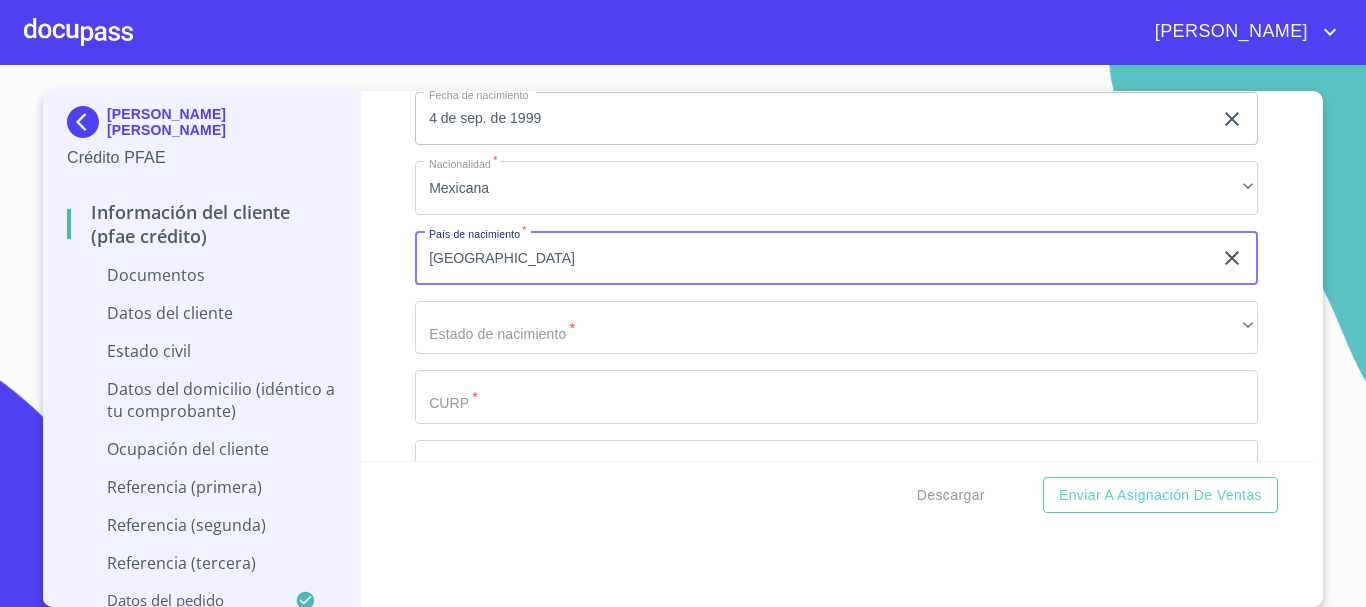 type on "[GEOGRAPHIC_DATA]" 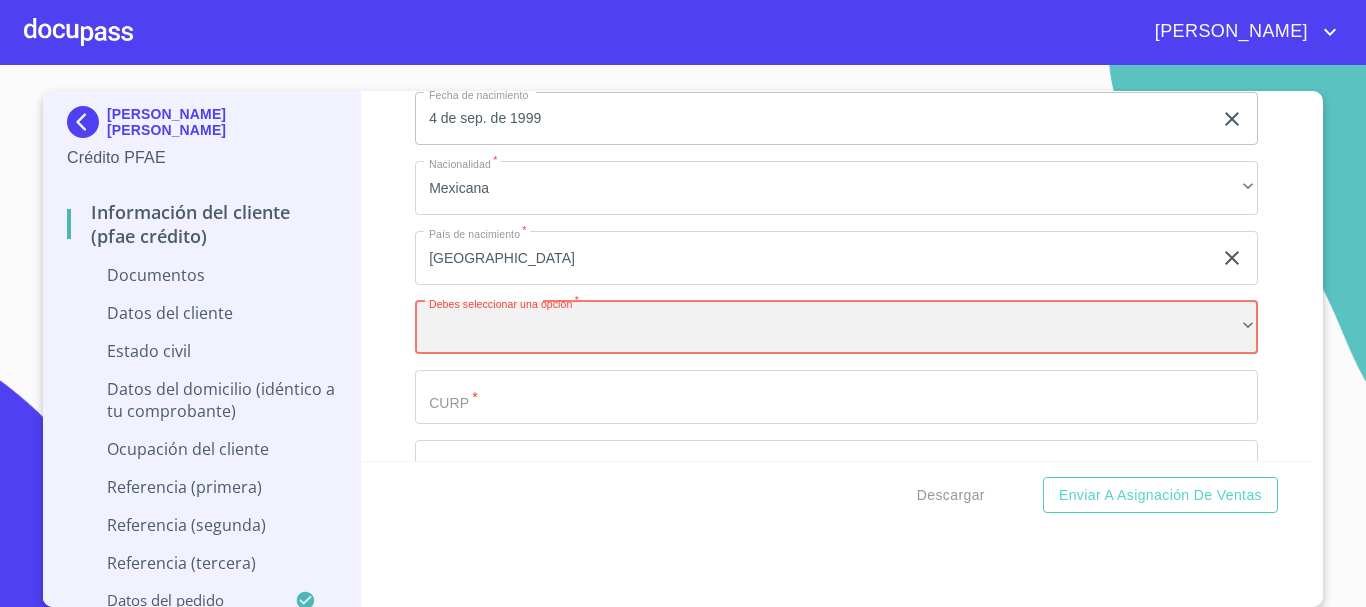 click on "​" at bounding box center (836, 328) 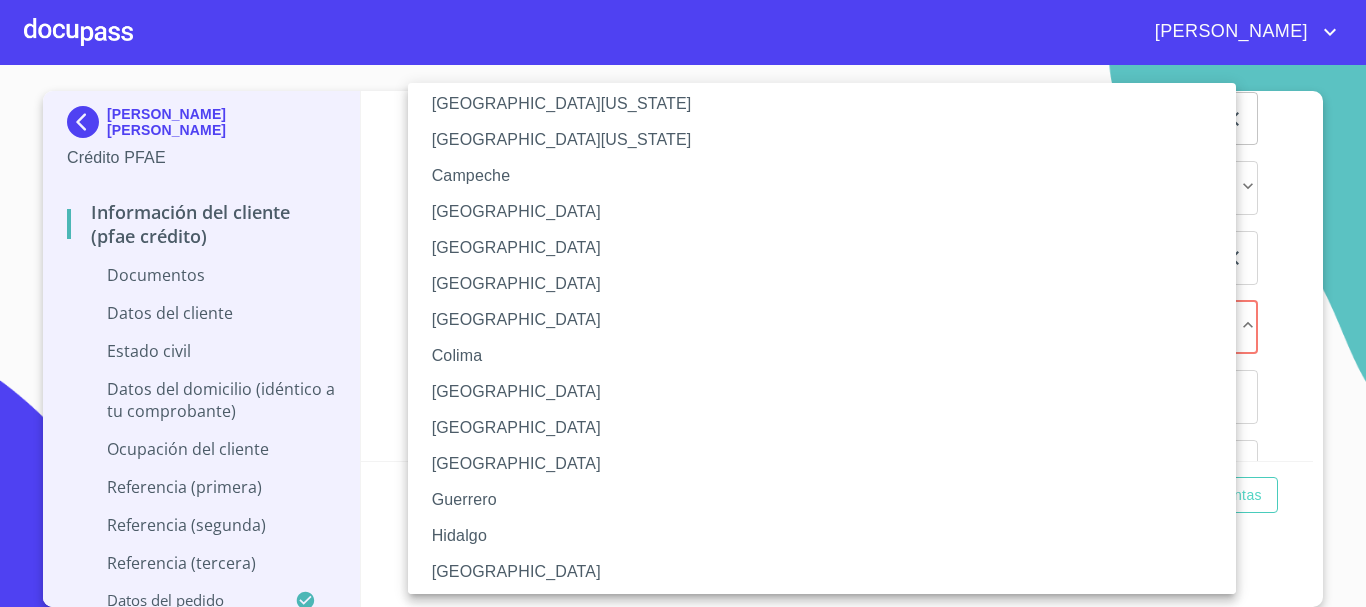 scroll, scrollTop: 100, scrollLeft: 0, axis: vertical 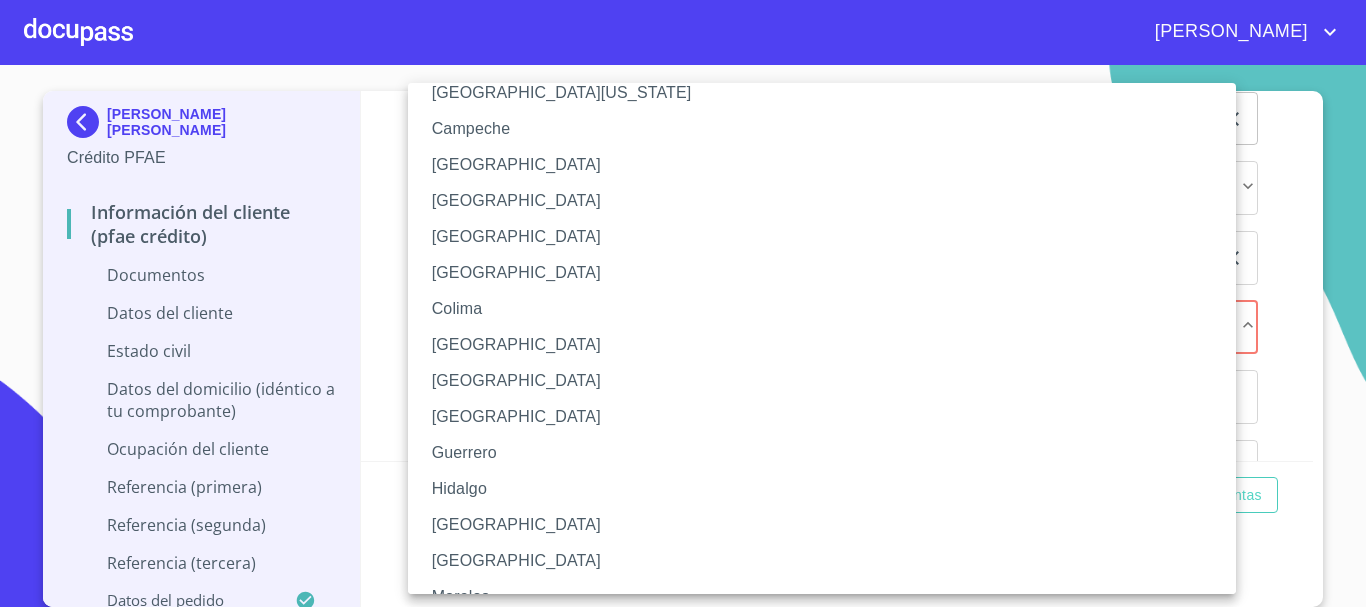 click on "[GEOGRAPHIC_DATA]" at bounding box center (829, 525) 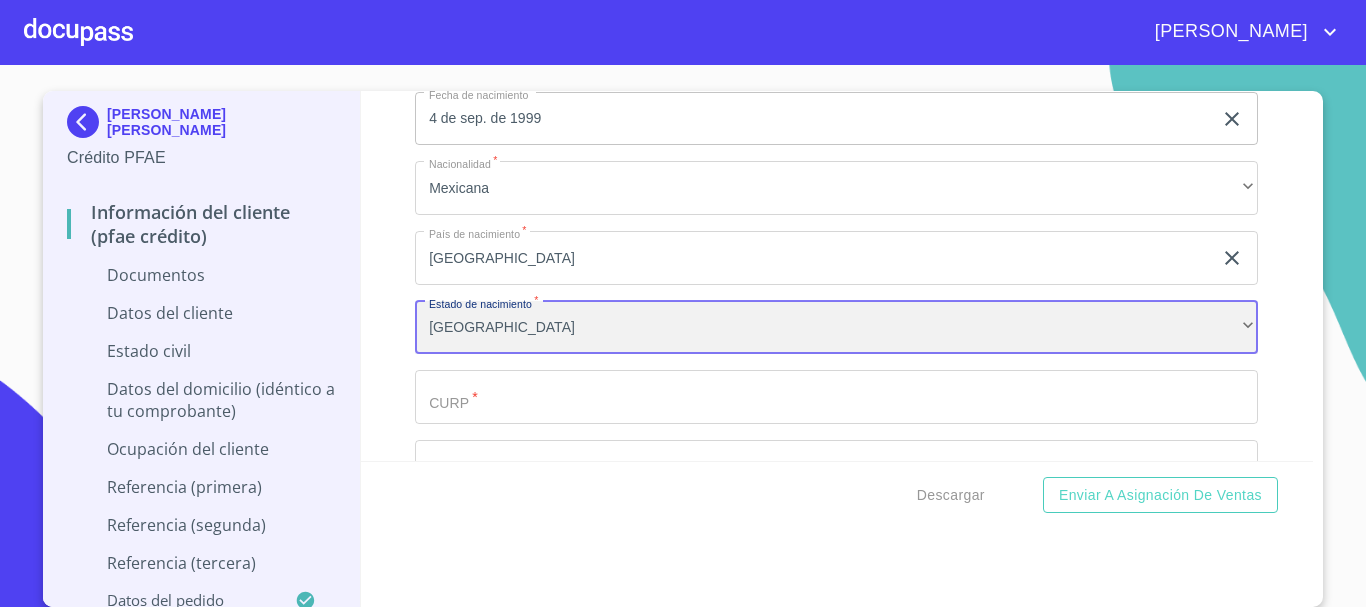 scroll, scrollTop: 6166, scrollLeft: 0, axis: vertical 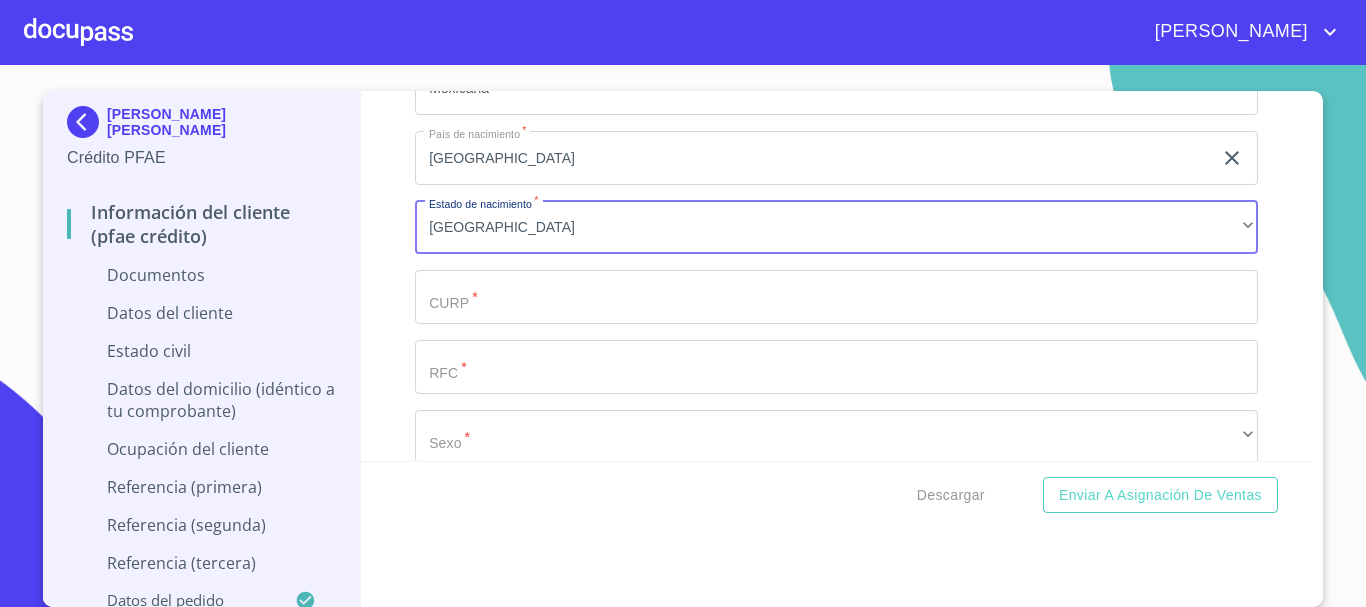 click on "Documento de identificación   *" at bounding box center (813, -260) 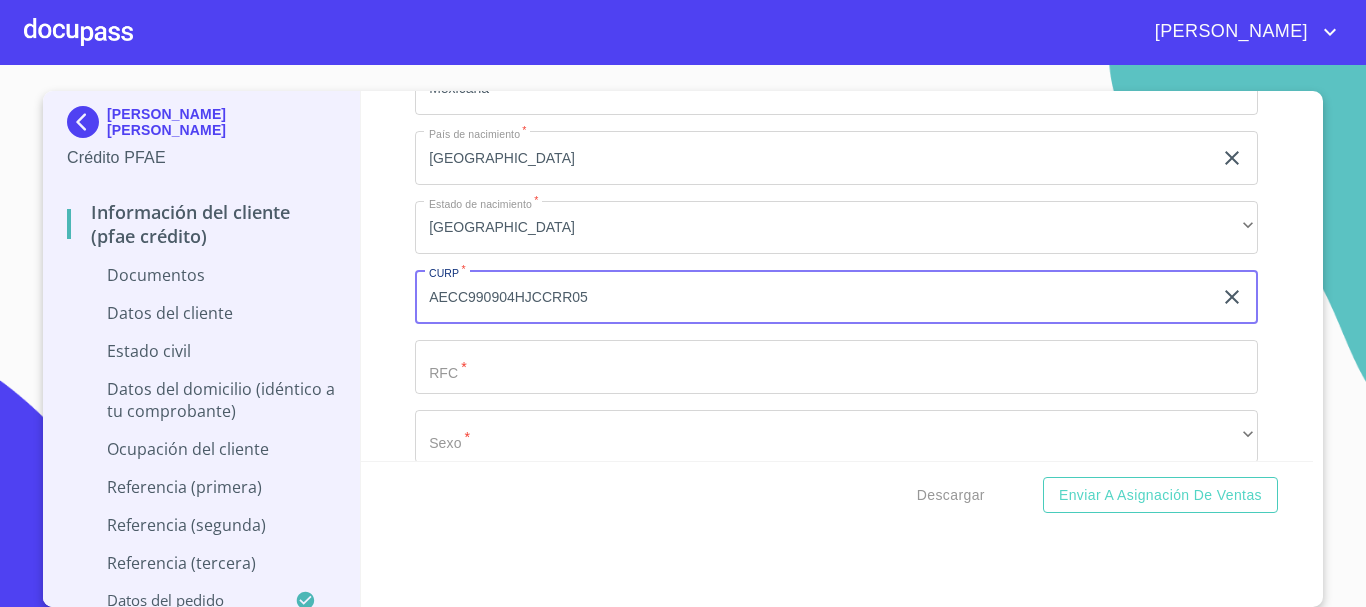 type on "AECC990904HJCCRR05" 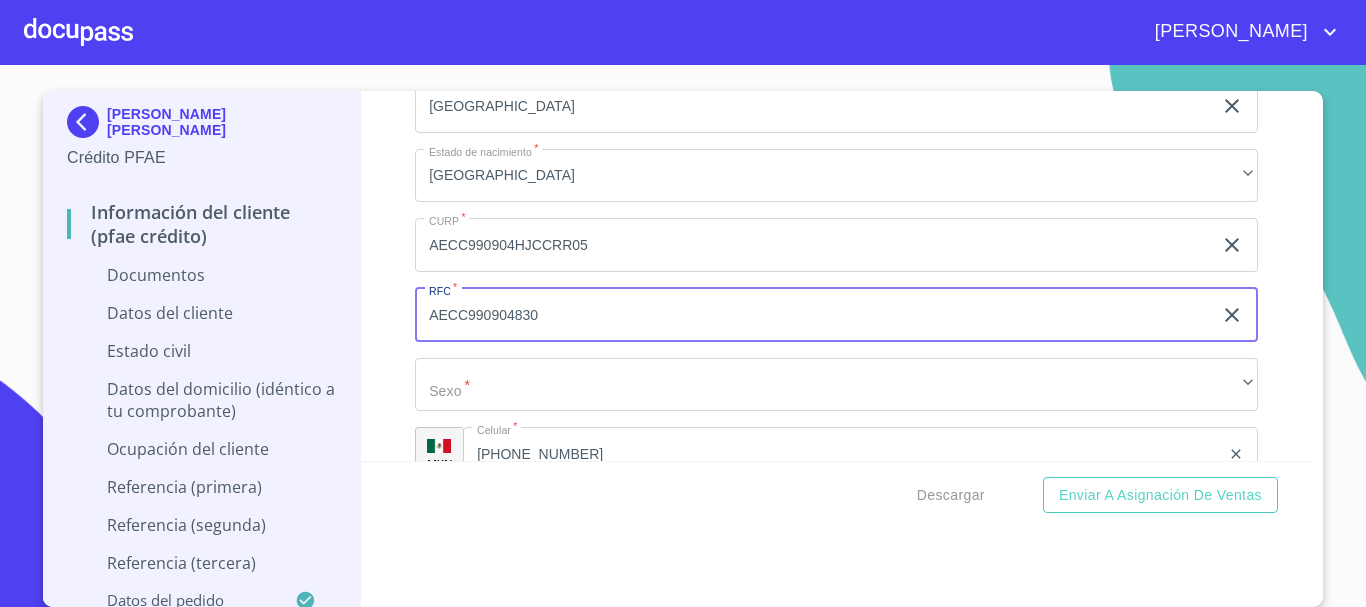 scroll, scrollTop: 6266, scrollLeft: 0, axis: vertical 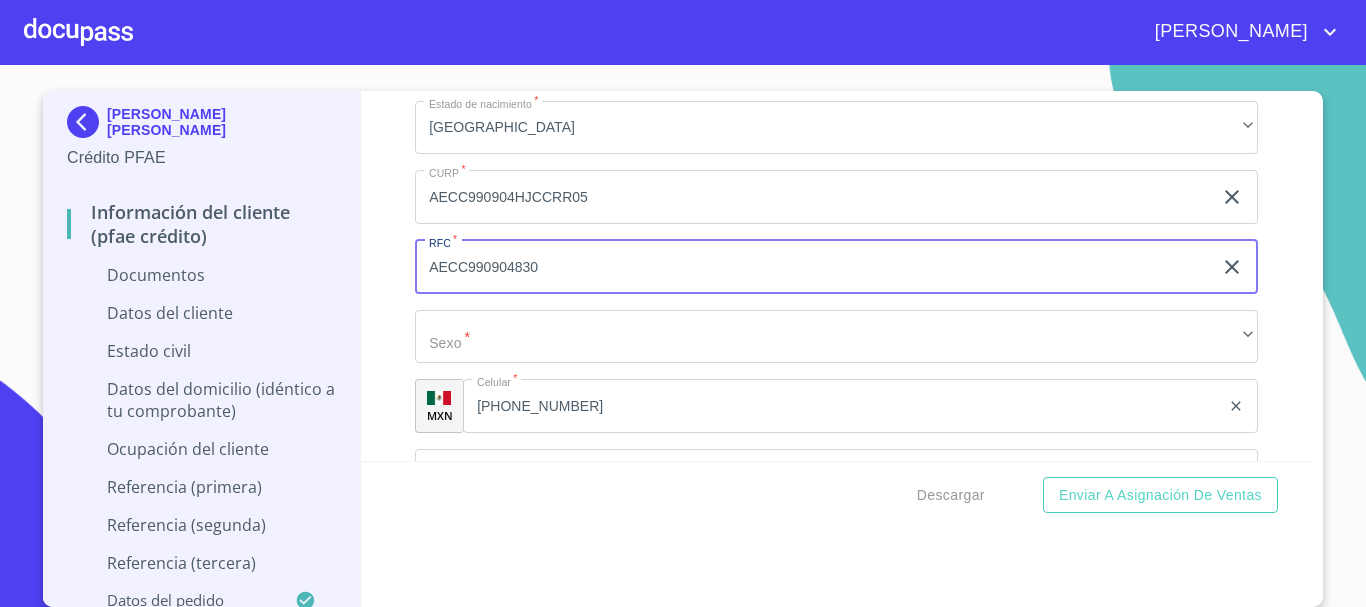 type on "AECC990904830" 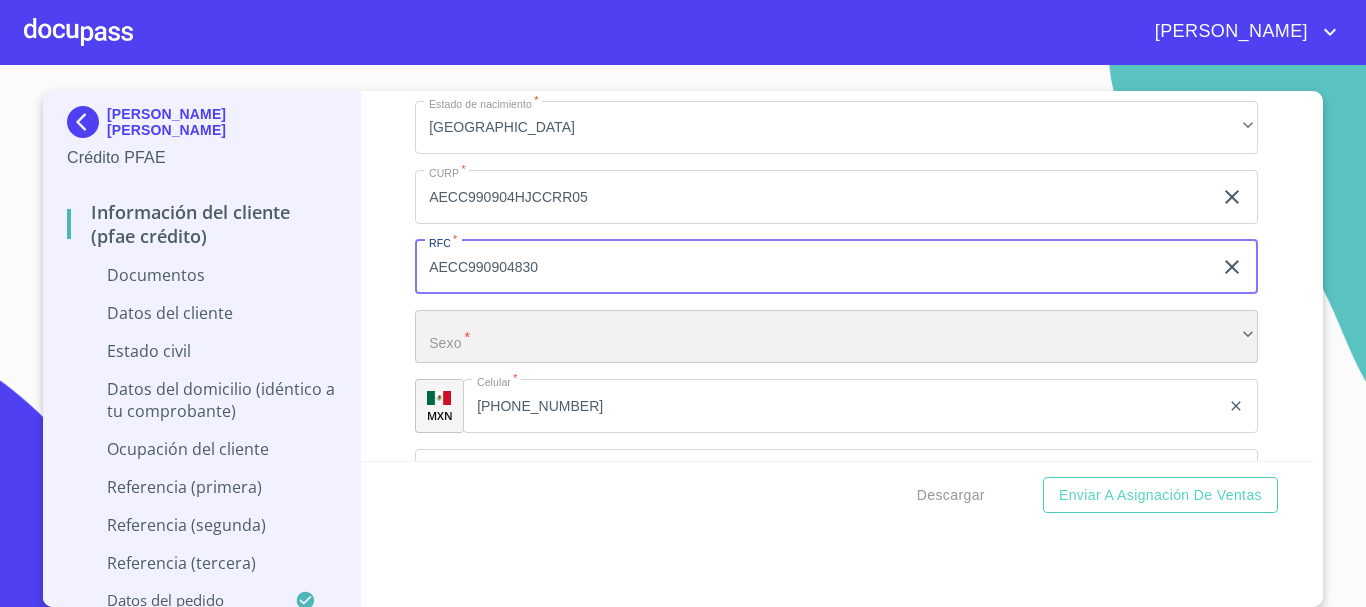 click on "​" at bounding box center [836, 337] 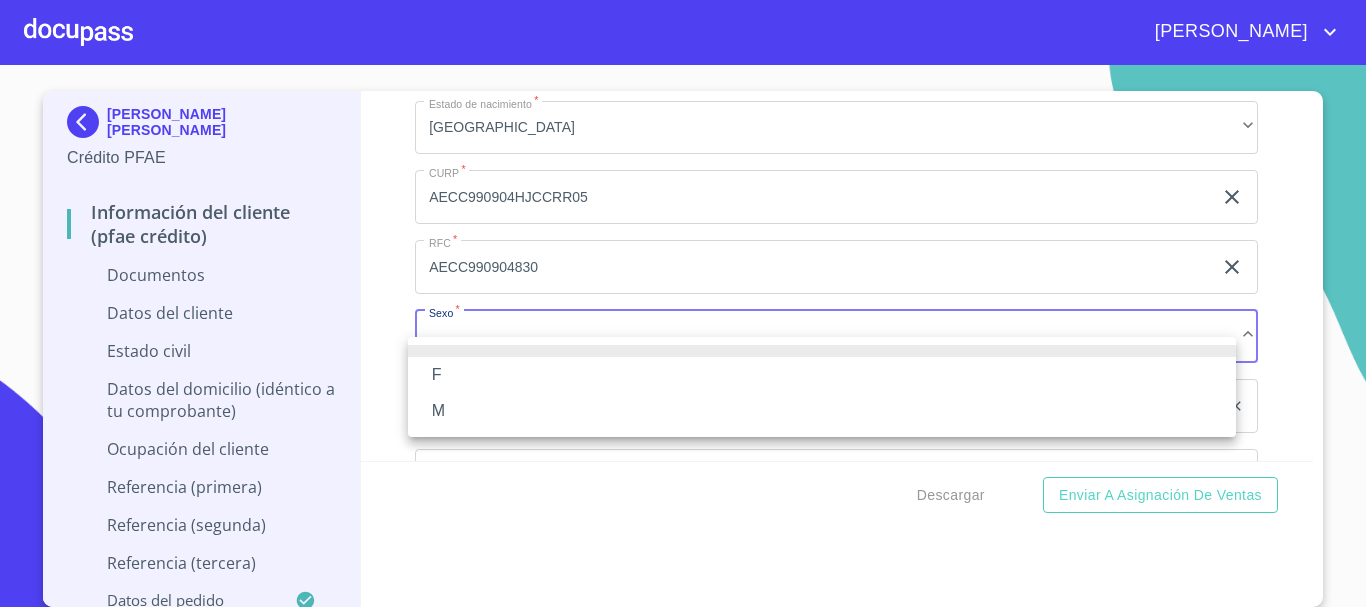 click on "F" at bounding box center [822, 375] 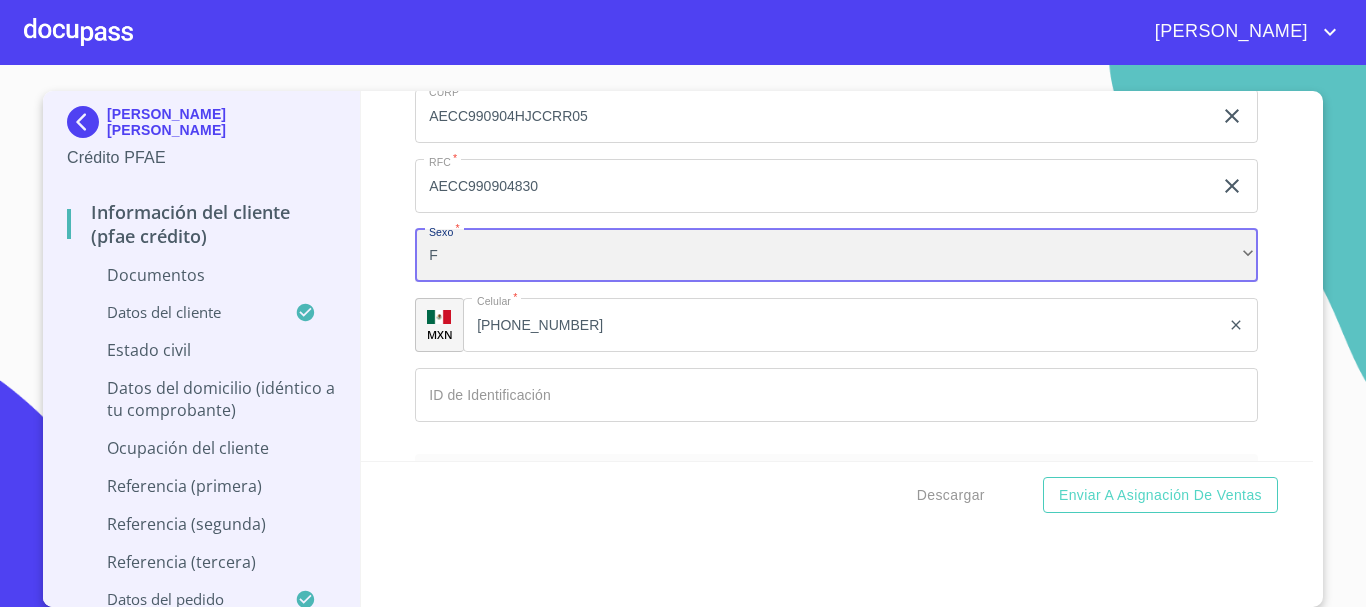 scroll, scrollTop: 6466, scrollLeft: 0, axis: vertical 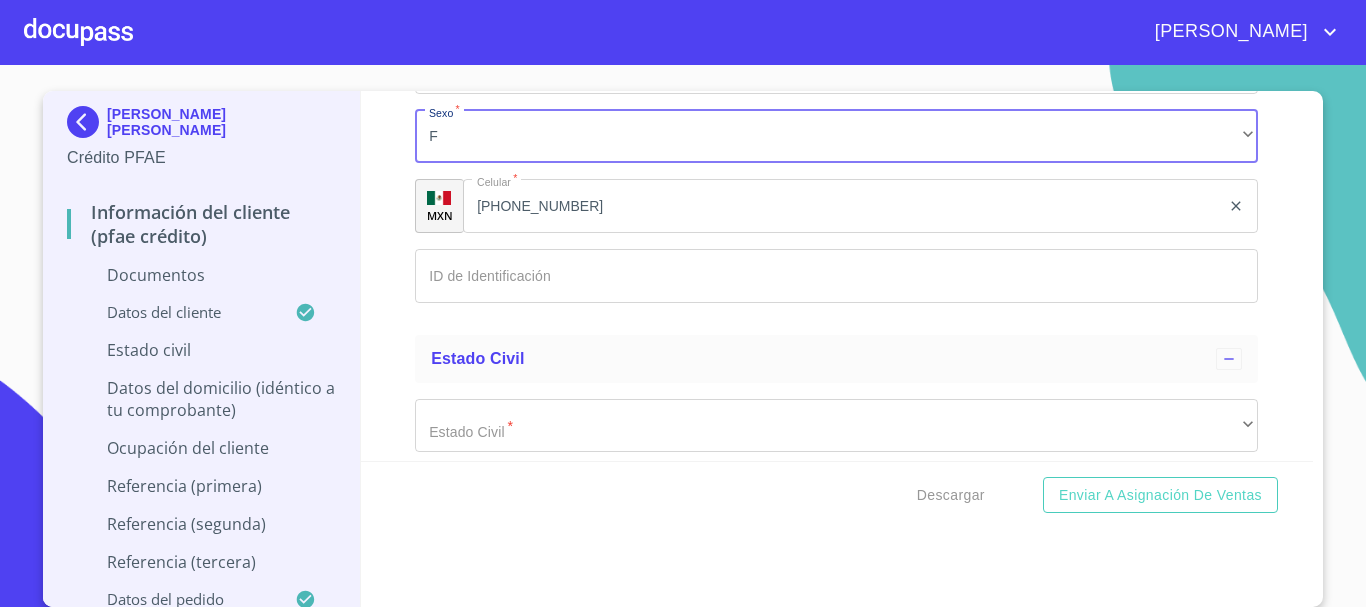 click on "Documento de identificación   *" at bounding box center (813, -560) 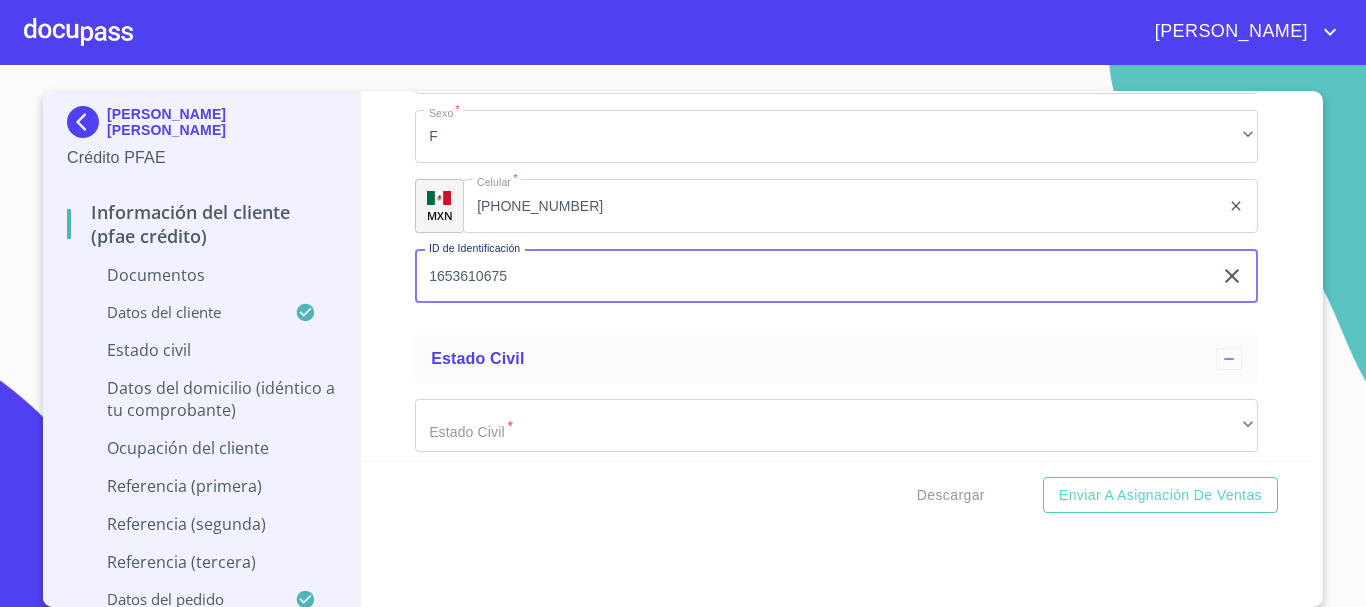 type on "1653610675" 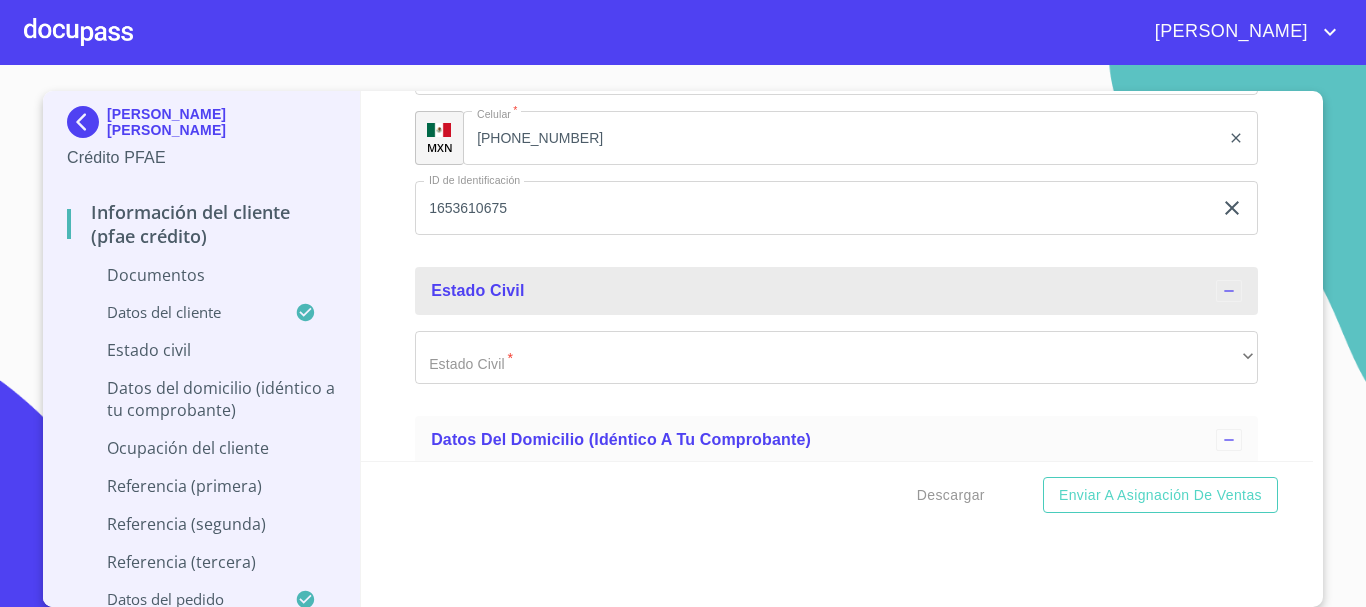 scroll, scrollTop: 6566, scrollLeft: 0, axis: vertical 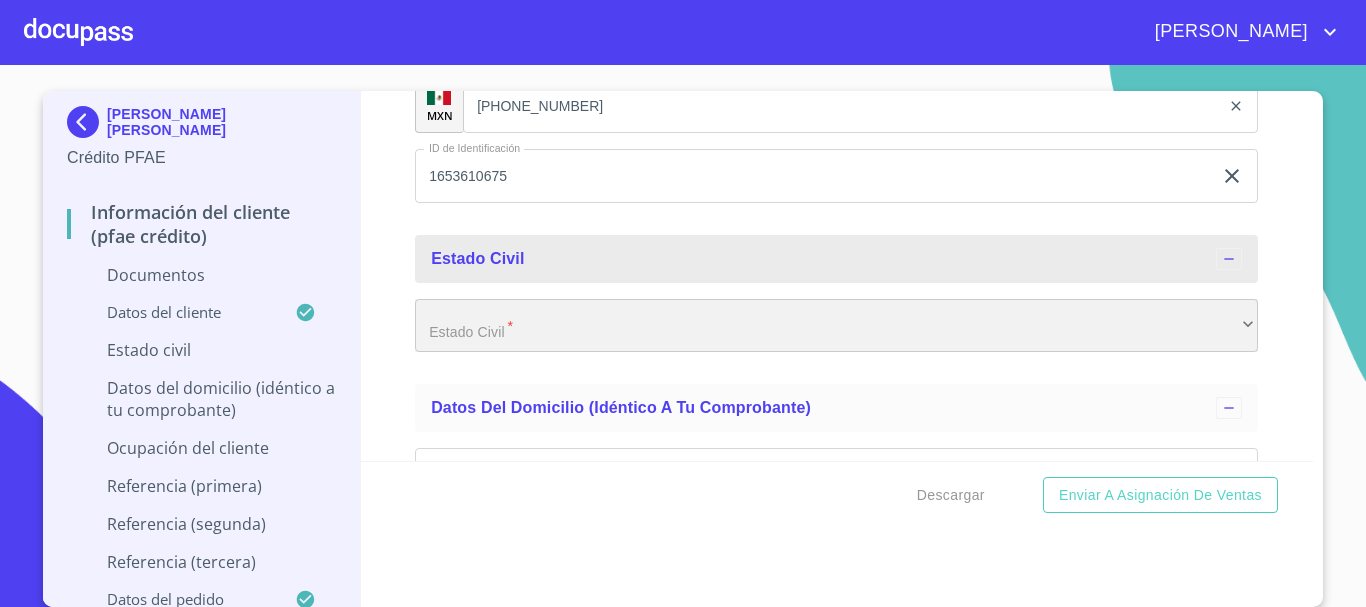 click on "​" at bounding box center (836, 326) 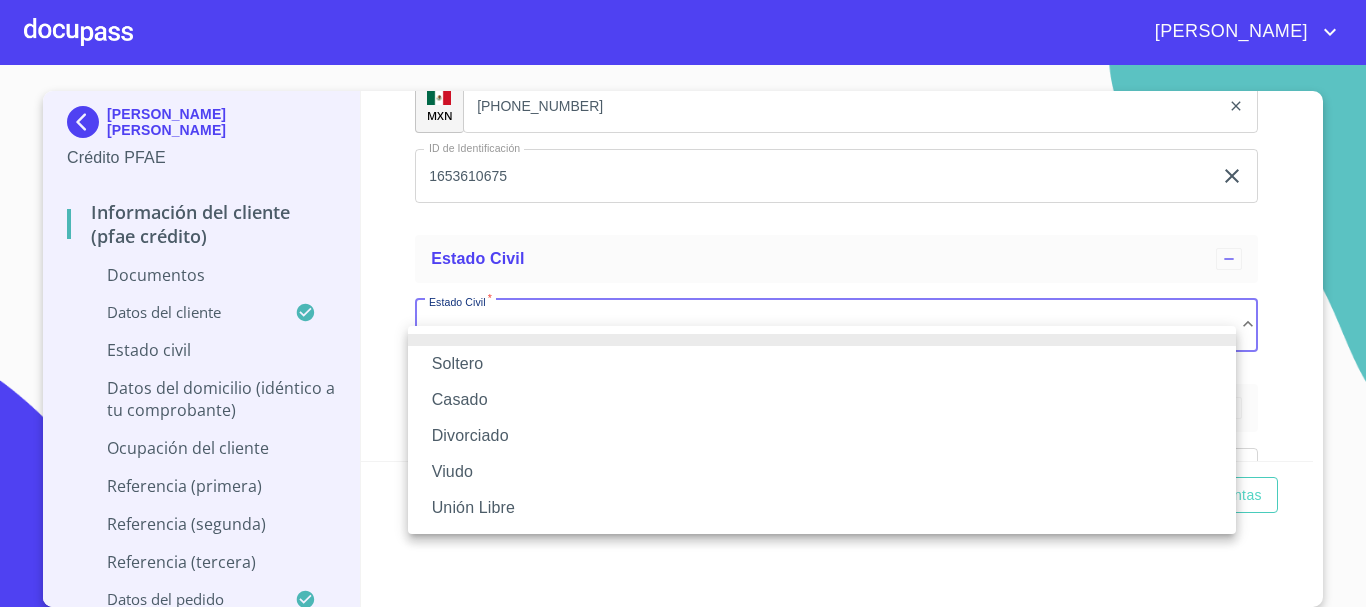 click on "Soltero" at bounding box center [822, 364] 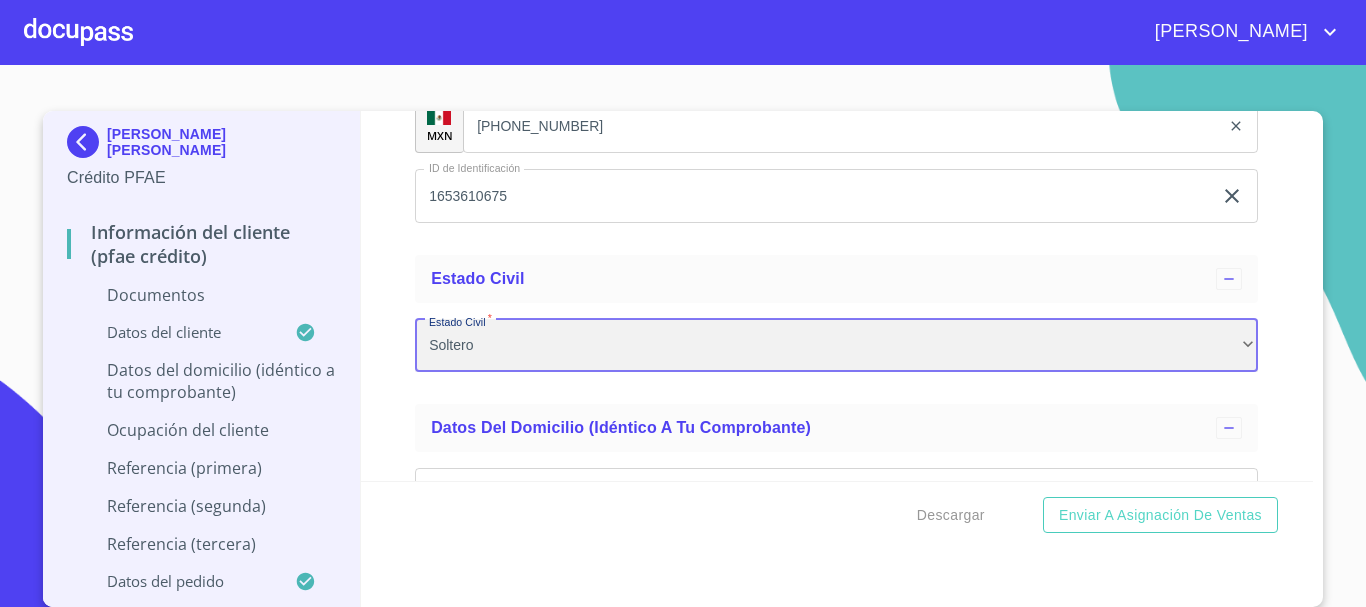 scroll, scrollTop: 2, scrollLeft: 0, axis: vertical 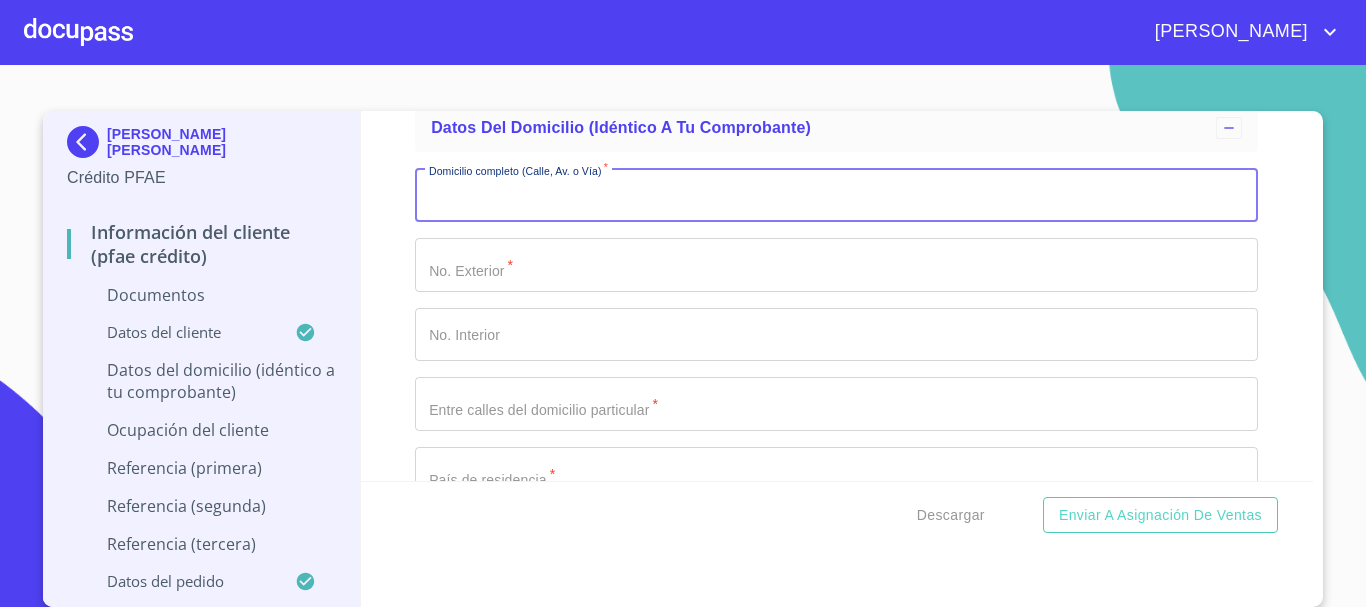 click on "Documento de identificación   *" at bounding box center [836, 195] 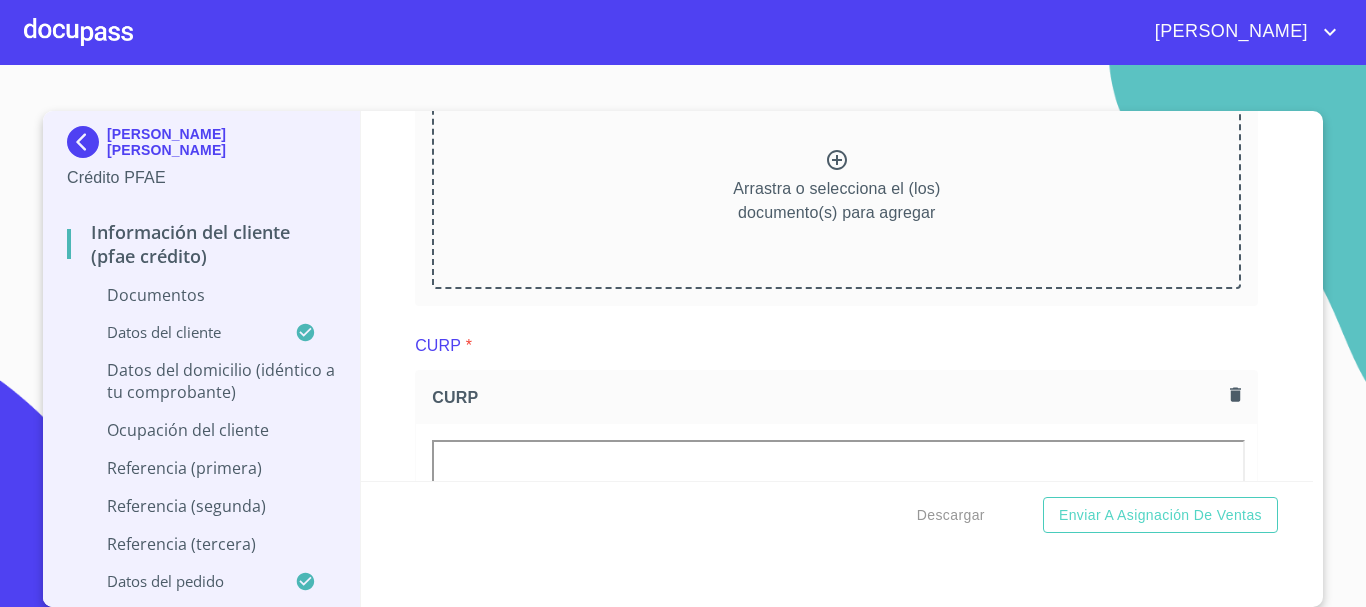 scroll, scrollTop: 3666, scrollLeft: 0, axis: vertical 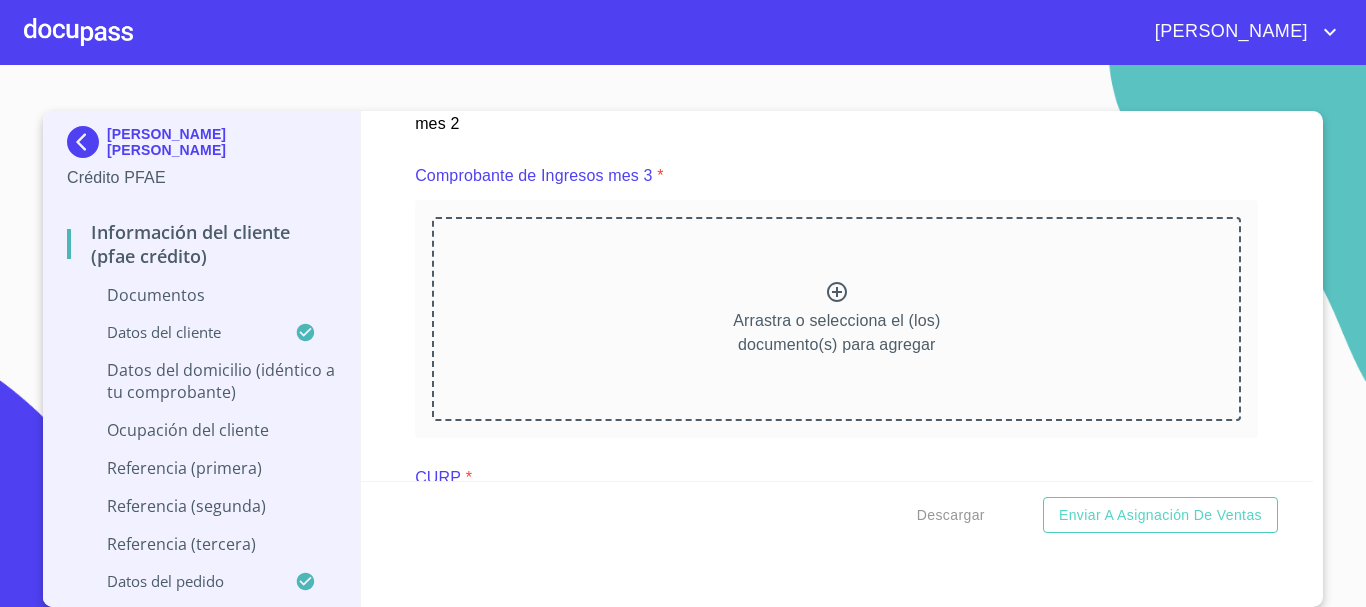 click 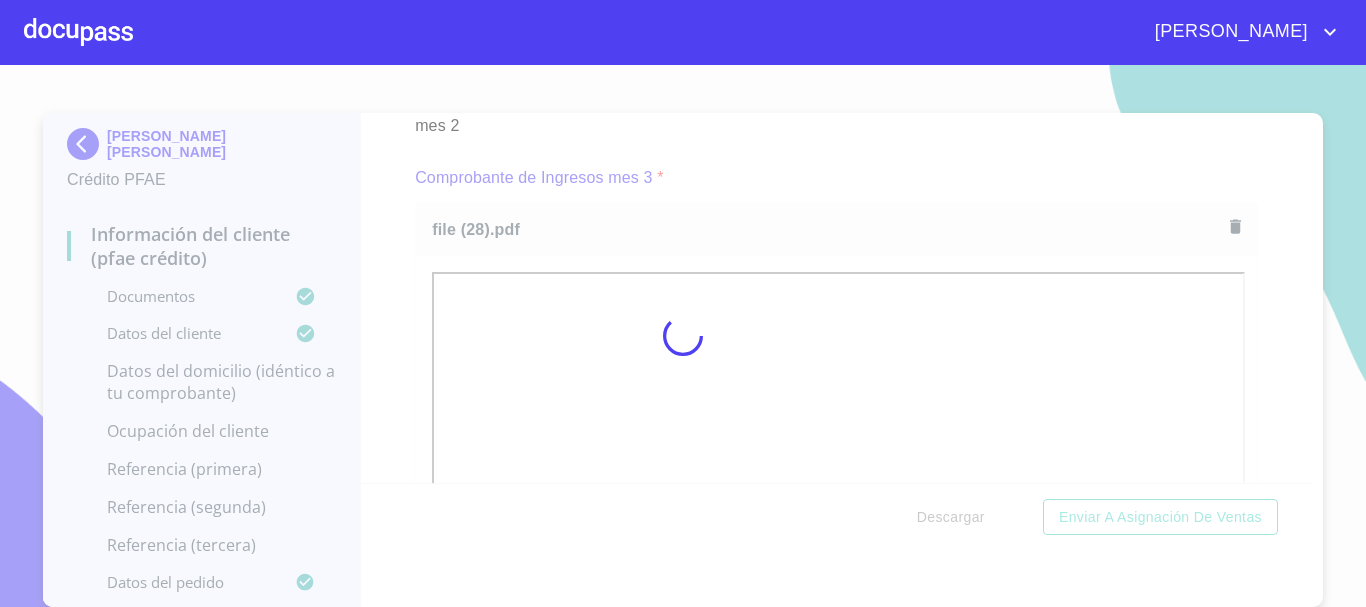 scroll, scrollTop: 0, scrollLeft: 0, axis: both 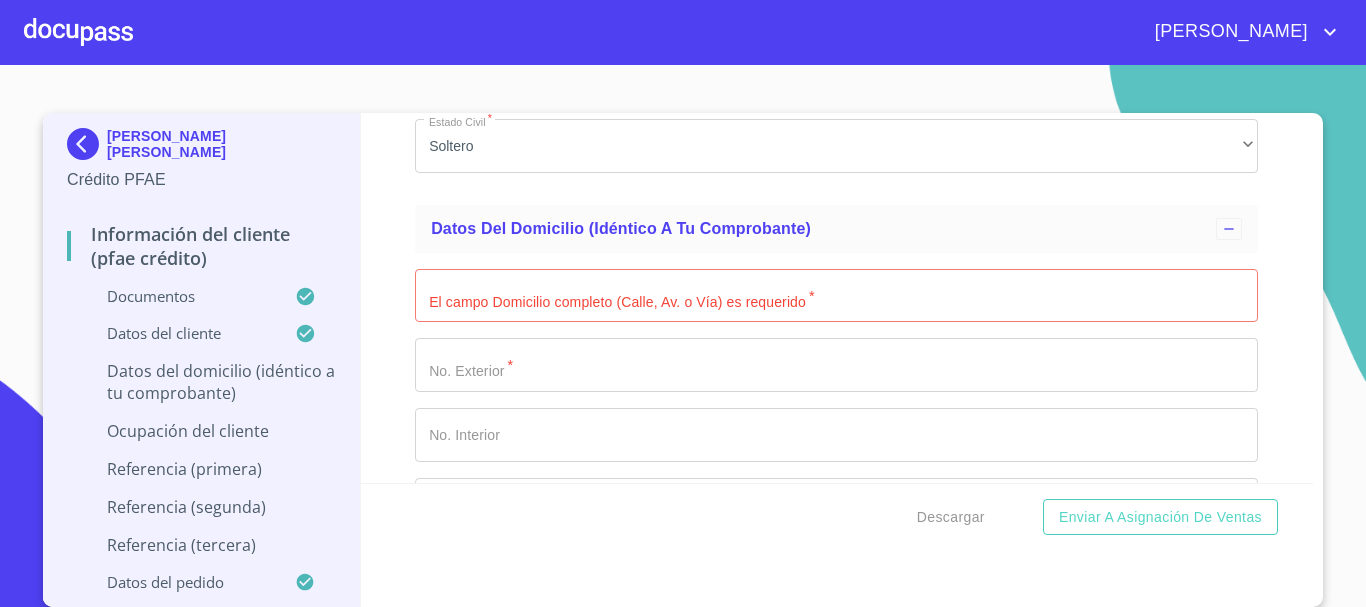 click on "Documento de identificación   *" at bounding box center (836, 296) 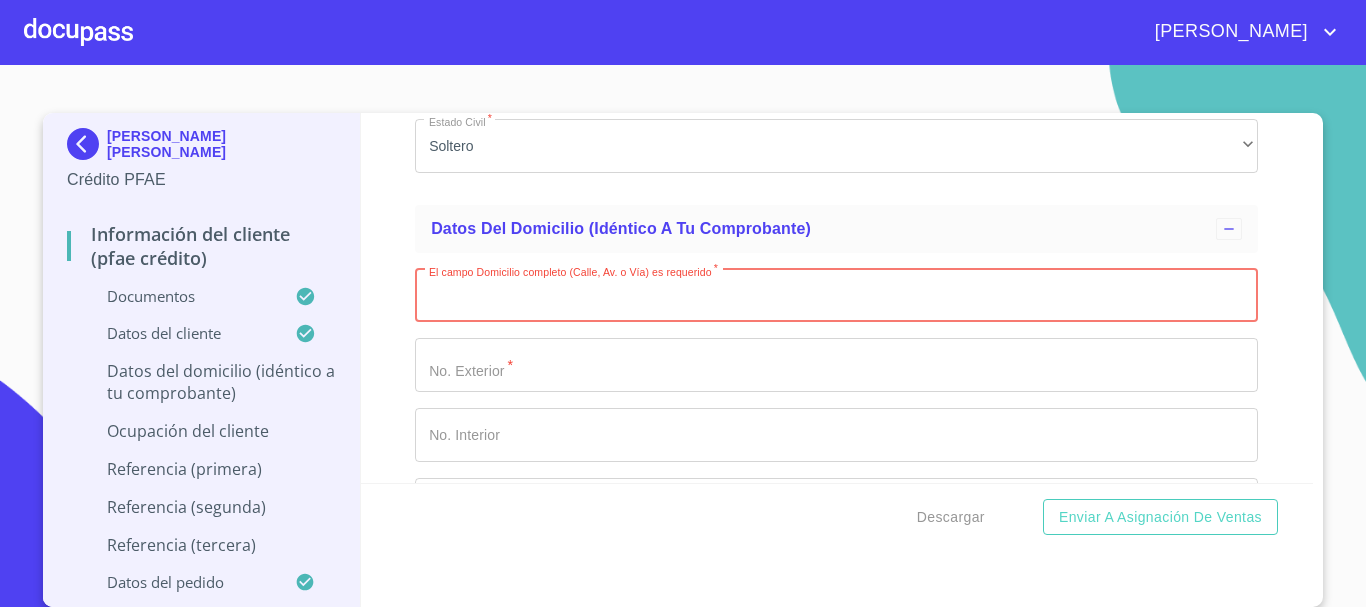 type on "m" 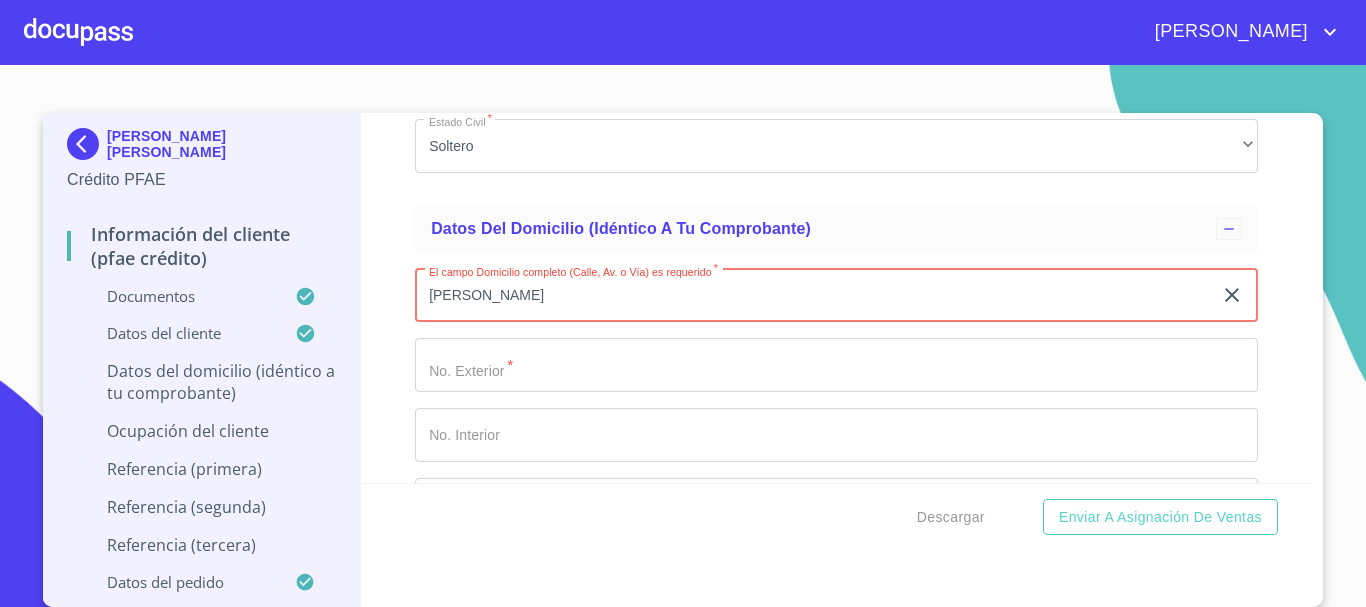 type on "[PERSON_NAME]" 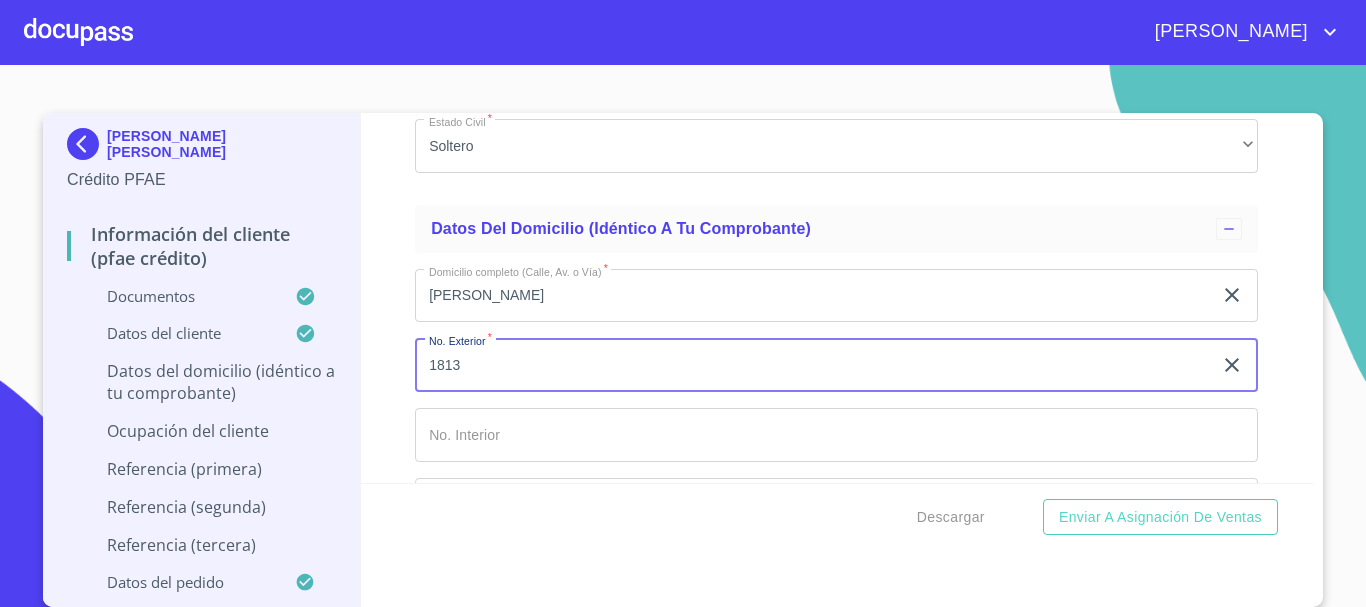 type on "1813" 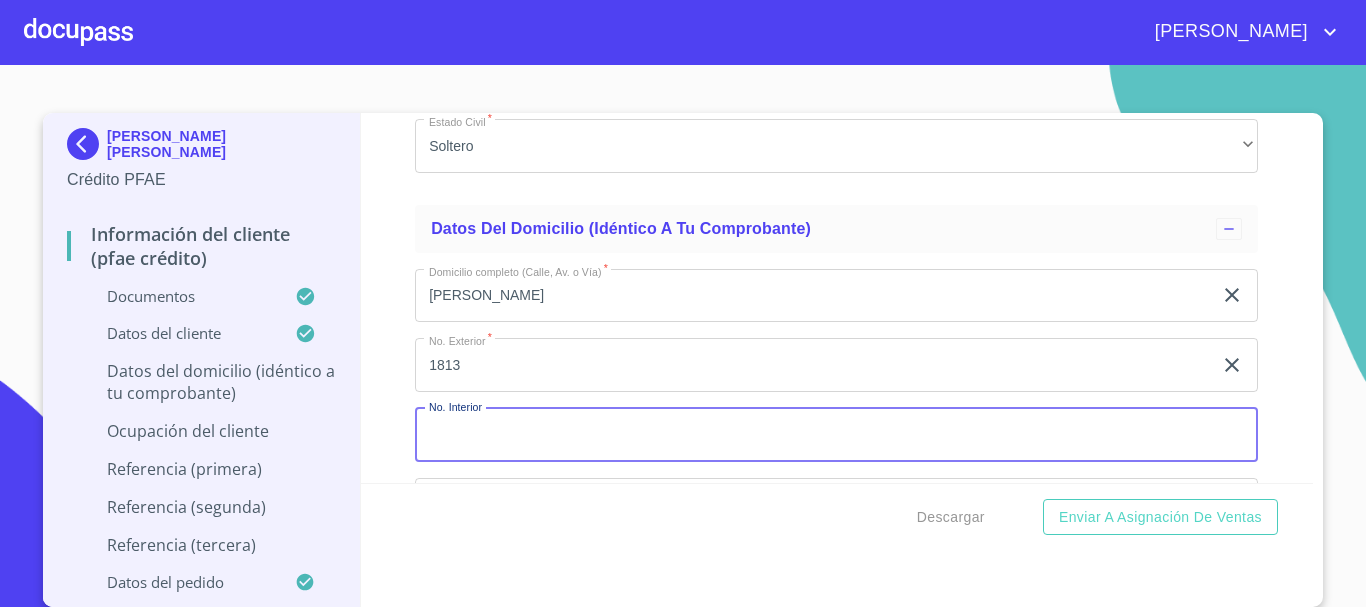 scroll, scrollTop: 7558, scrollLeft: 0, axis: vertical 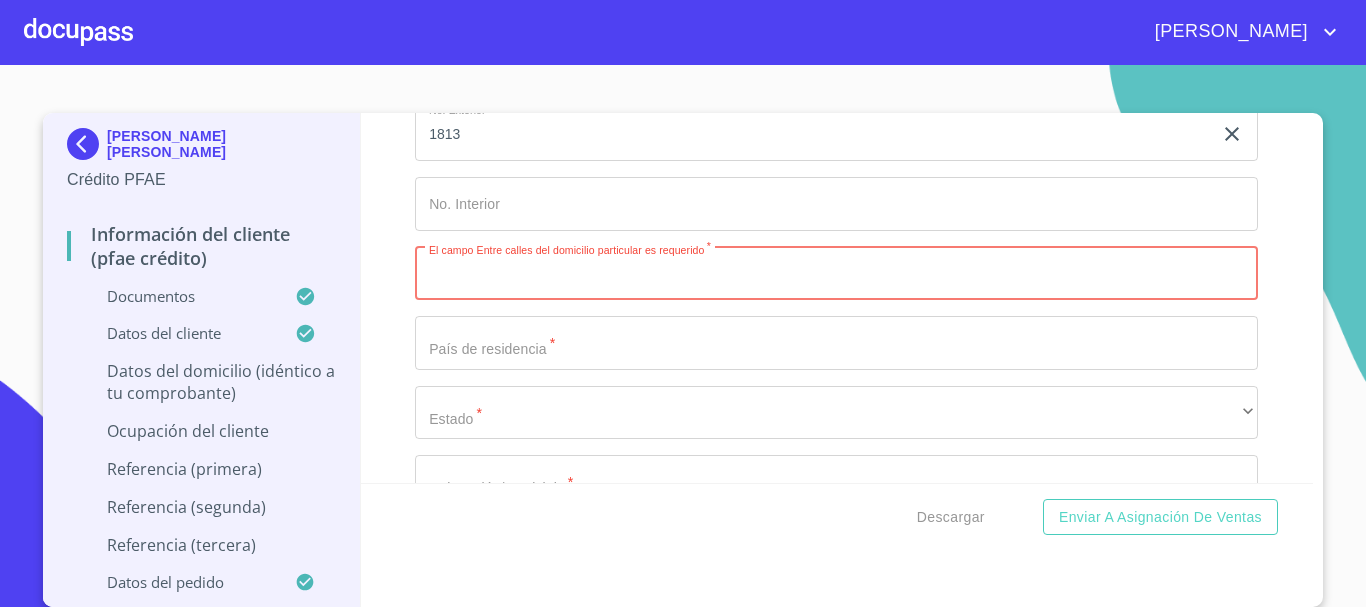 click on "Documento de identificación   *" at bounding box center (836, 274) 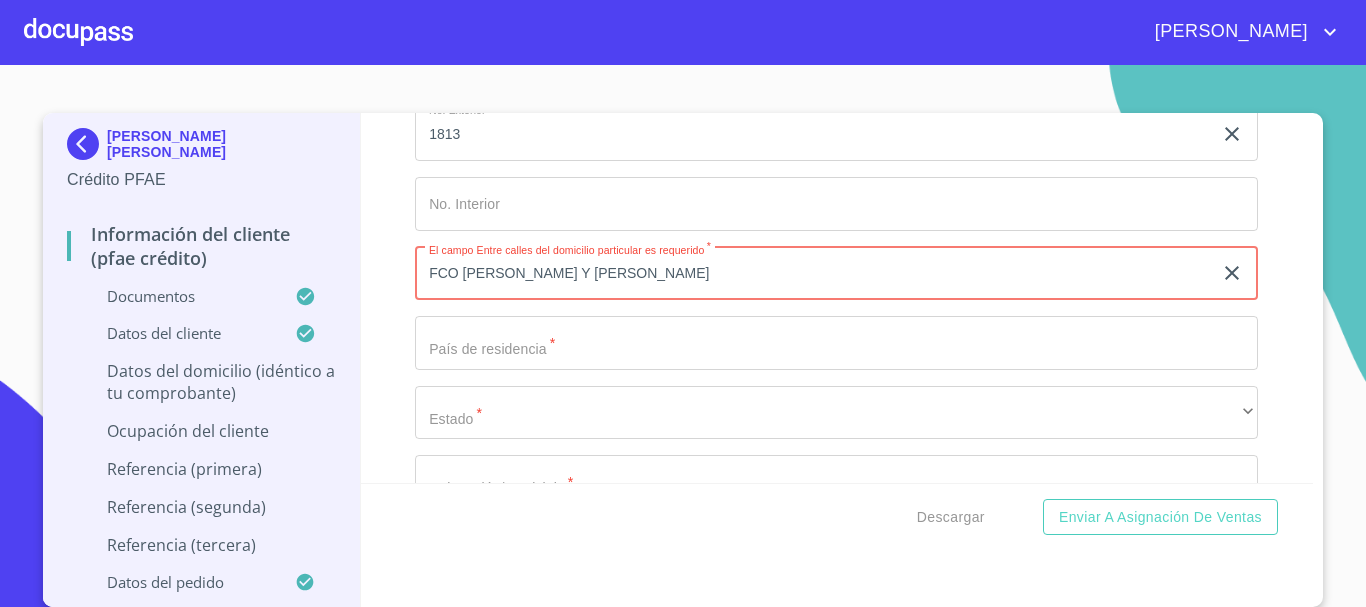 type on "FCO [PERSON_NAME] Y [PERSON_NAME]" 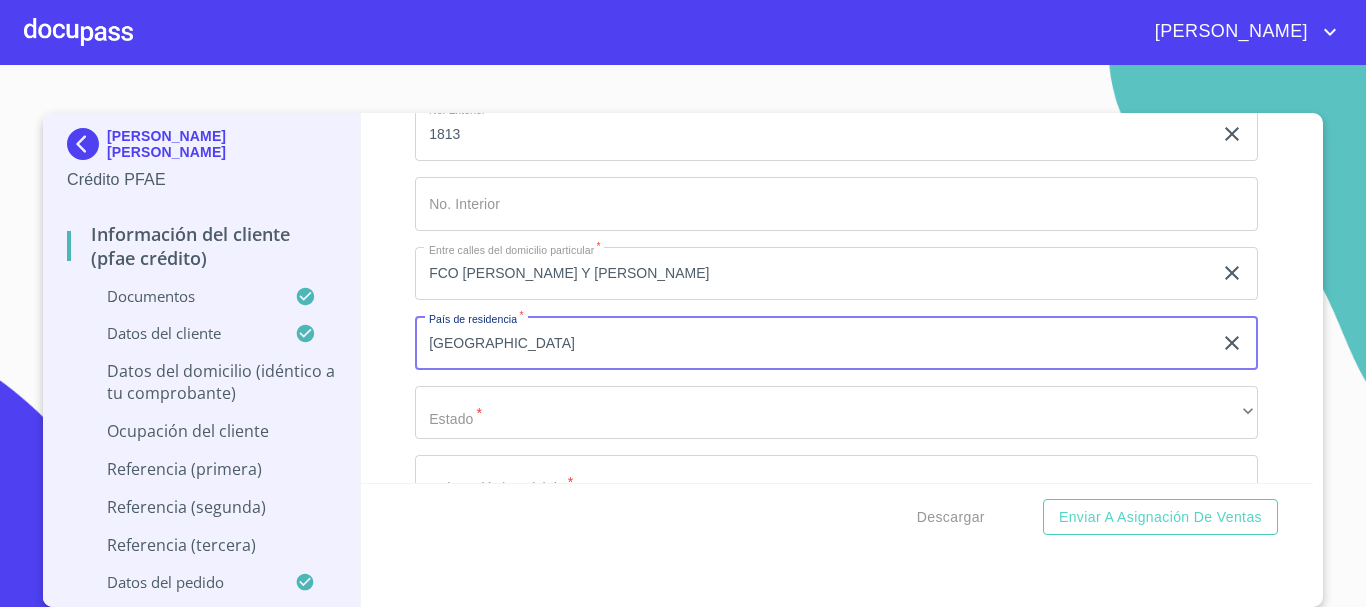 type on "[GEOGRAPHIC_DATA]" 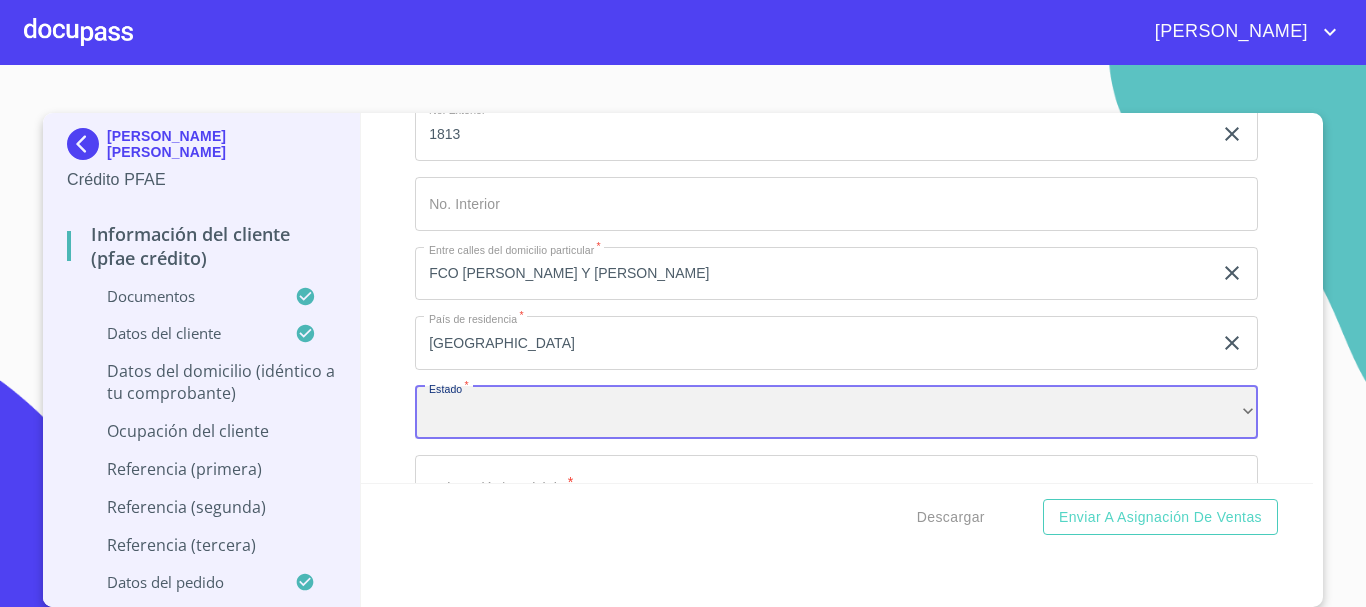 click on "​" at bounding box center [836, 413] 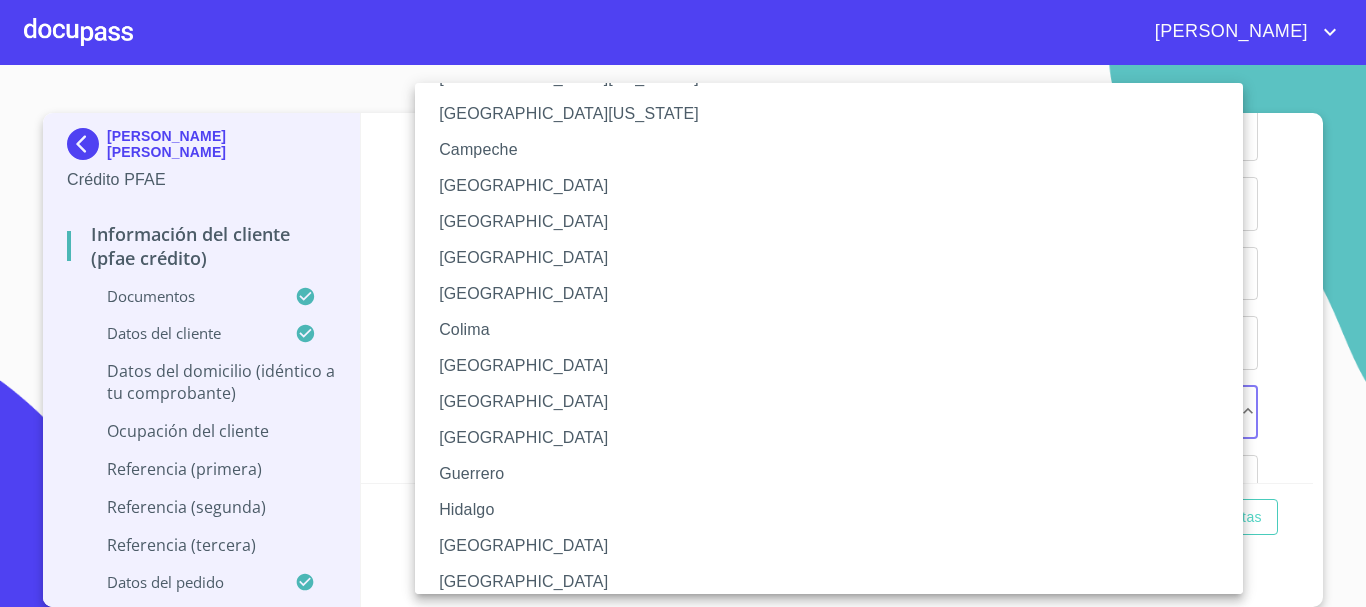 scroll, scrollTop: 200, scrollLeft: 0, axis: vertical 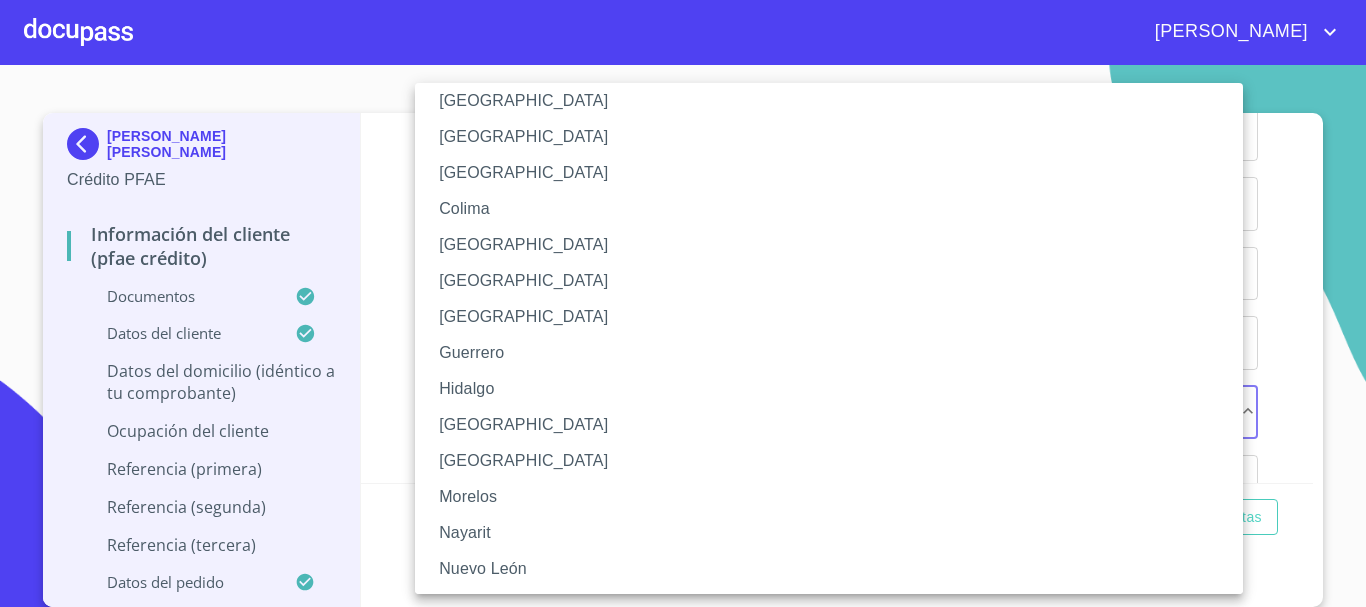 click on "[GEOGRAPHIC_DATA]" at bounding box center [836, 425] 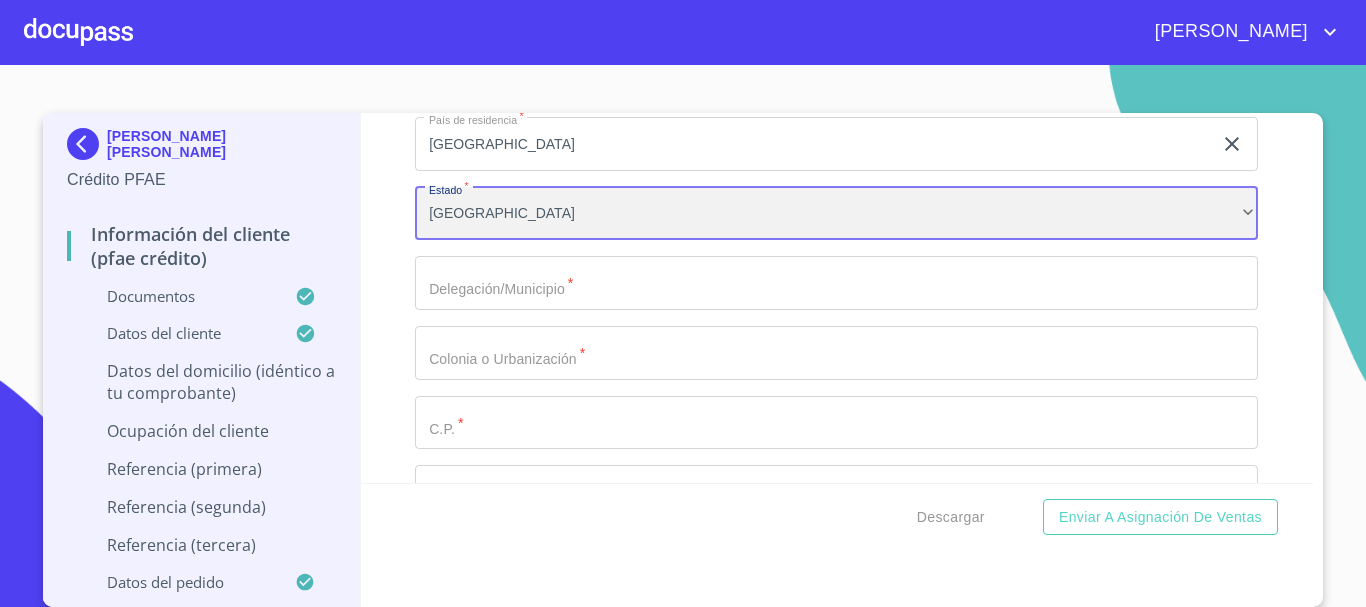 scroll, scrollTop: 7758, scrollLeft: 0, axis: vertical 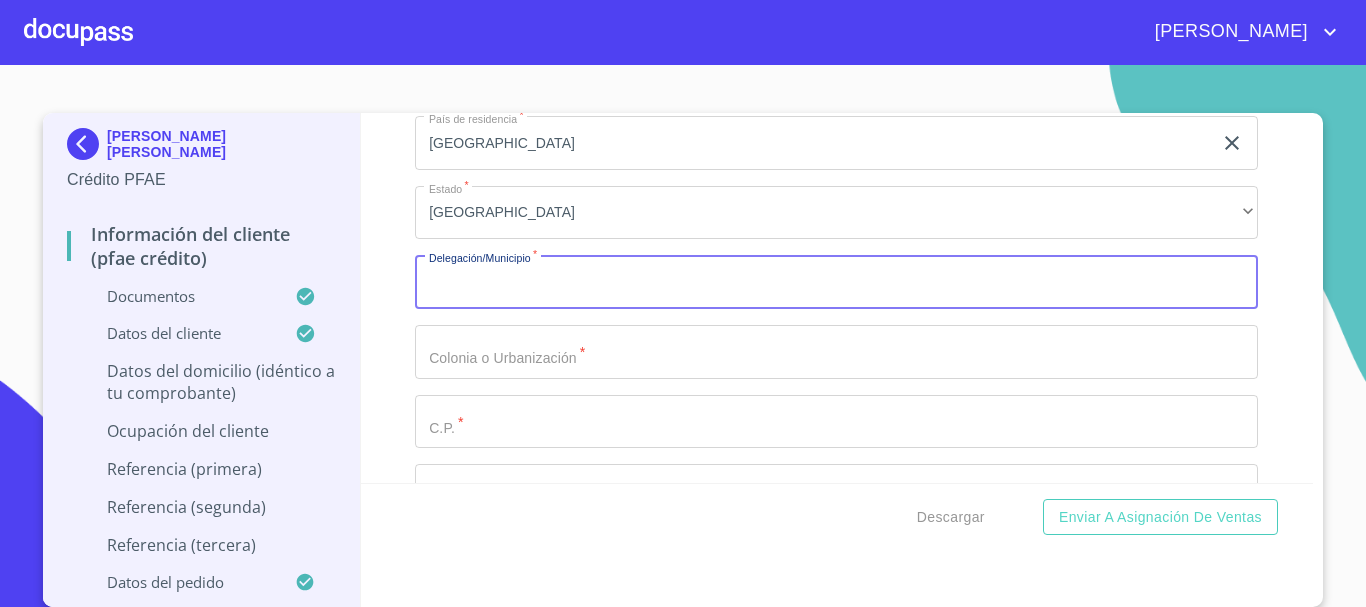 click on "Documento de identificación   *" at bounding box center (836, 282) 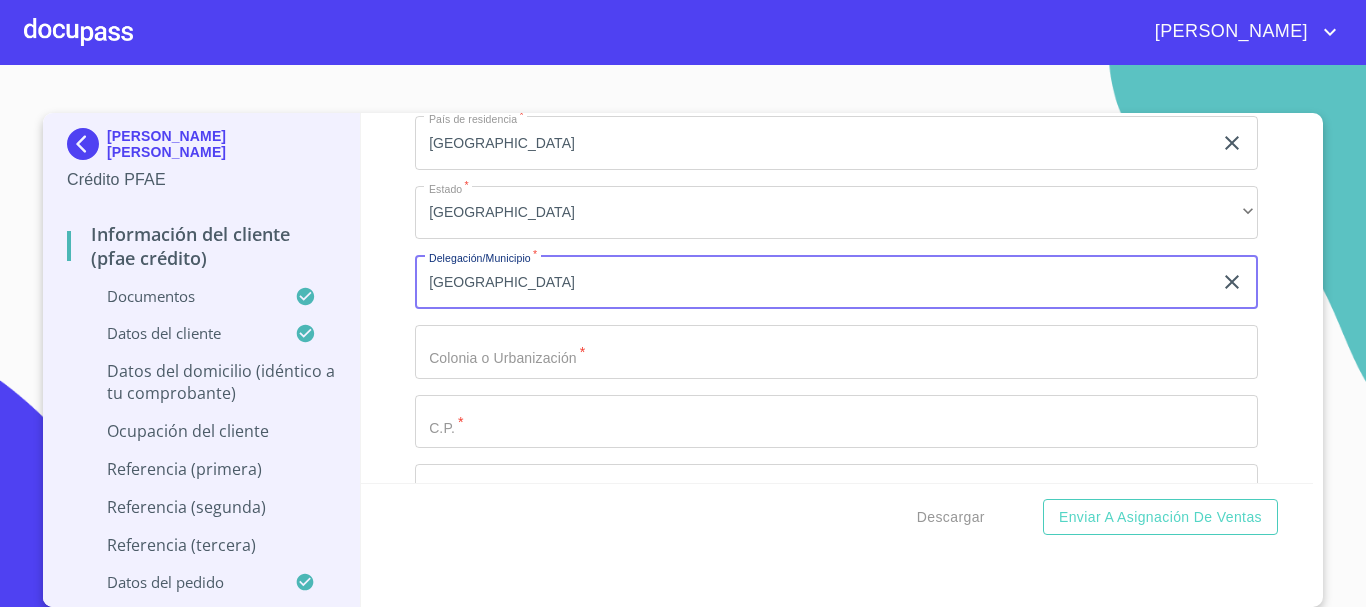 type on "[GEOGRAPHIC_DATA]" 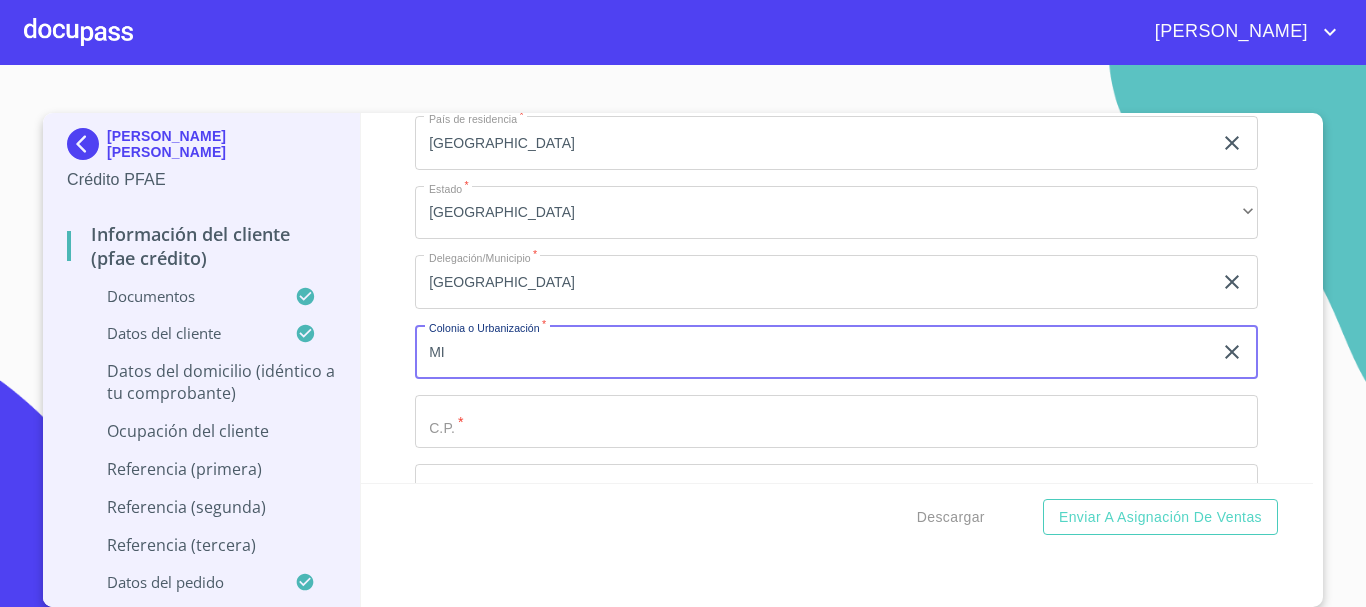 type on "M" 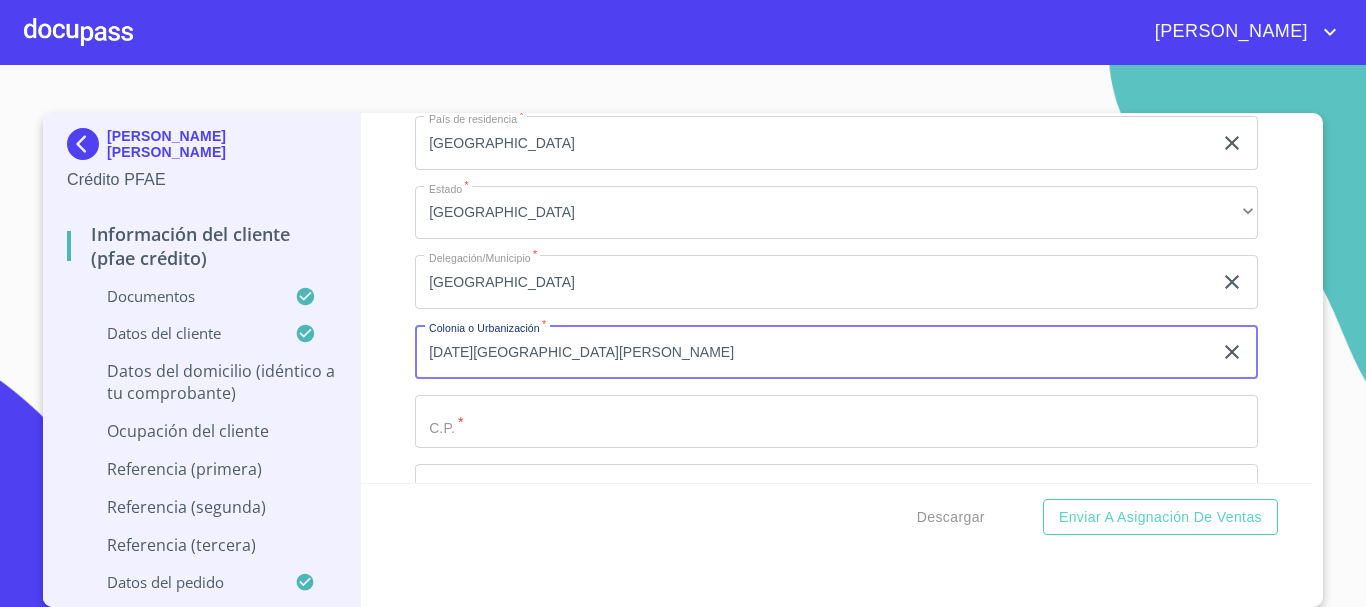 type on "[DATE][GEOGRAPHIC_DATA][PERSON_NAME]" 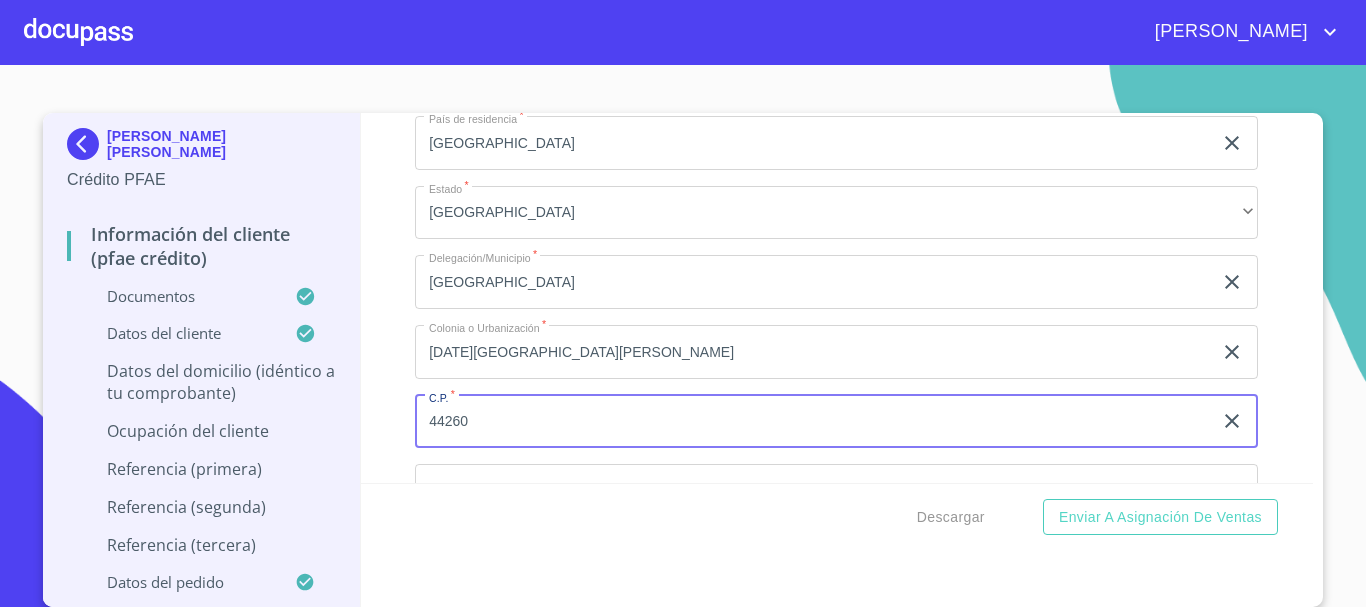 type on "44260" 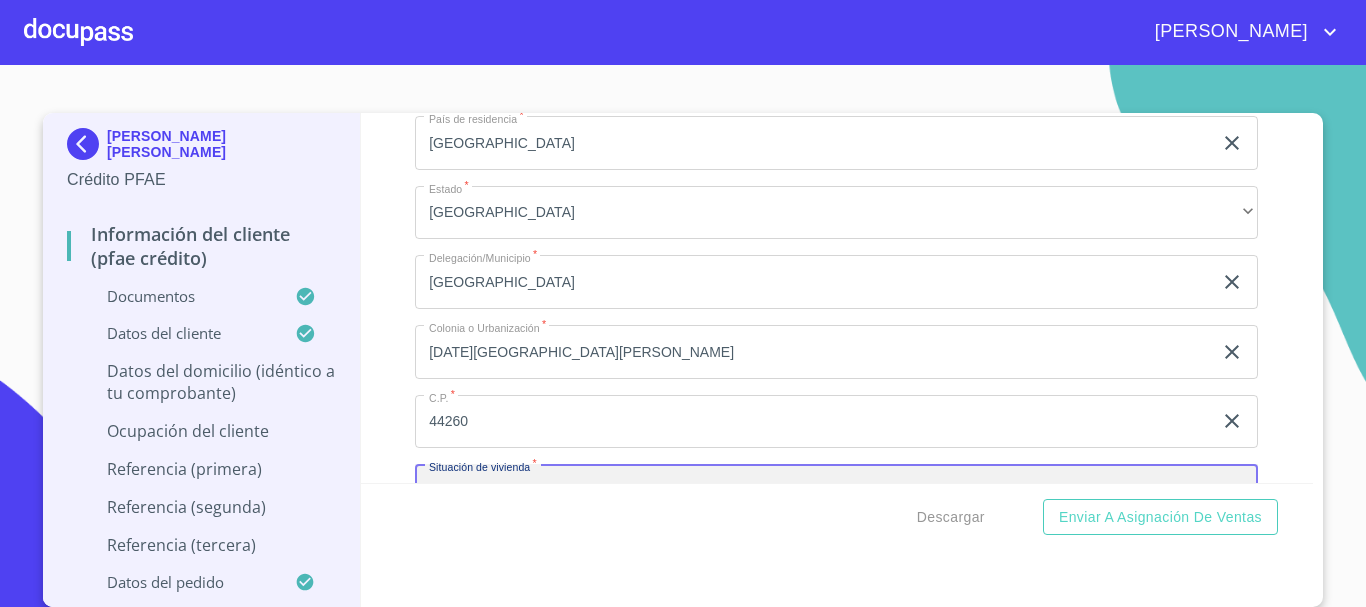 scroll, scrollTop: 7975, scrollLeft: 0, axis: vertical 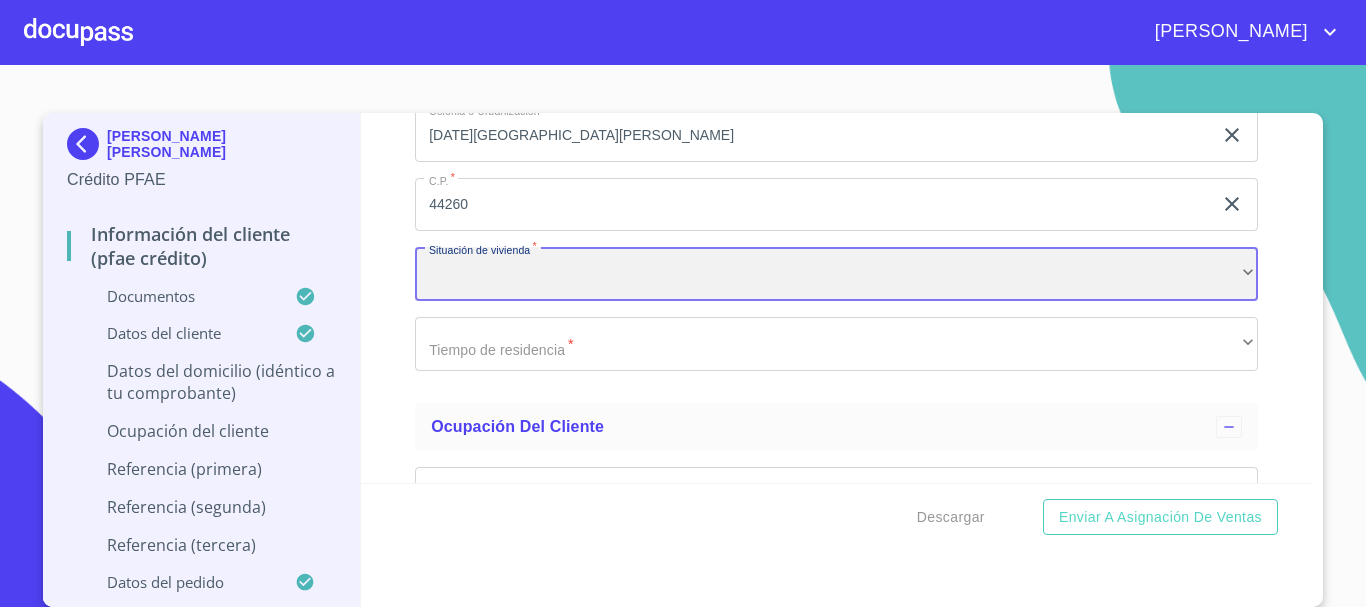 click on "​" at bounding box center (836, 274) 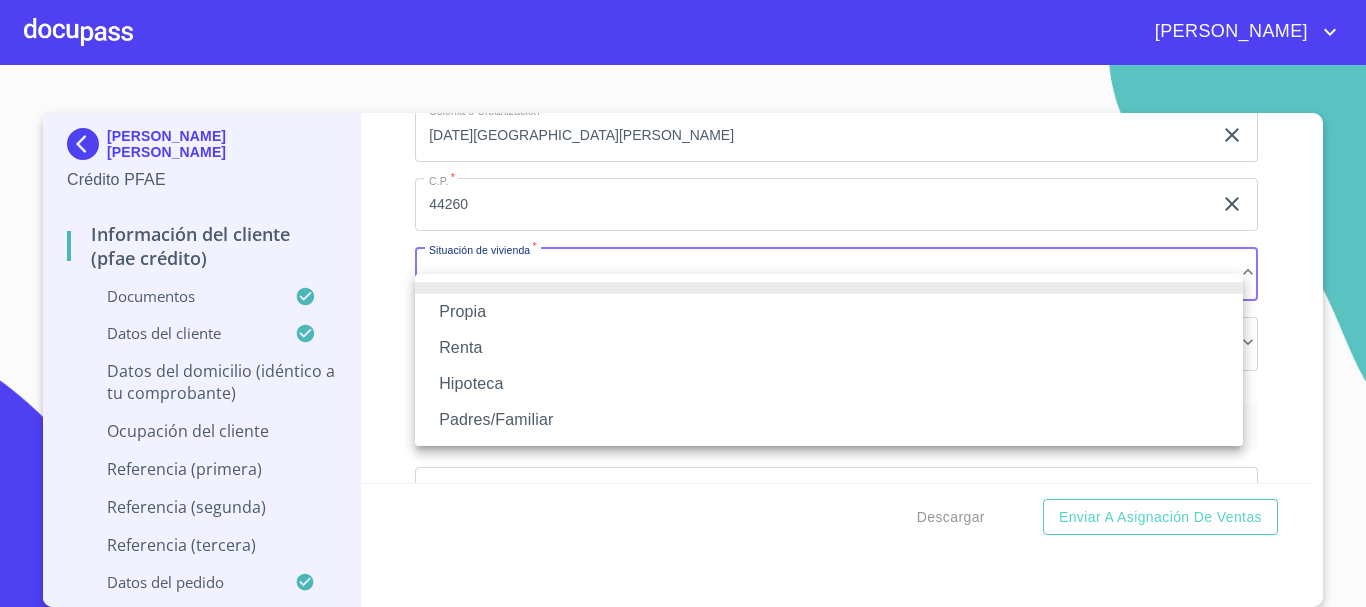 click on "Propia" at bounding box center (829, 312) 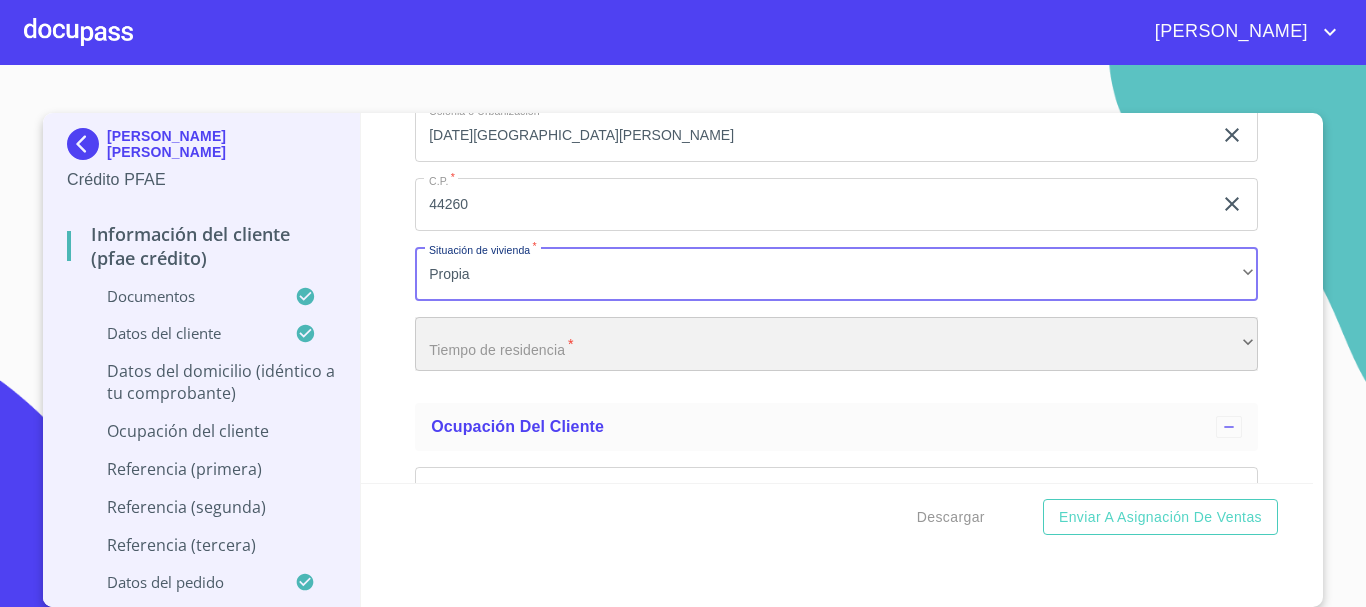 click on "​" at bounding box center [836, 344] 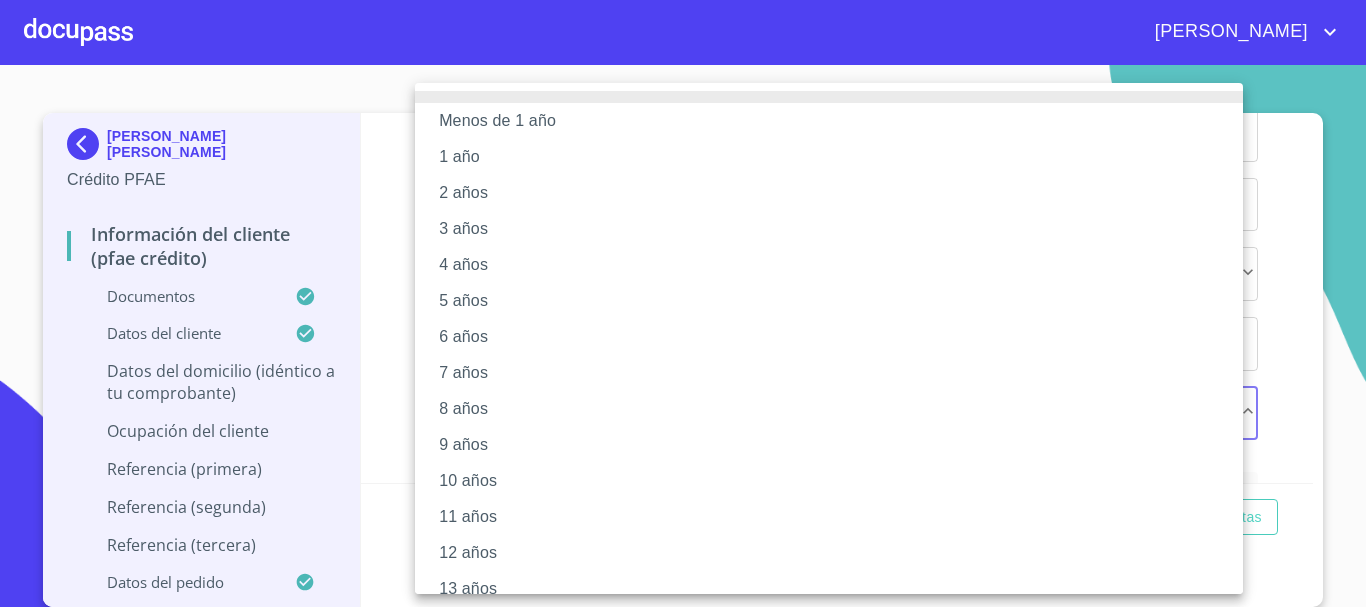 click on "7 años" at bounding box center (836, 373) 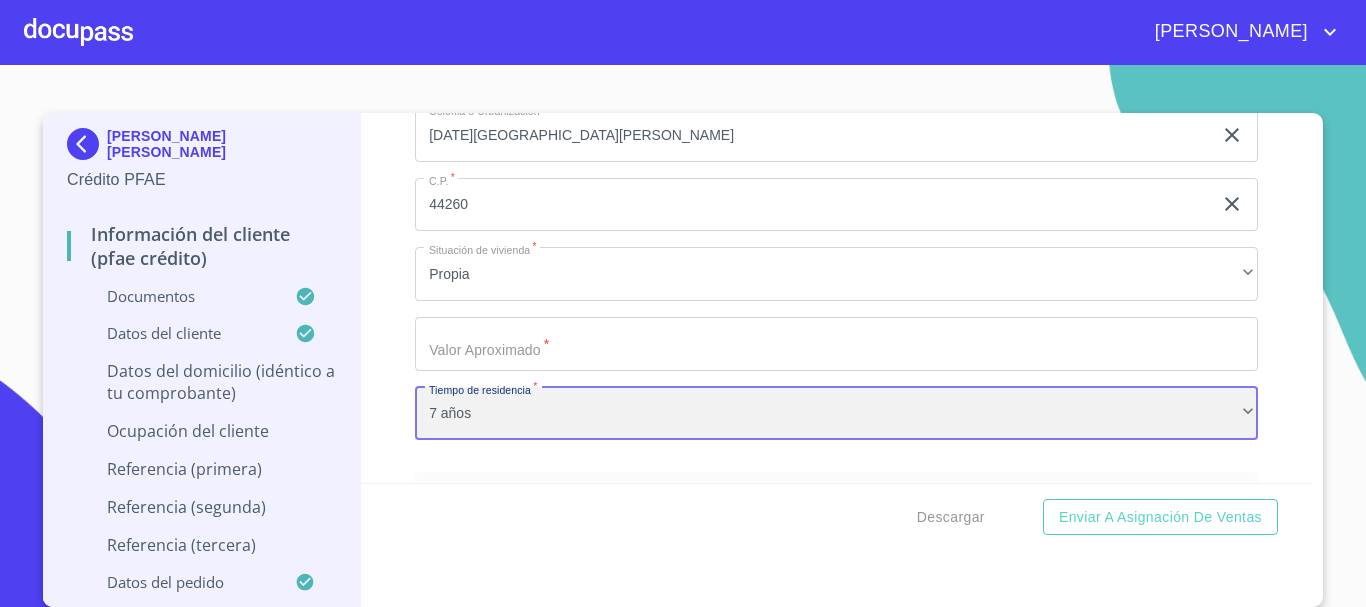 scroll, scrollTop: 0, scrollLeft: 0, axis: both 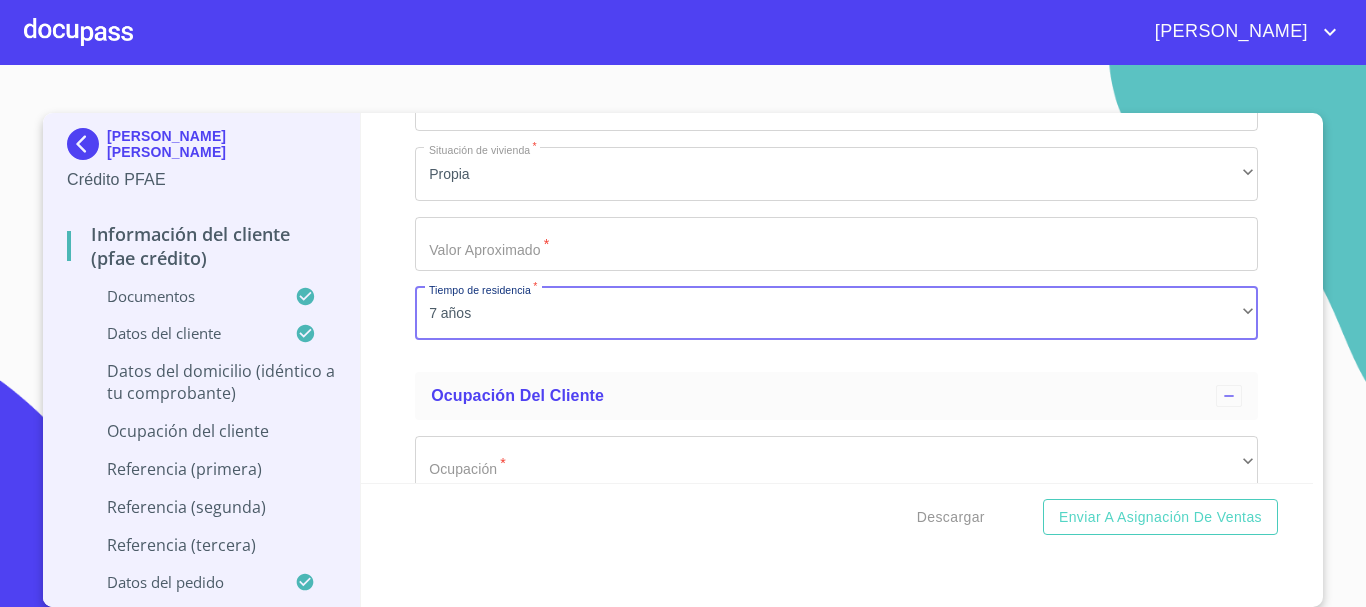 click on "Documento de identificación   *" at bounding box center [813, -1587] 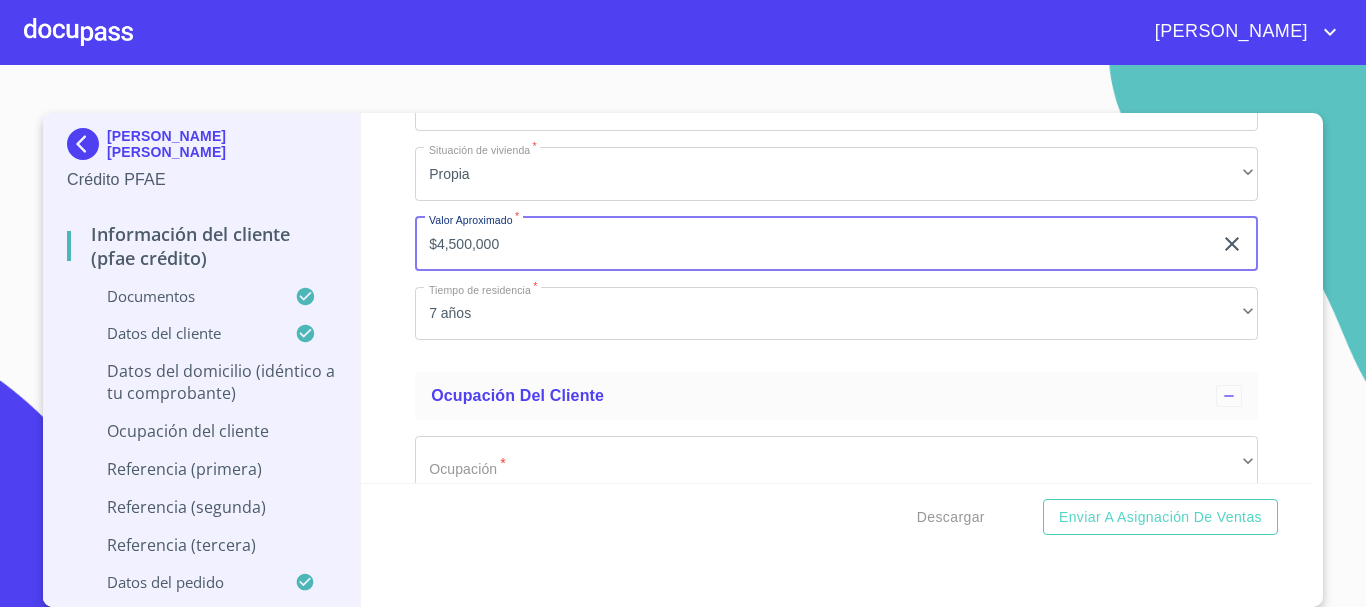 type on "$4,500,000" 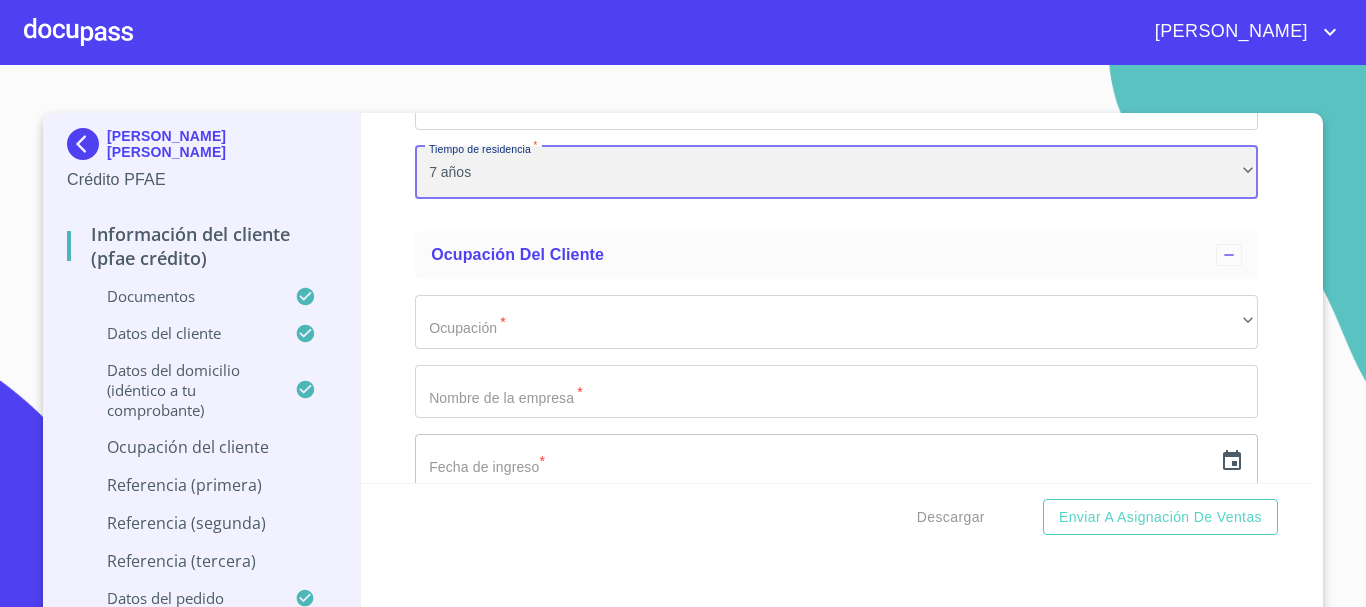 scroll, scrollTop: 8275, scrollLeft: 0, axis: vertical 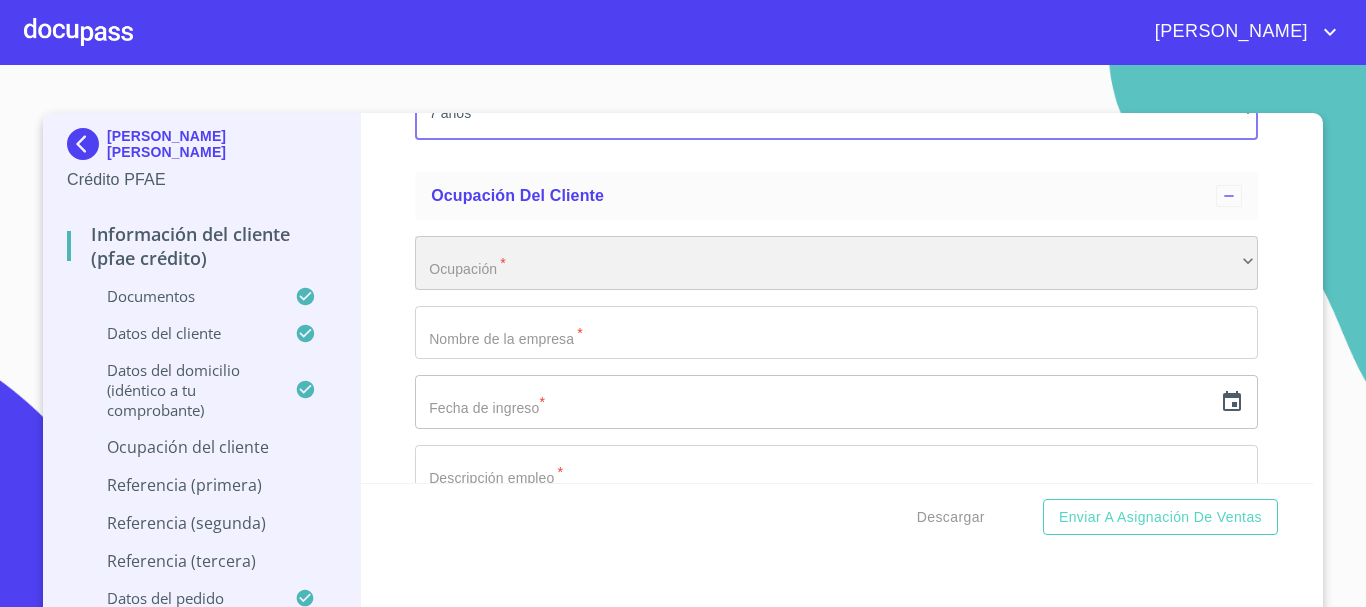click on "​" at bounding box center (836, 263) 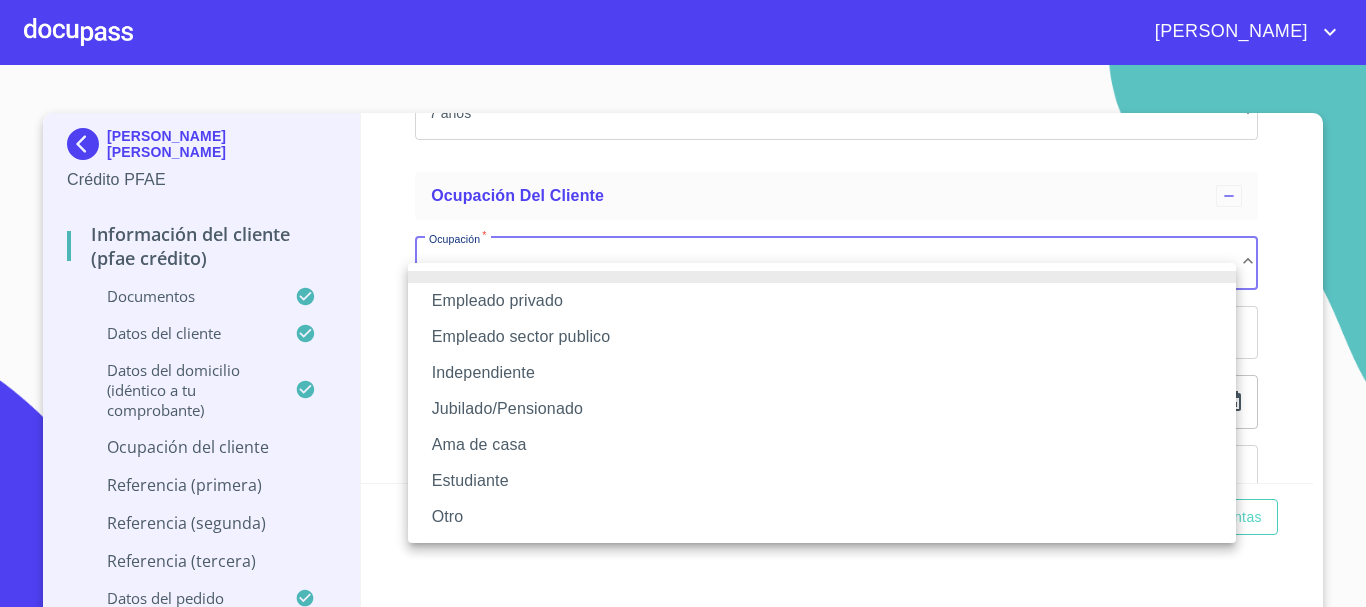 click on "Empleado privado" at bounding box center (822, 301) 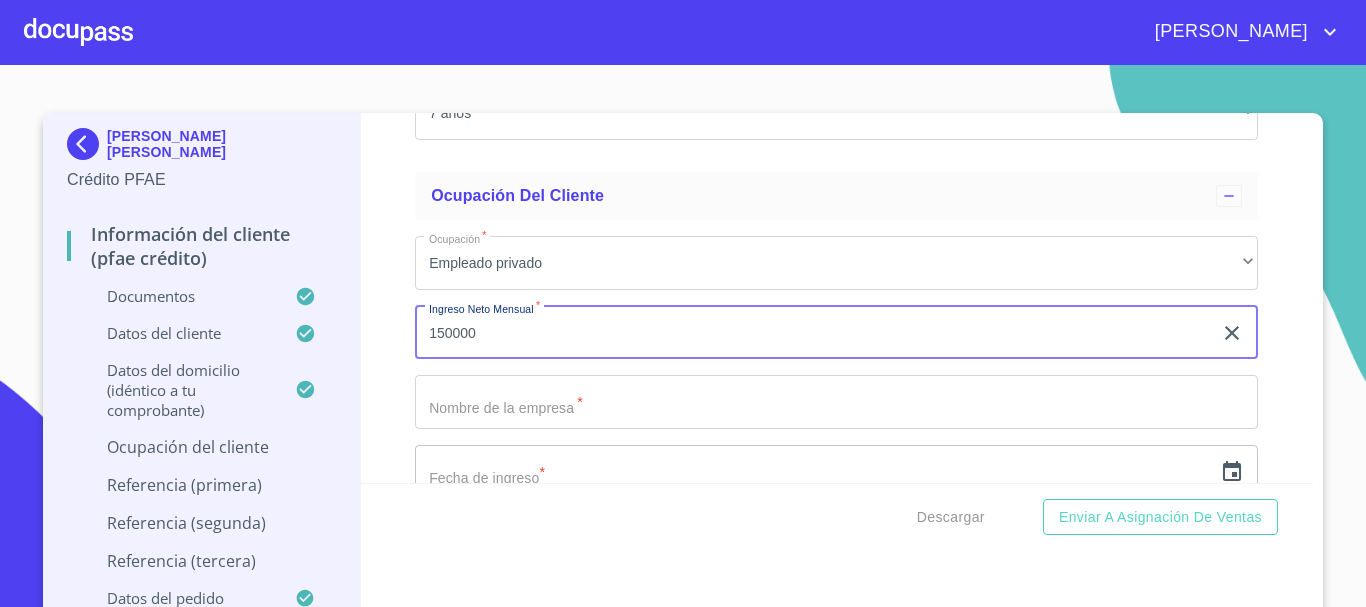 type on "150000" 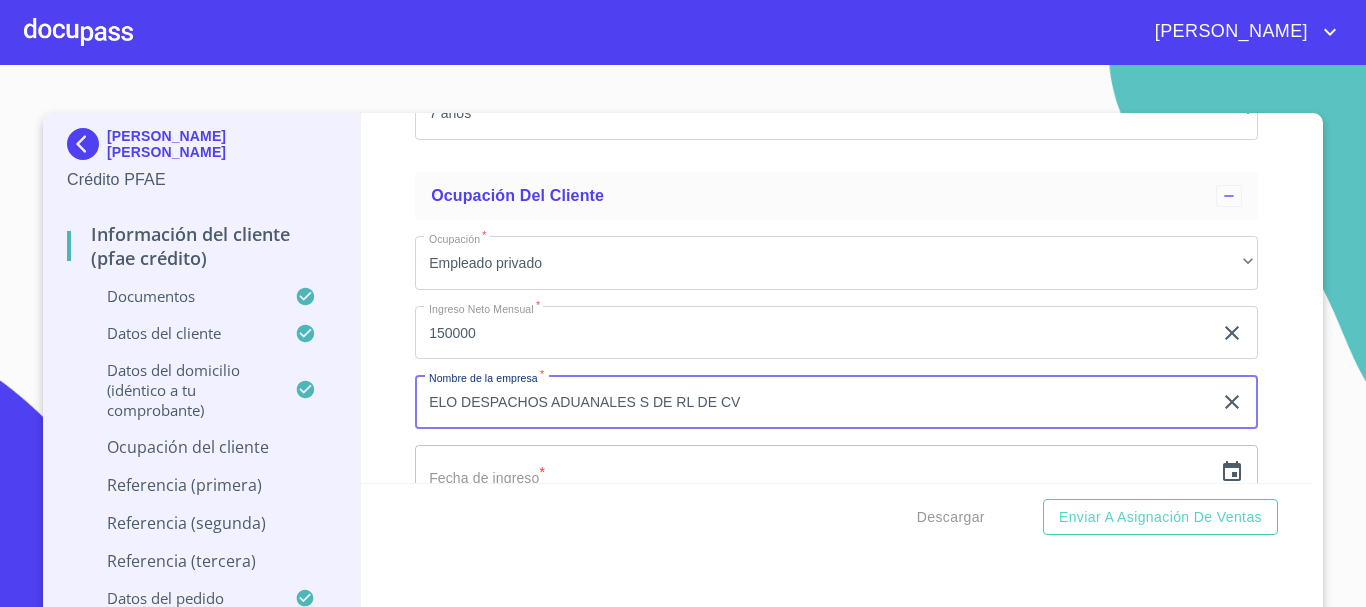 type on "ELO DESPACHOS ADUANALES S DE RL DE CV" 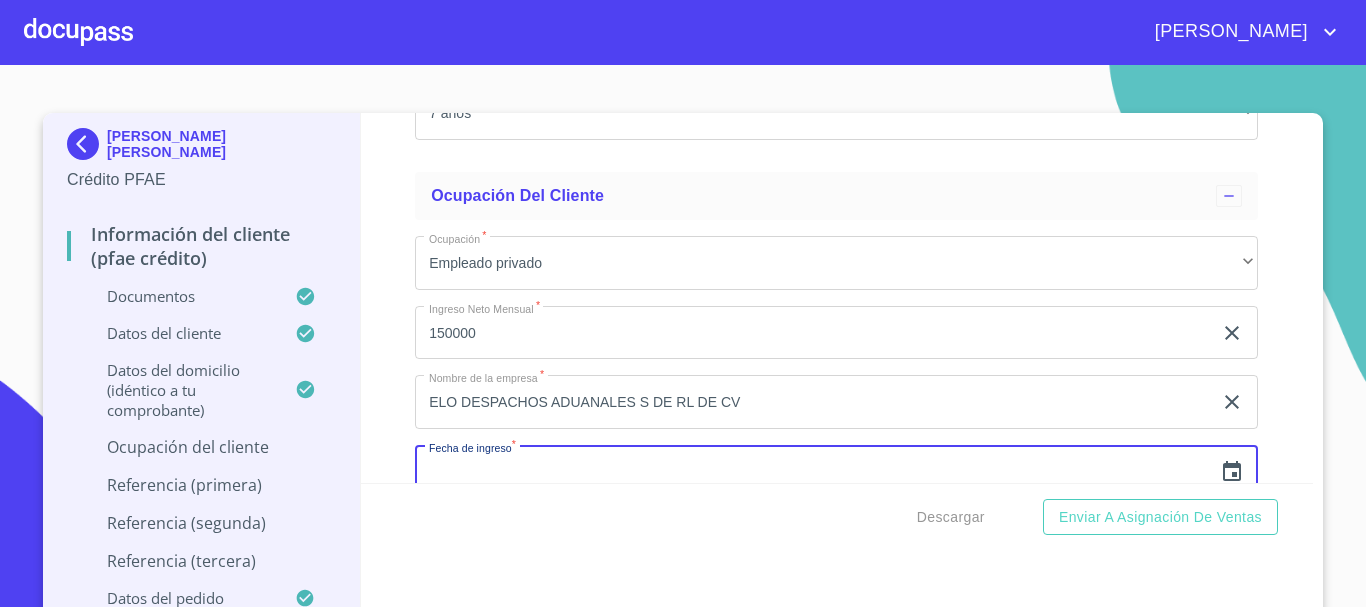 scroll, scrollTop: 8315, scrollLeft: 0, axis: vertical 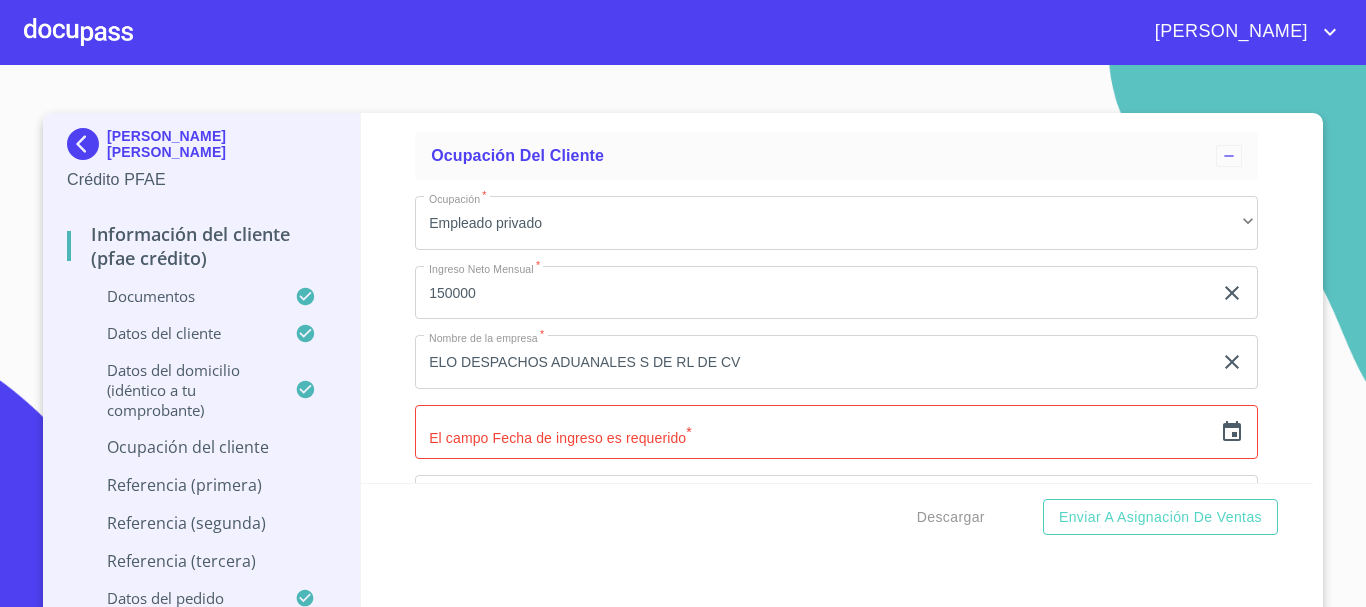 click on "​" at bounding box center (836, 432) 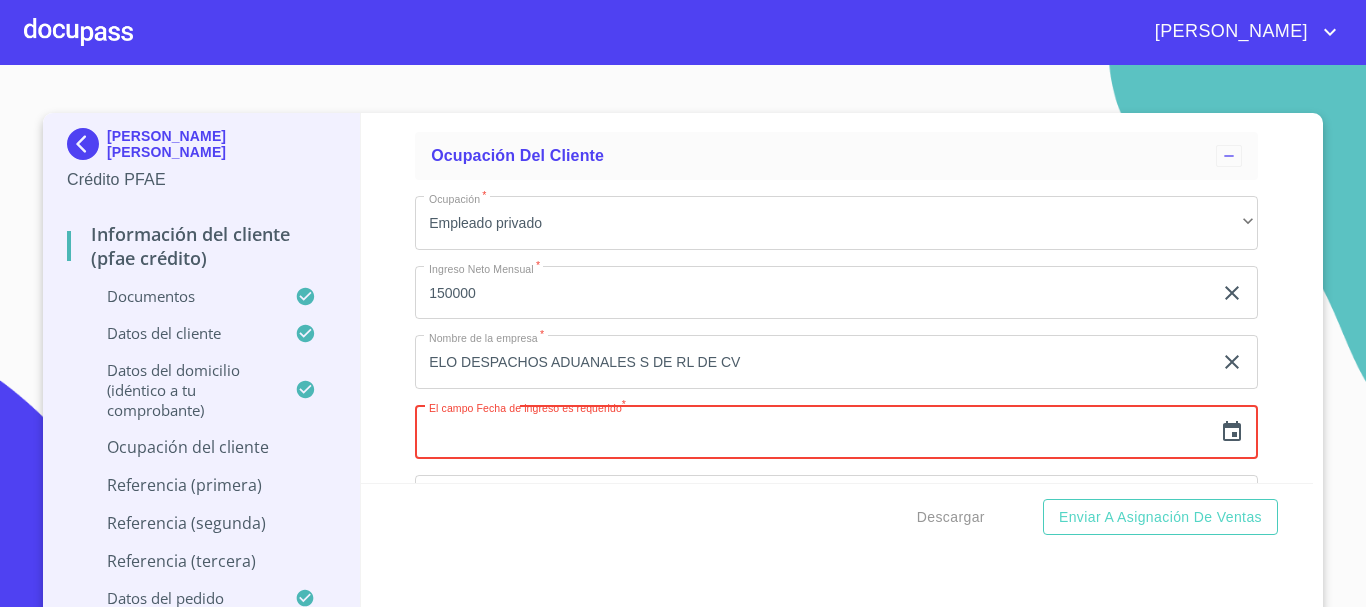 click 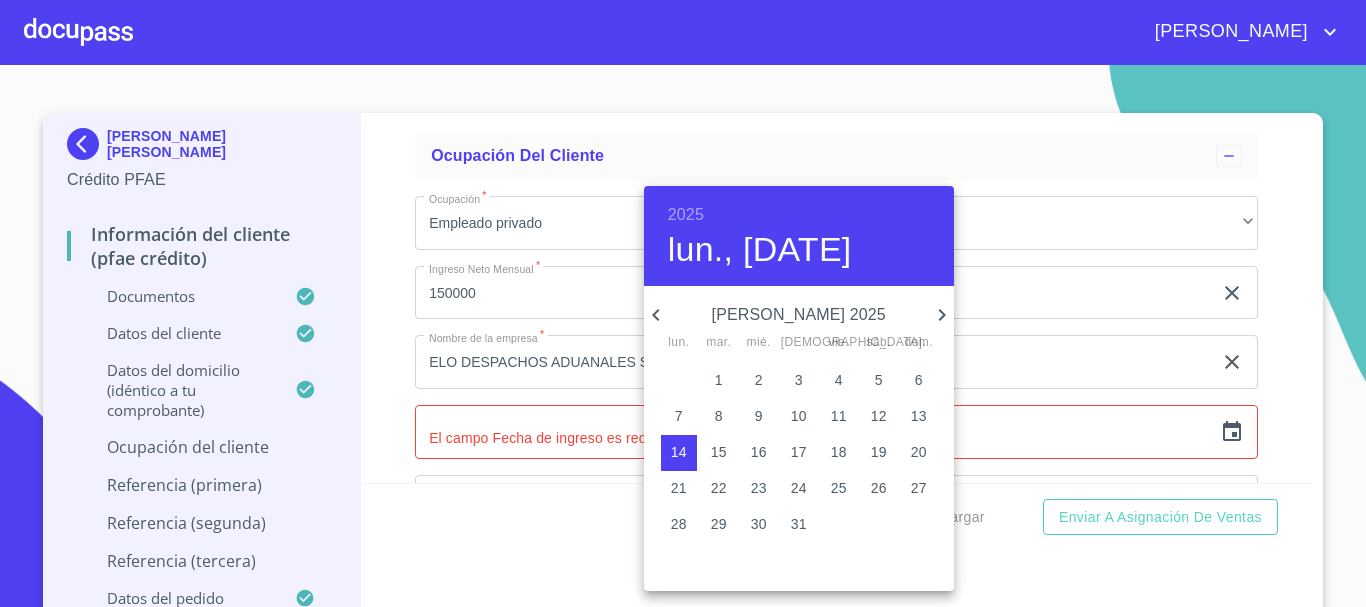 click on "2025" at bounding box center [686, 215] 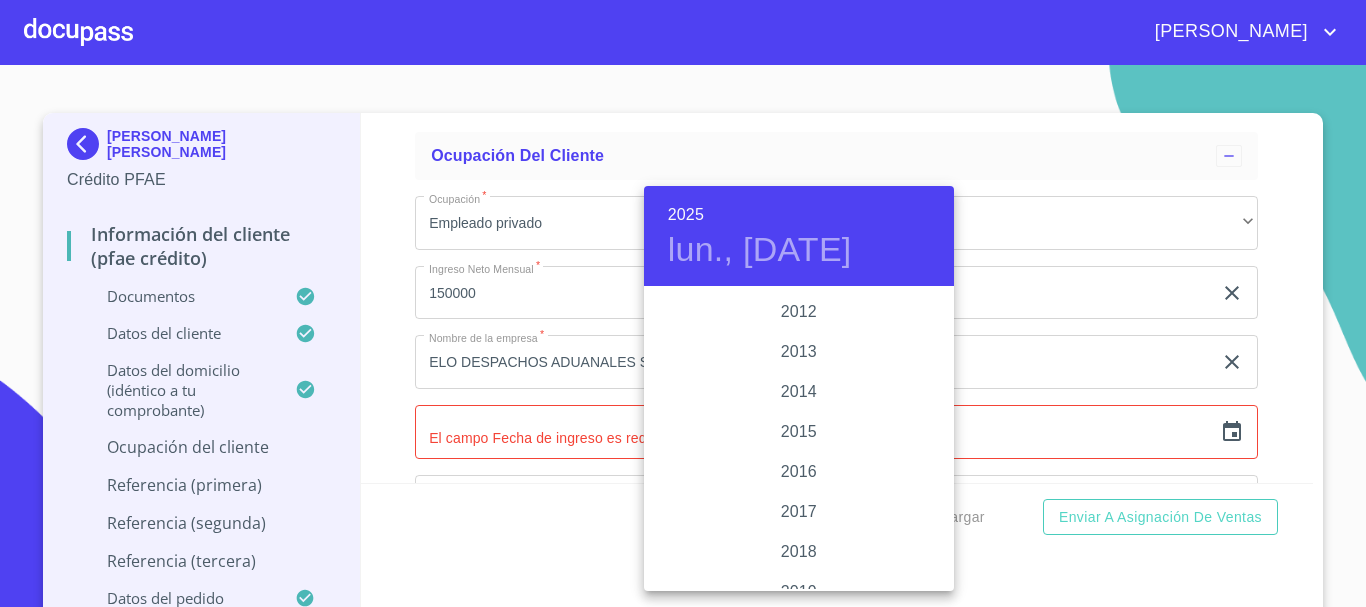 scroll, scrollTop: 3480, scrollLeft: 0, axis: vertical 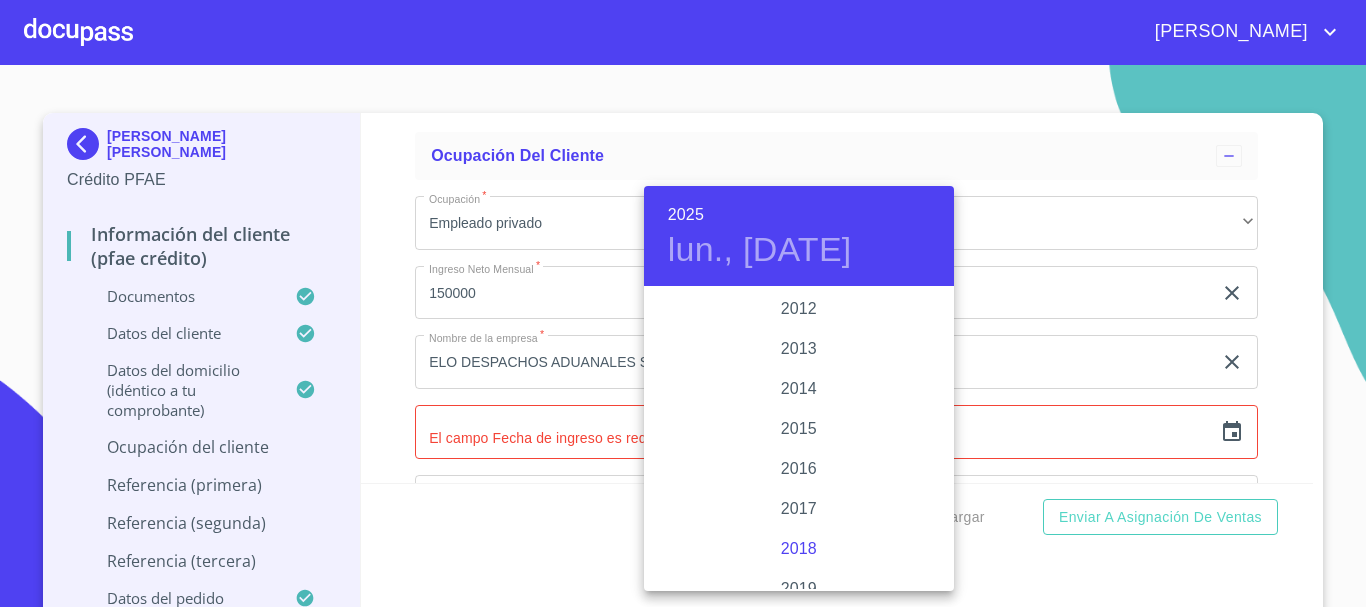 click on "2018" at bounding box center [799, 549] 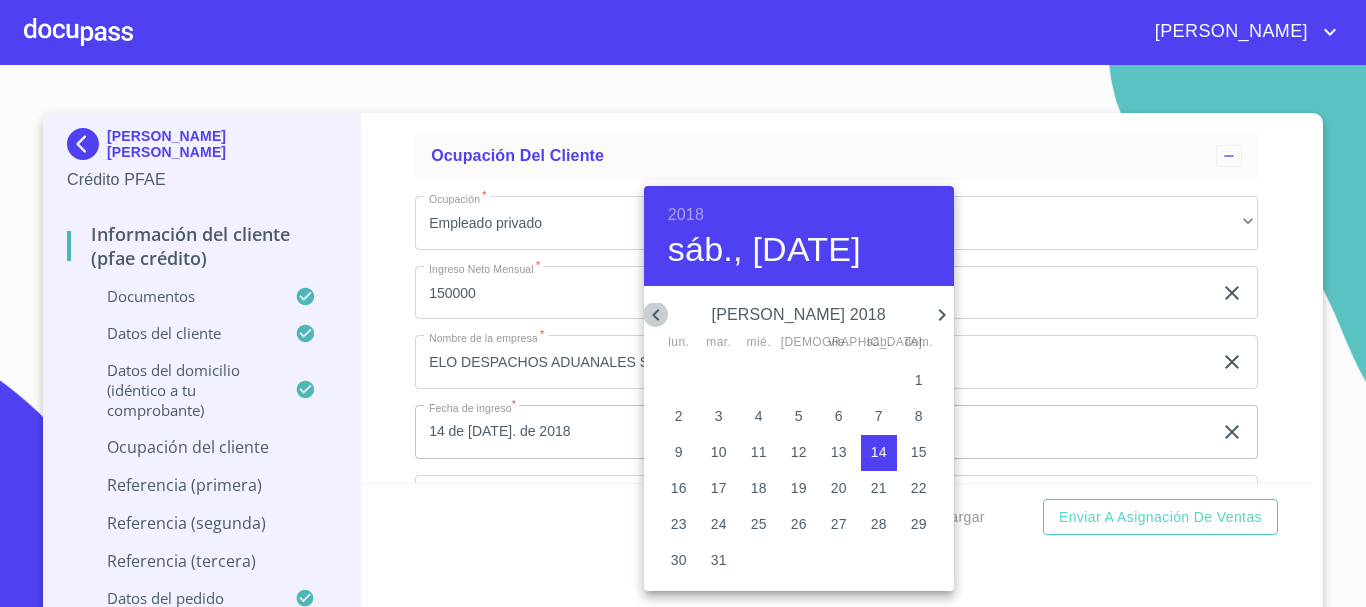 click 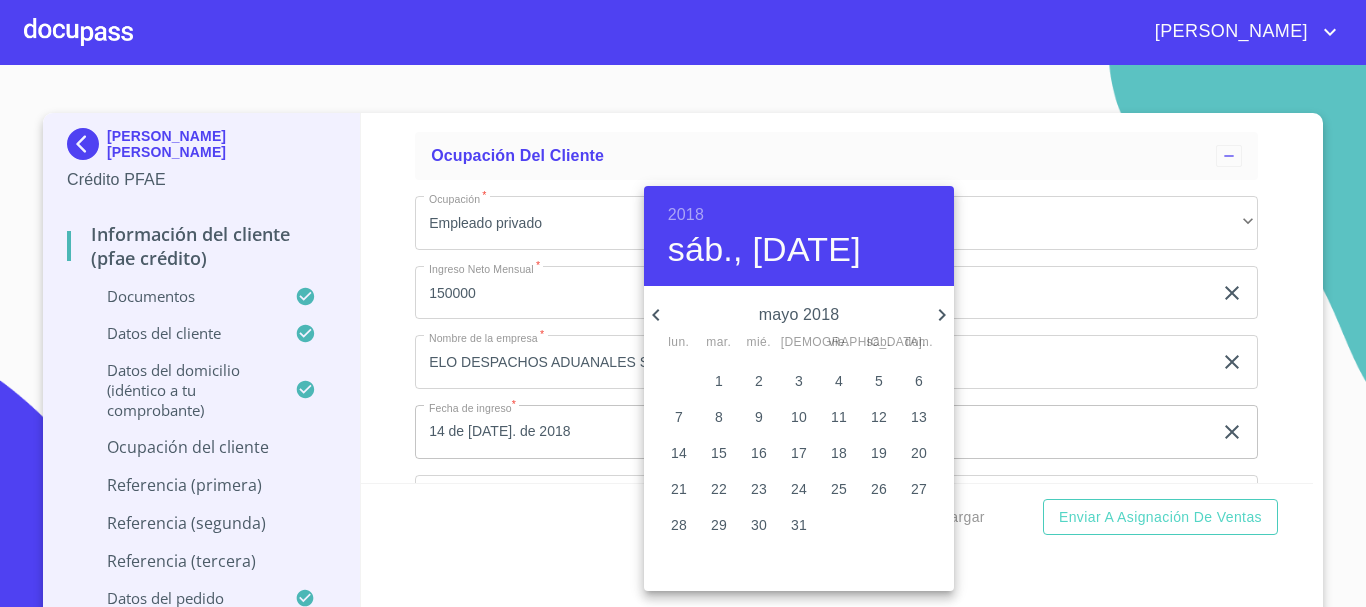 click 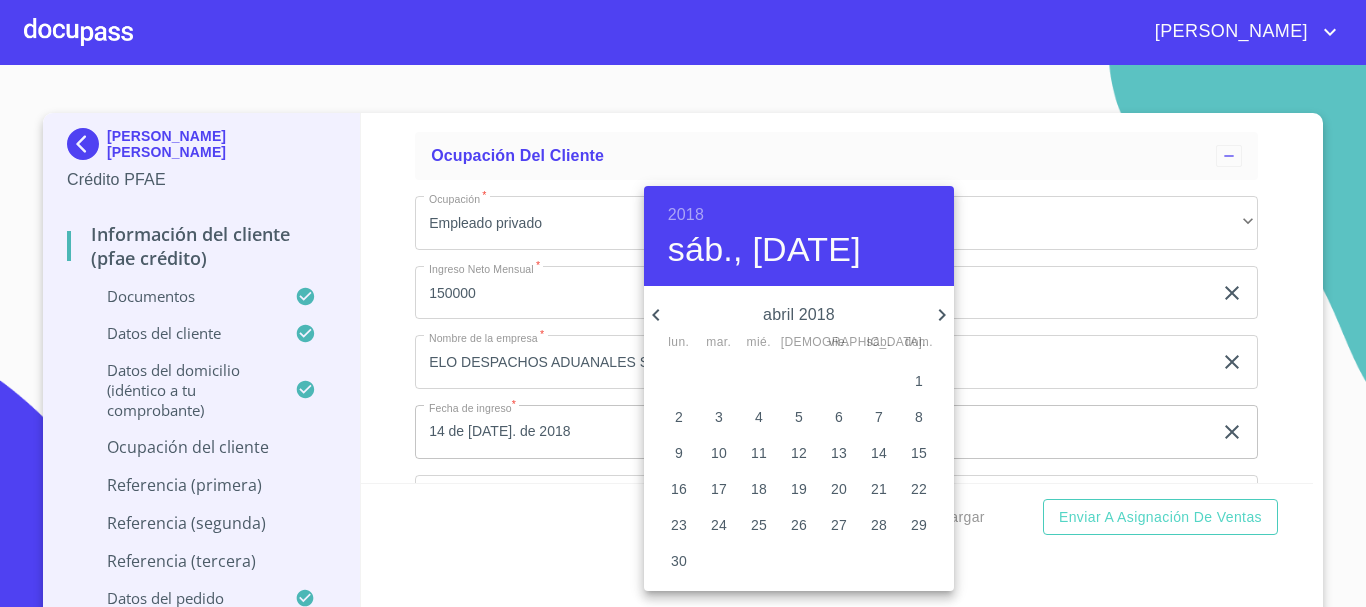 click 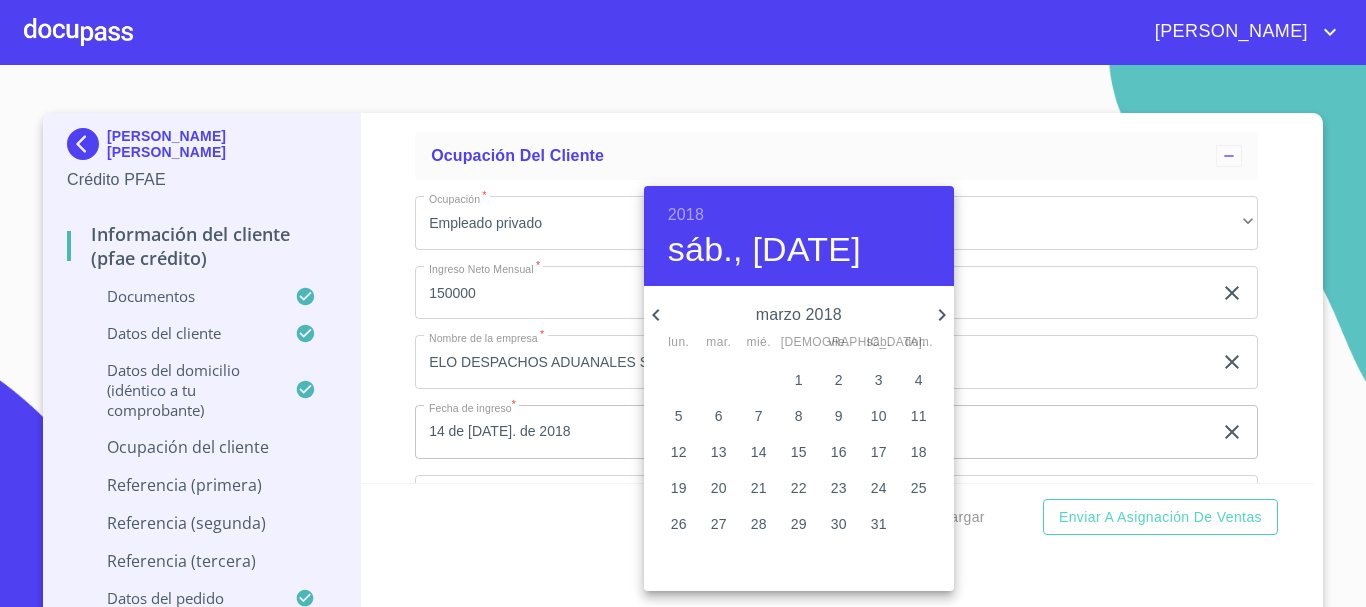 click 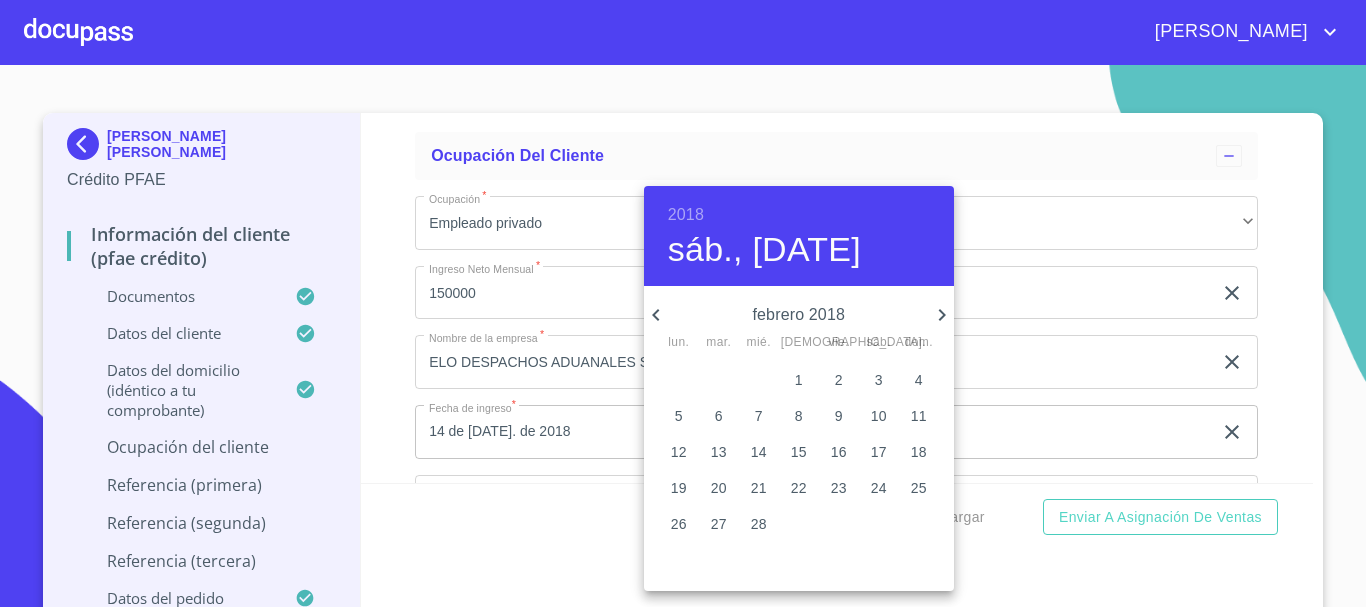 click on "1" at bounding box center [799, 380] 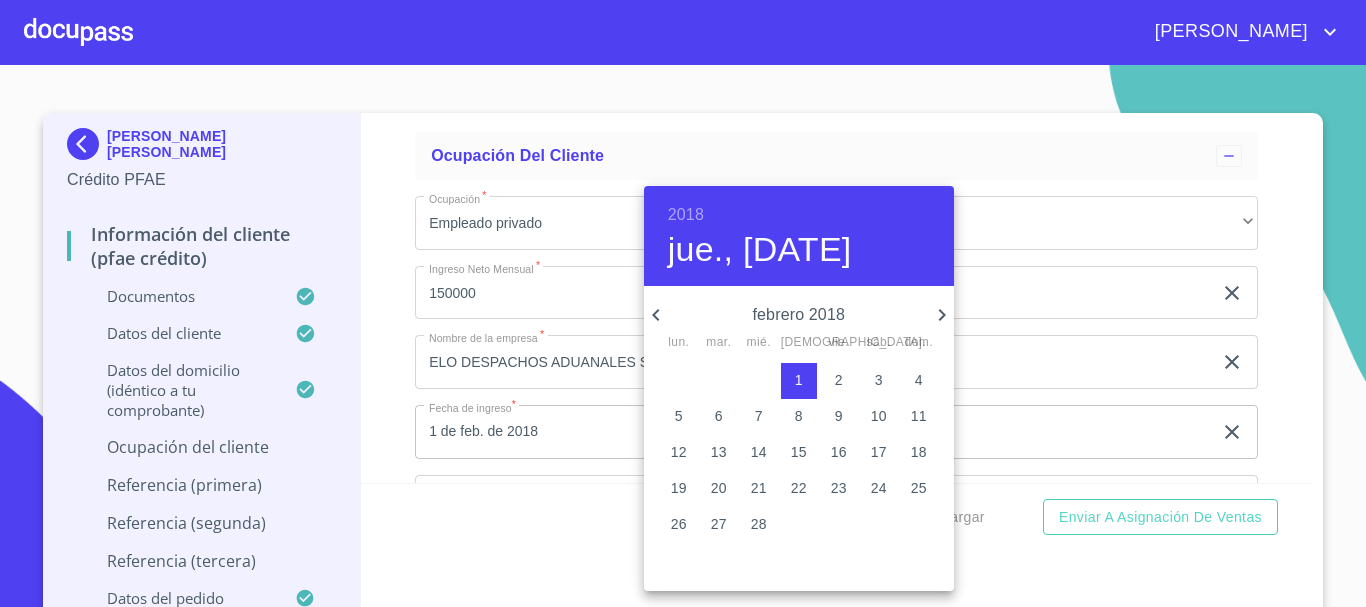 click at bounding box center (683, 303) 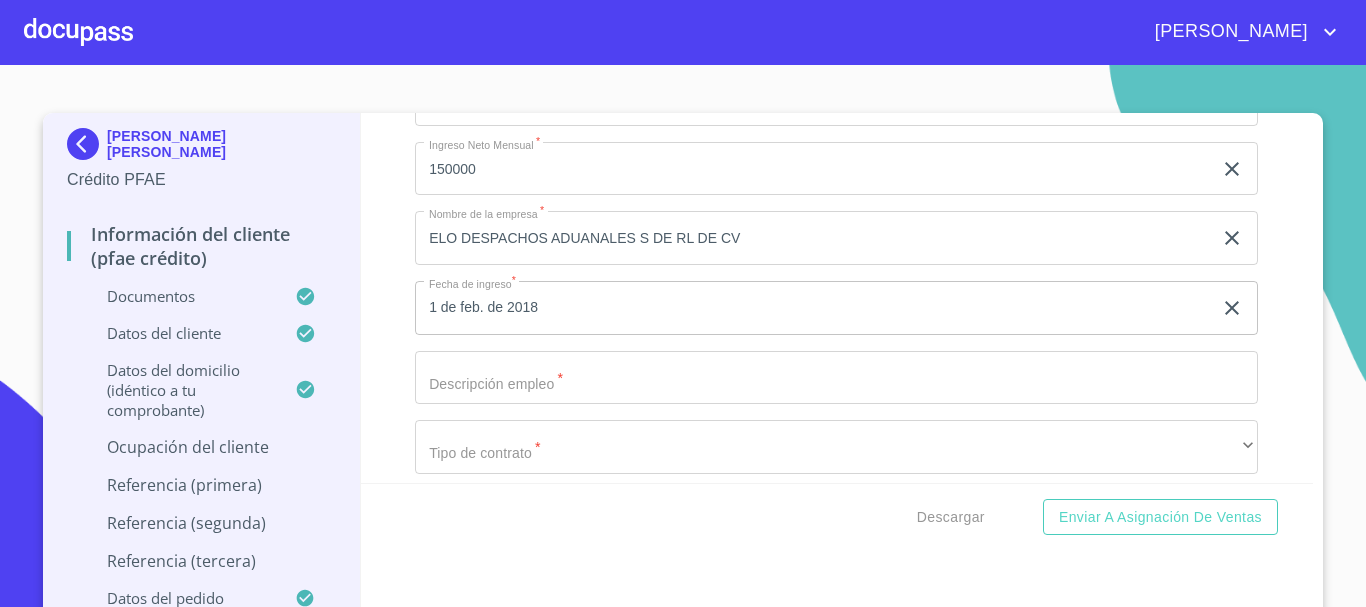 scroll, scrollTop: 8515, scrollLeft: 0, axis: vertical 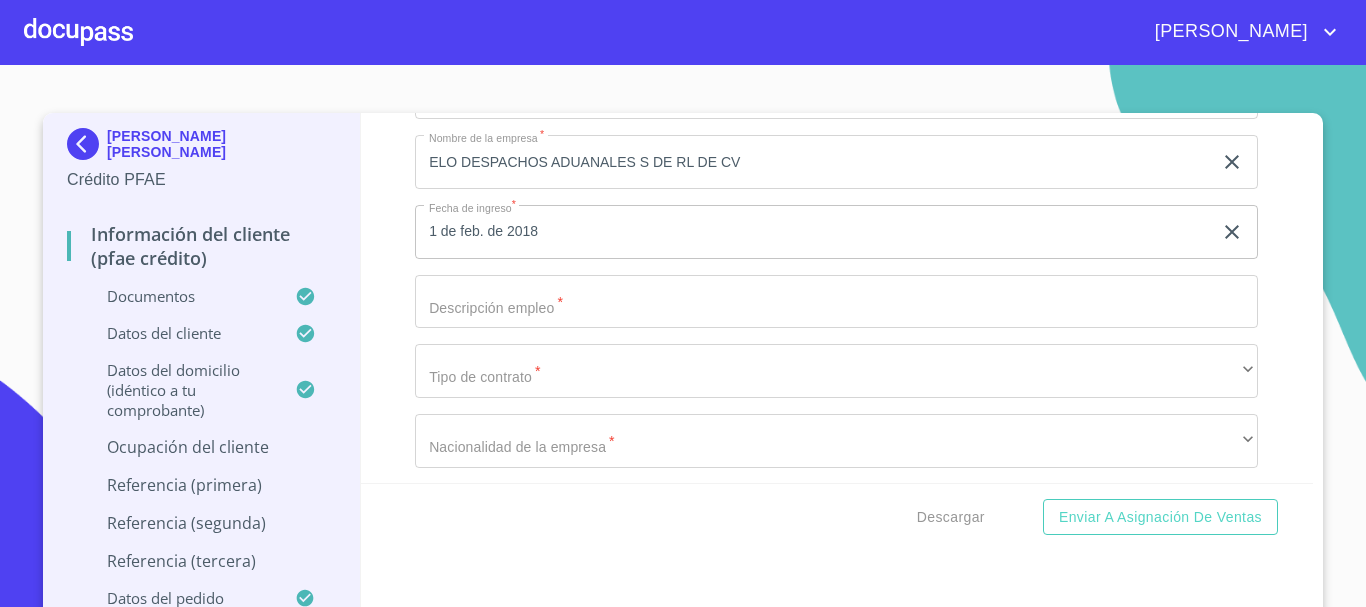 click on "Documento de identificación   *" at bounding box center [813, -2027] 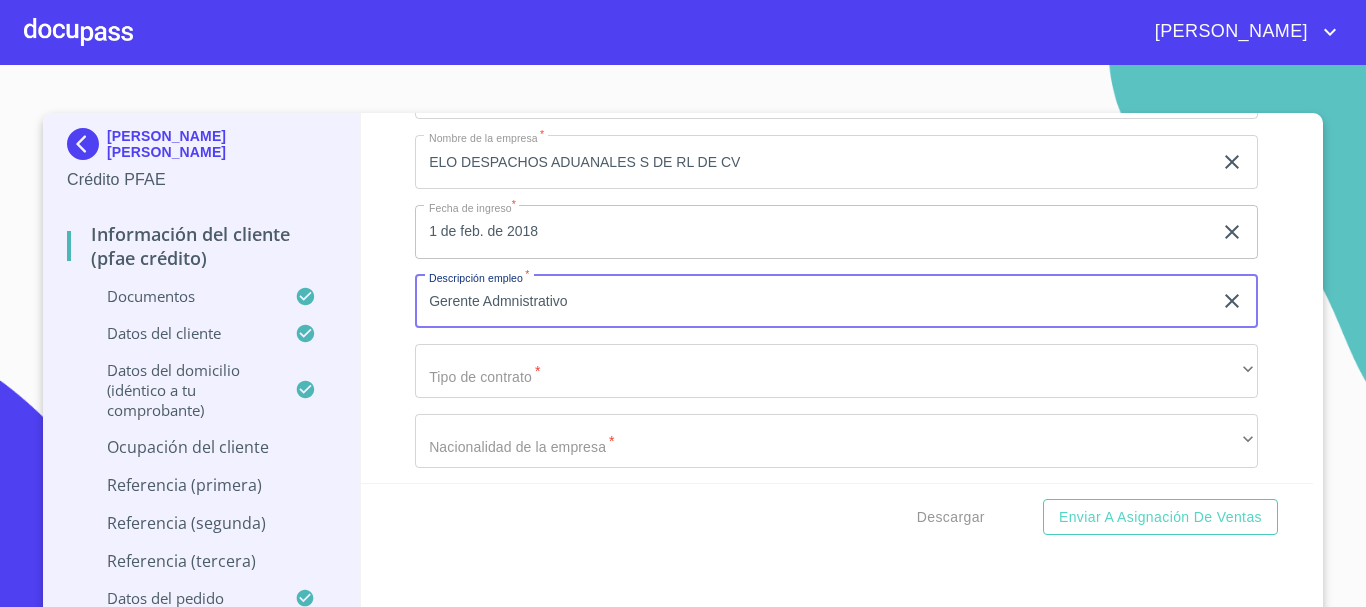 drag, startPoint x: 573, startPoint y: 333, endPoint x: 291, endPoint y: 327, distance: 282.0638 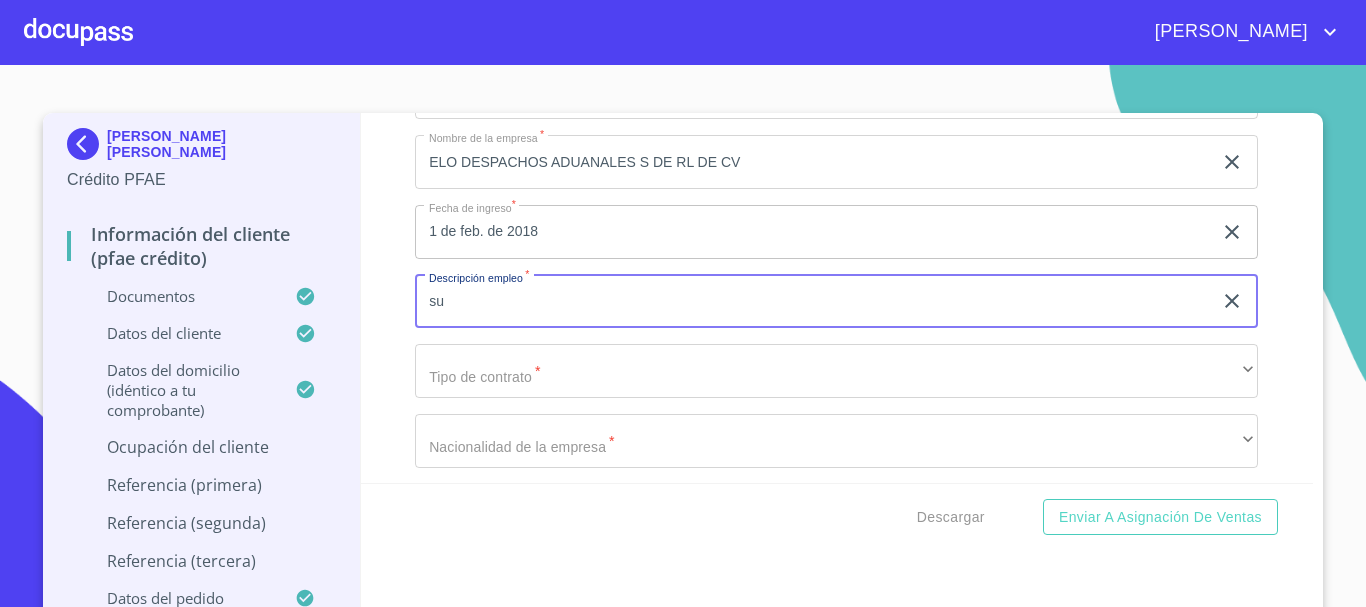 type on "s" 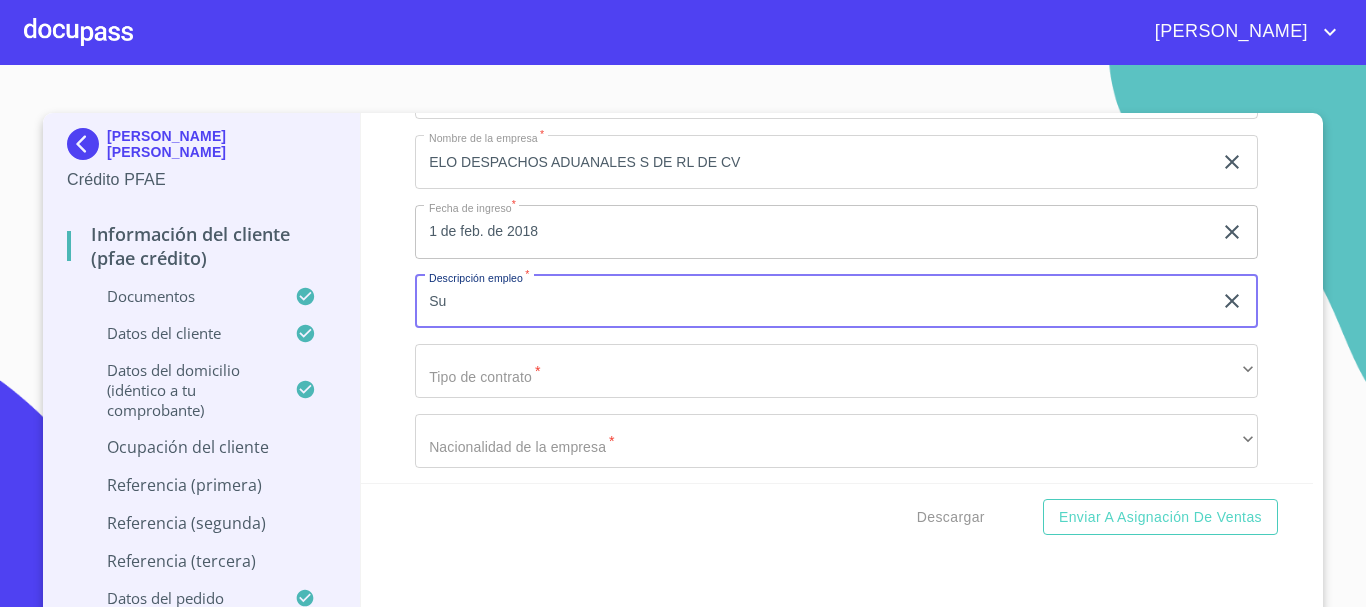 type on "S" 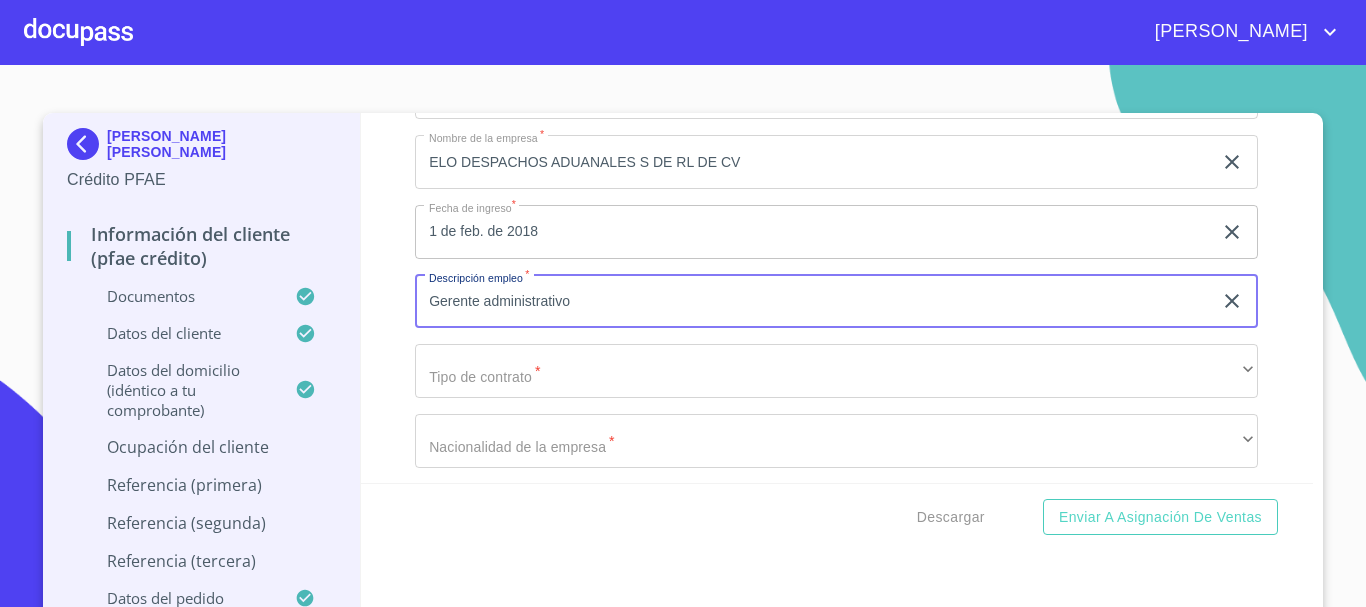 type on "Gerente administrativo" 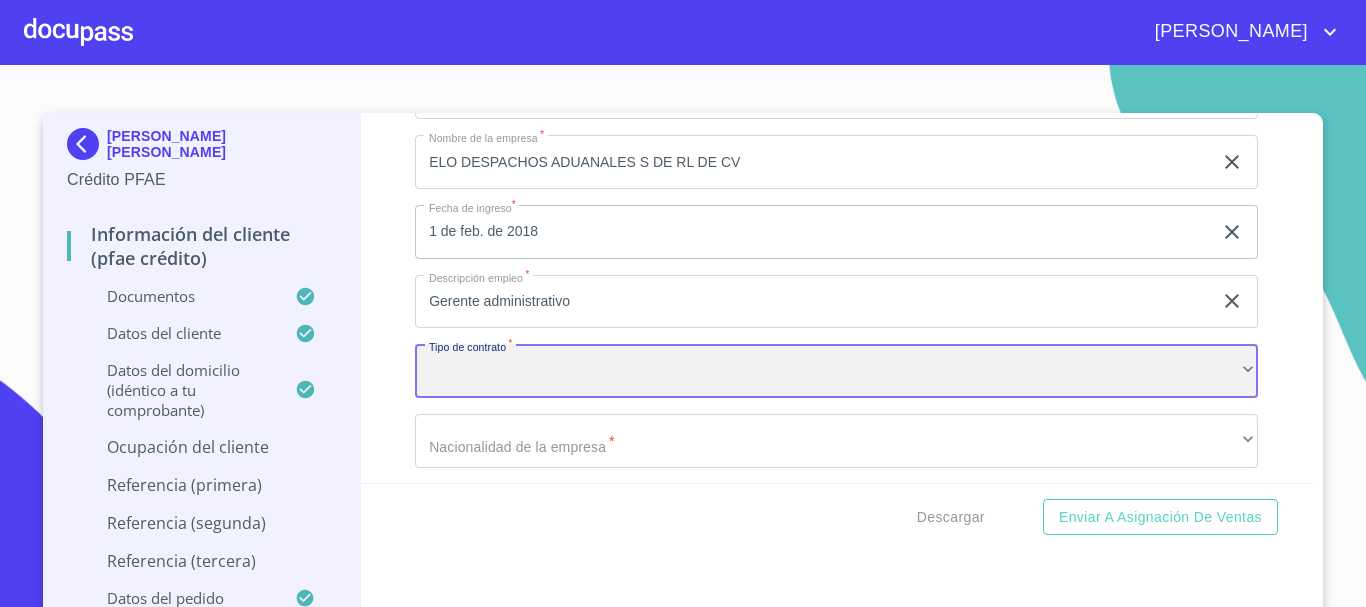 click on "​" at bounding box center [836, 371] 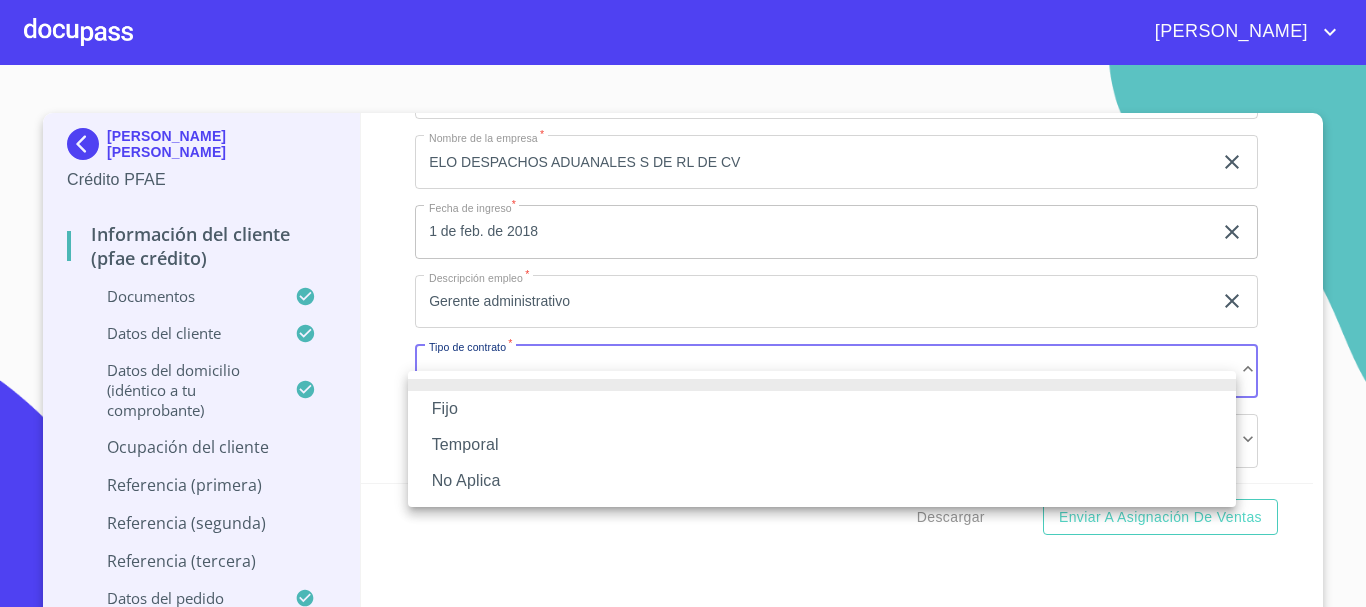 click on "Fijo" at bounding box center [822, 409] 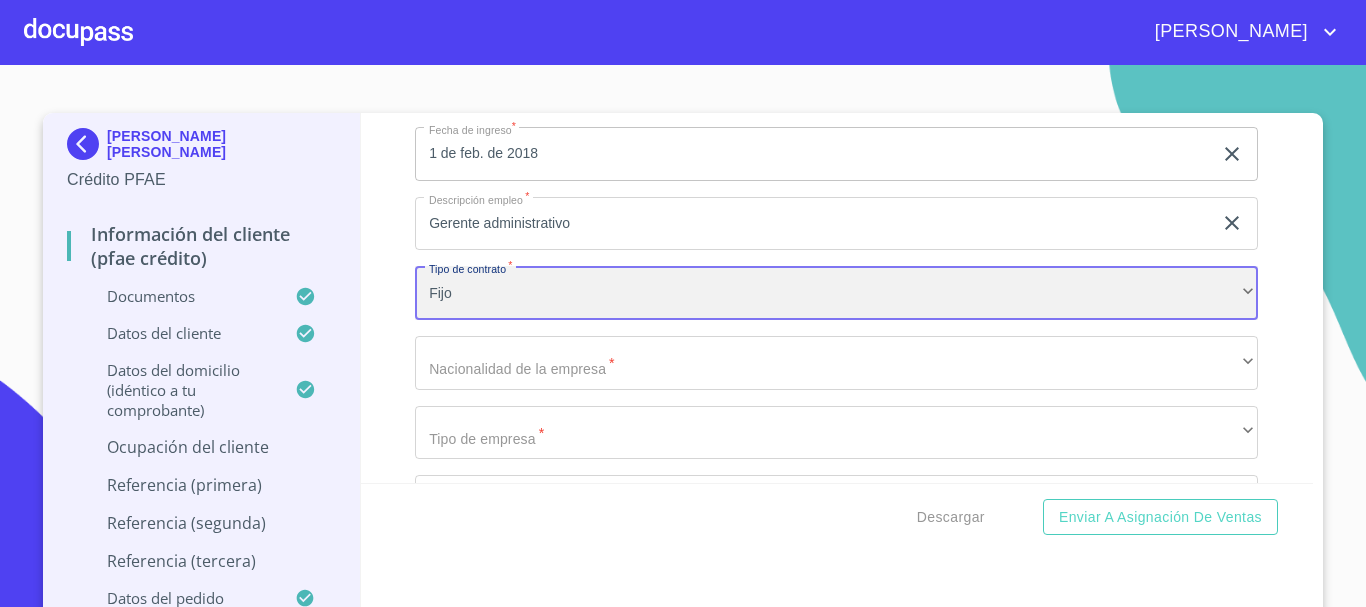scroll, scrollTop: 8615, scrollLeft: 0, axis: vertical 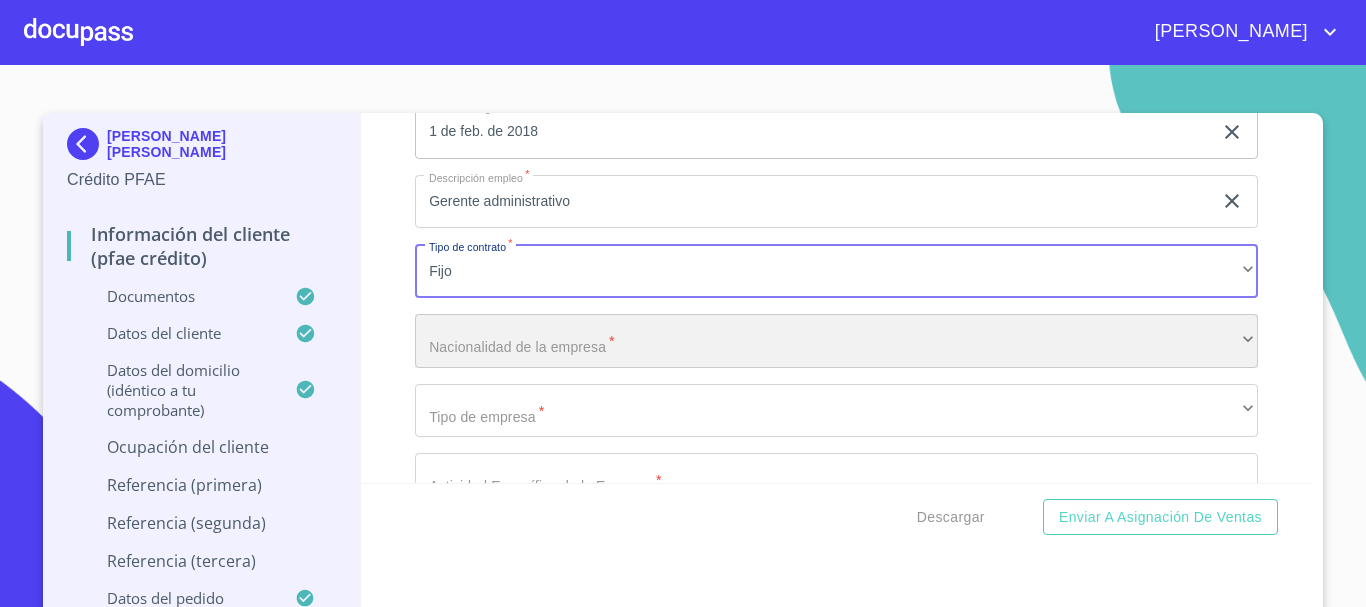 click on "​" at bounding box center (836, 341) 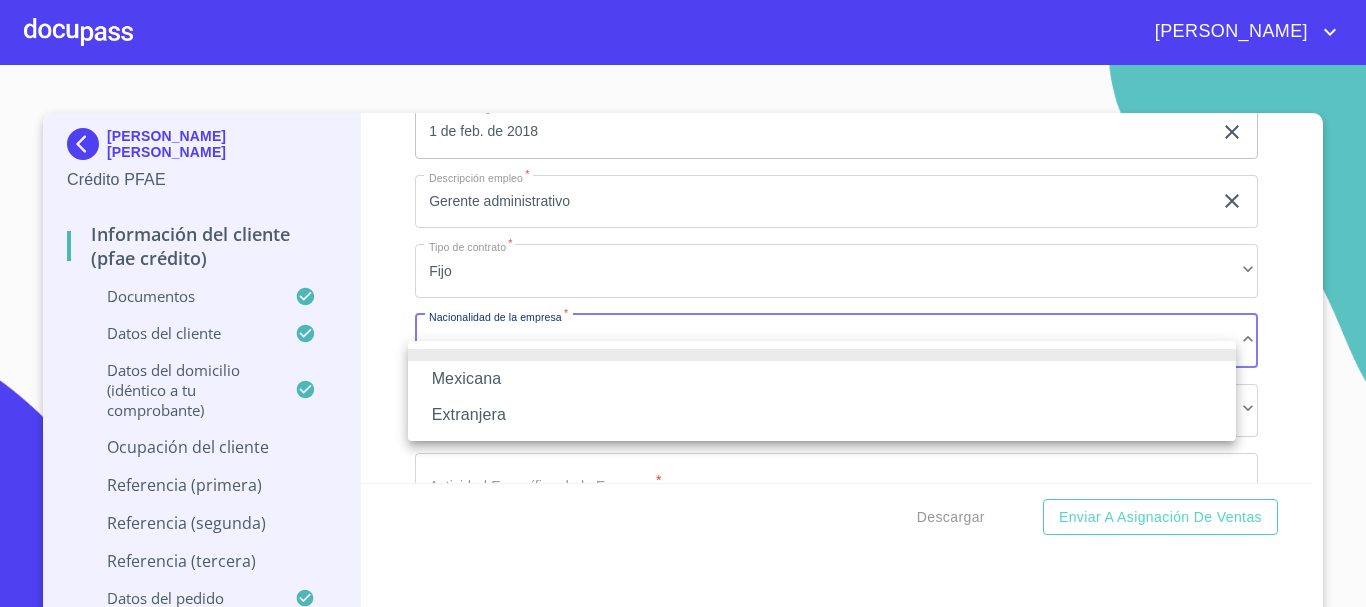 click on "Mexicana" at bounding box center (822, 379) 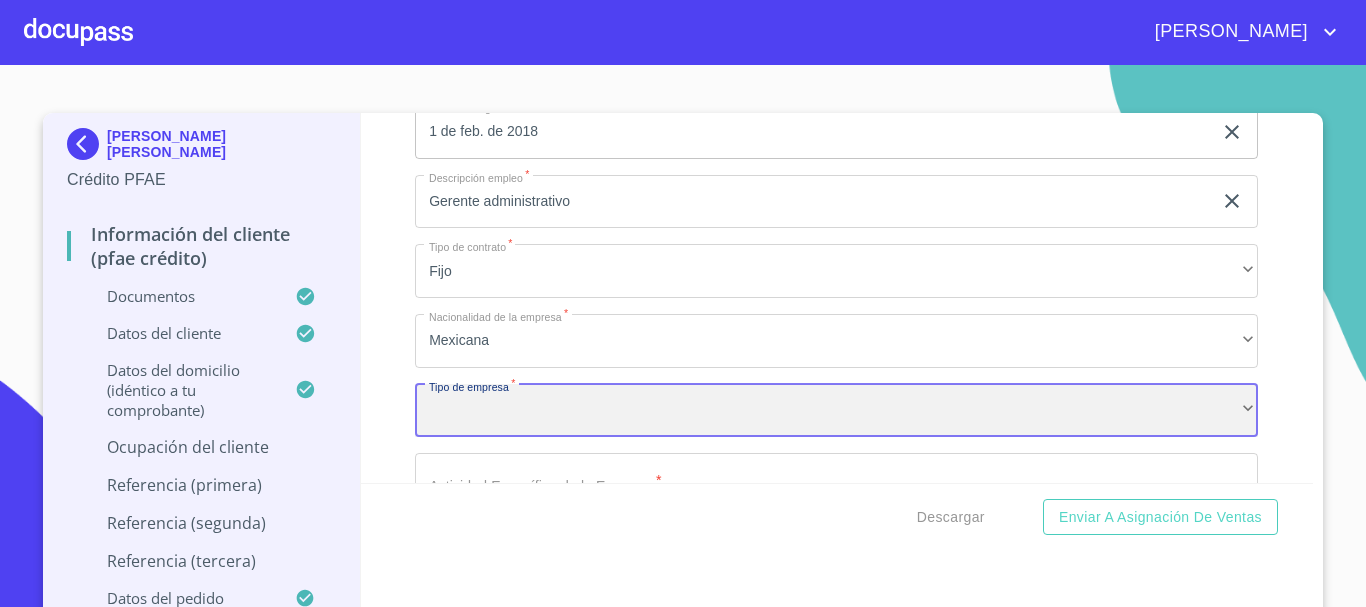 click on "​" at bounding box center (836, 411) 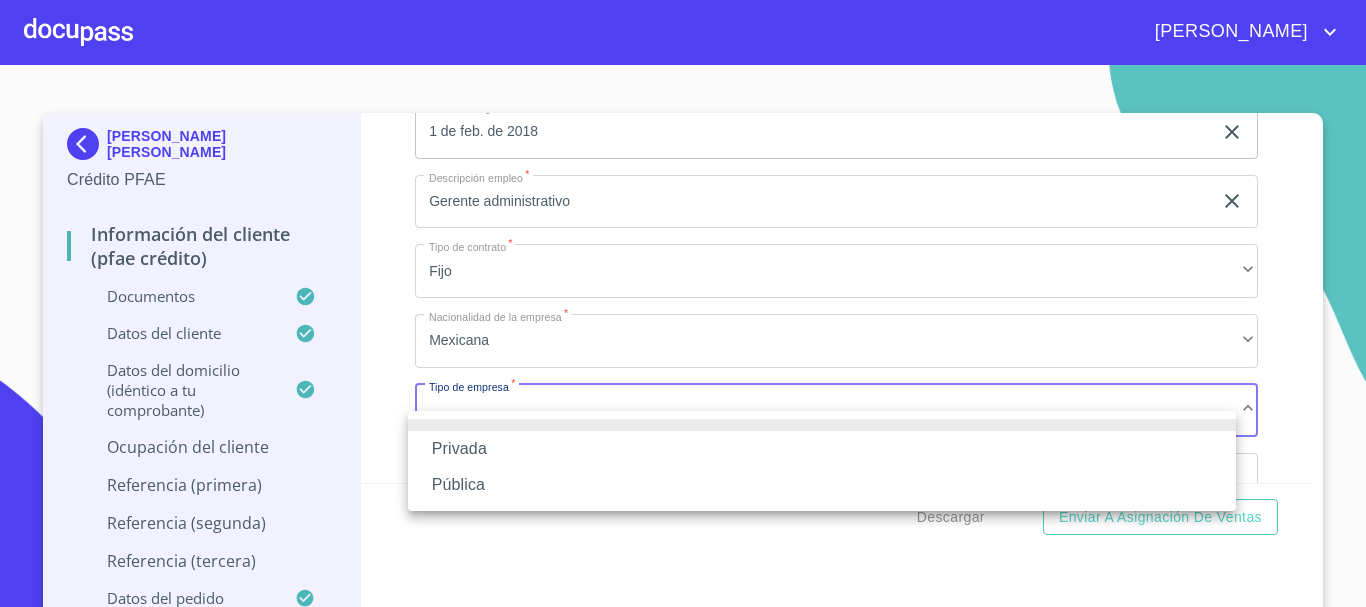click on "Privada" at bounding box center [822, 449] 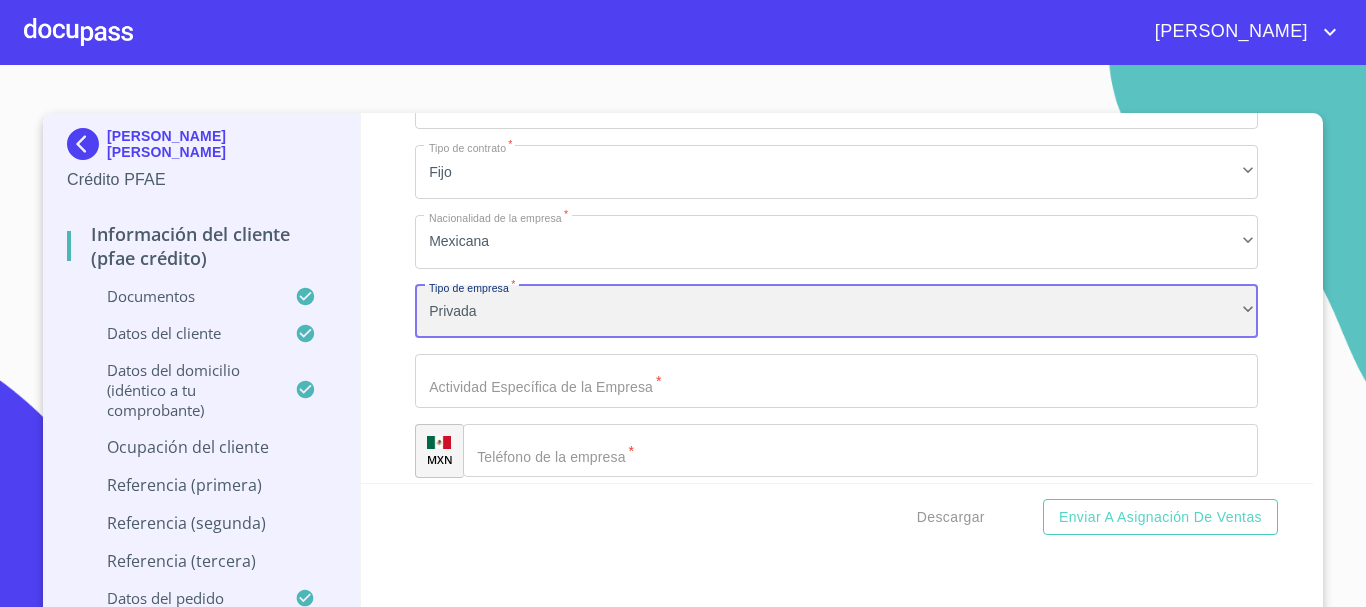 scroll, scrollTop: 8815, scrollLeft: 0, axis: vertical 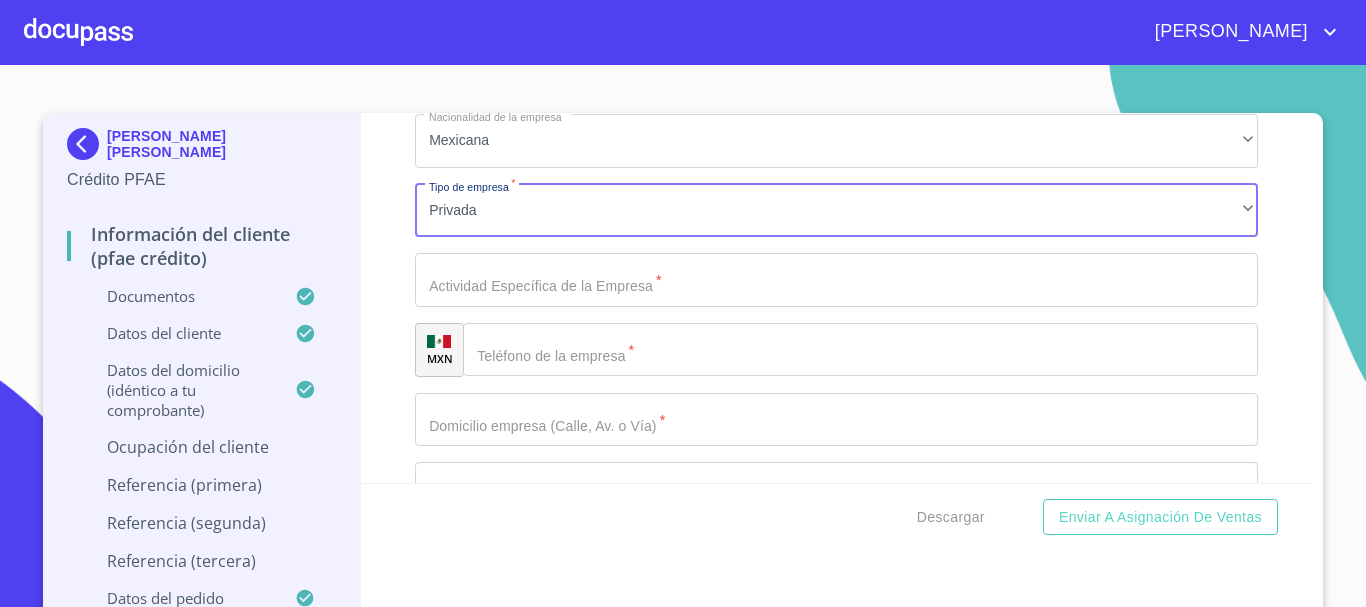 click on "Documento de identificación   *" at bounding box center (813, -2327) 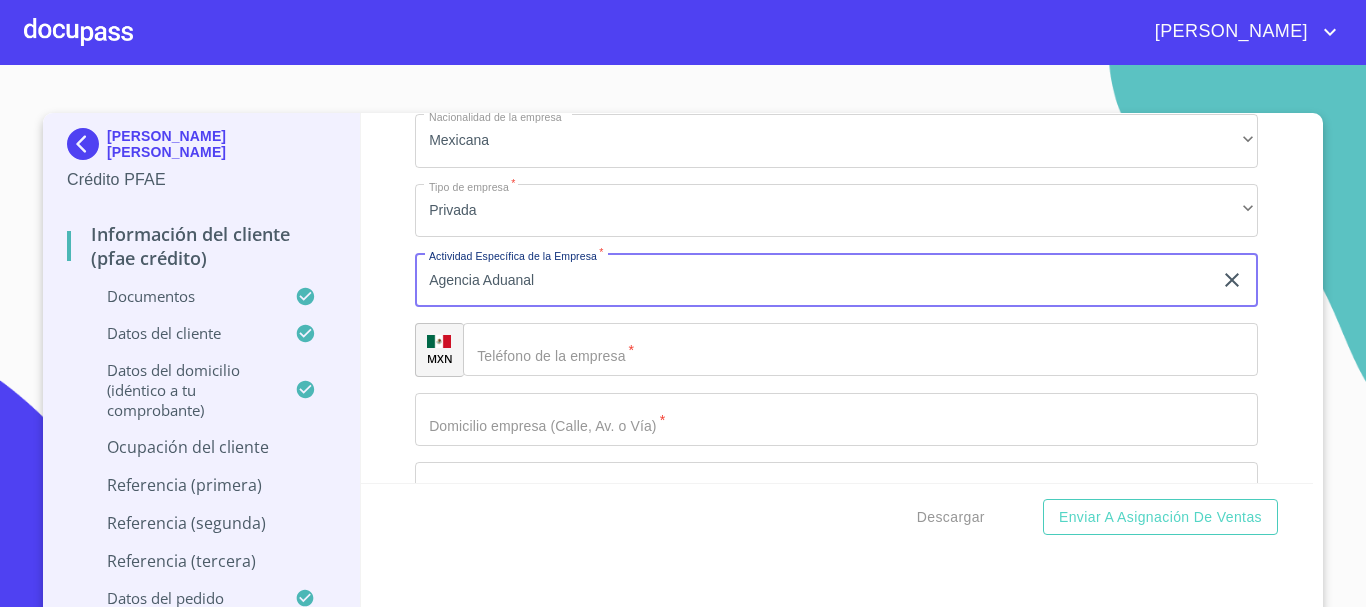 drag, startPoint x: 578, startPoint y: 310, endPoint x: 376, endPoint y: 310, distance: 202 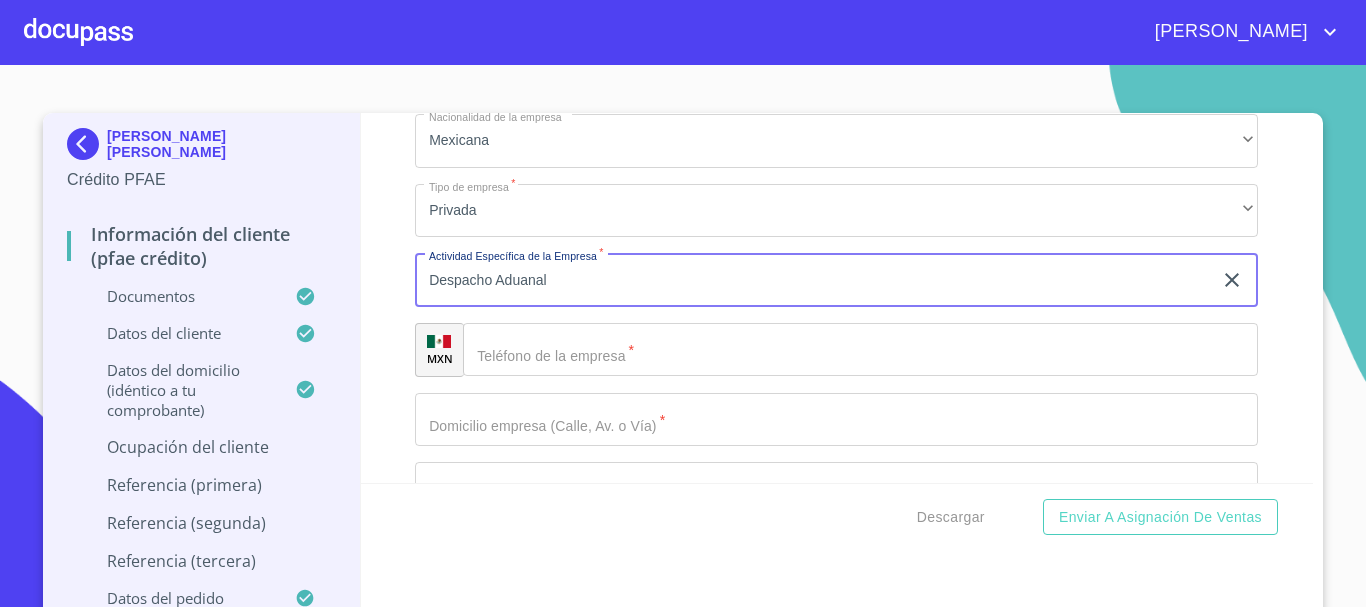 type on "Despacho Aduanal" 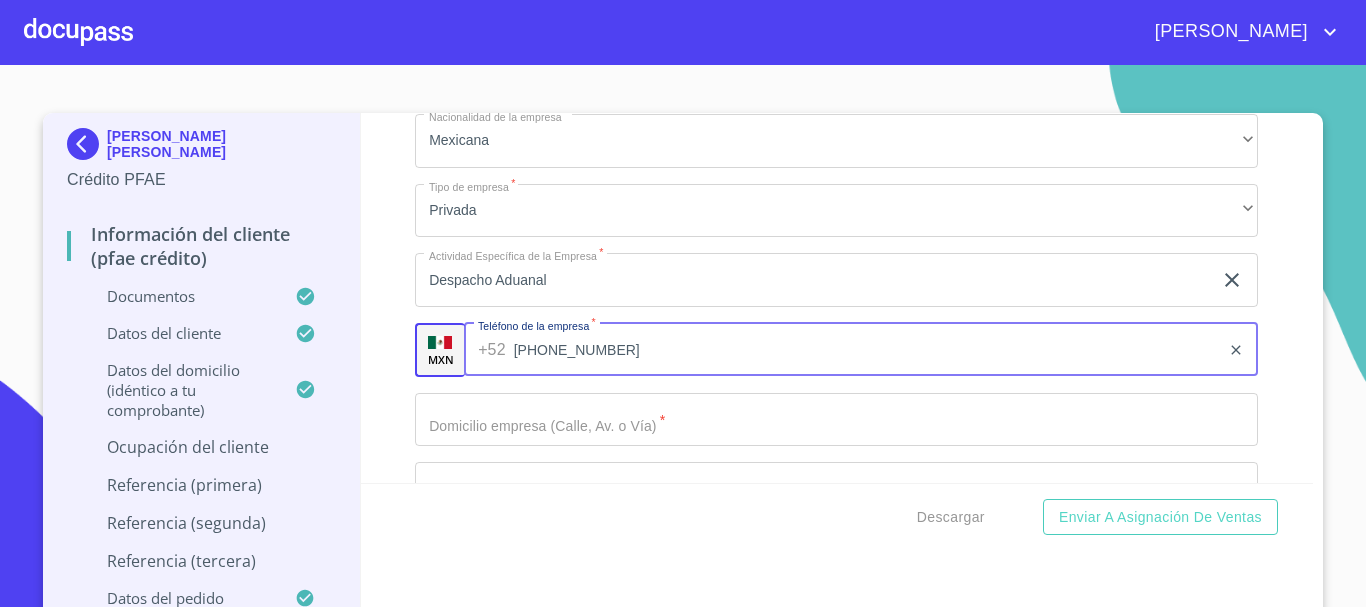 type on "[PHONE_NUMBER]" 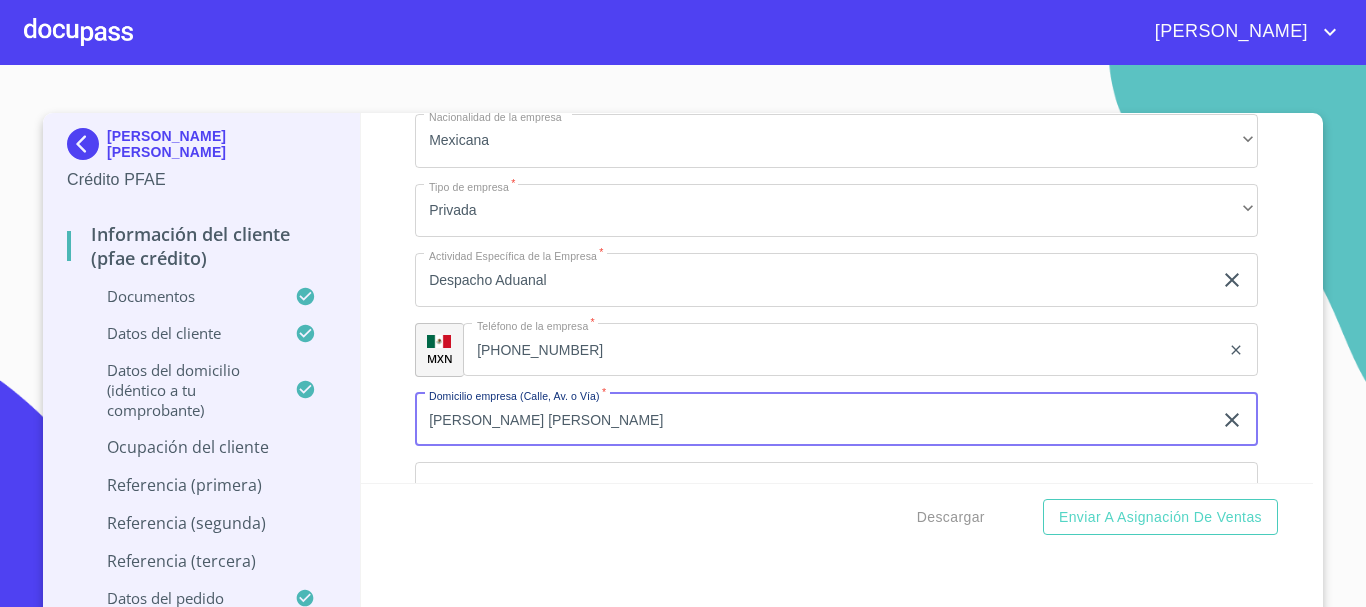 type on "[PERSON_NAME] [PERSON_NAME]" 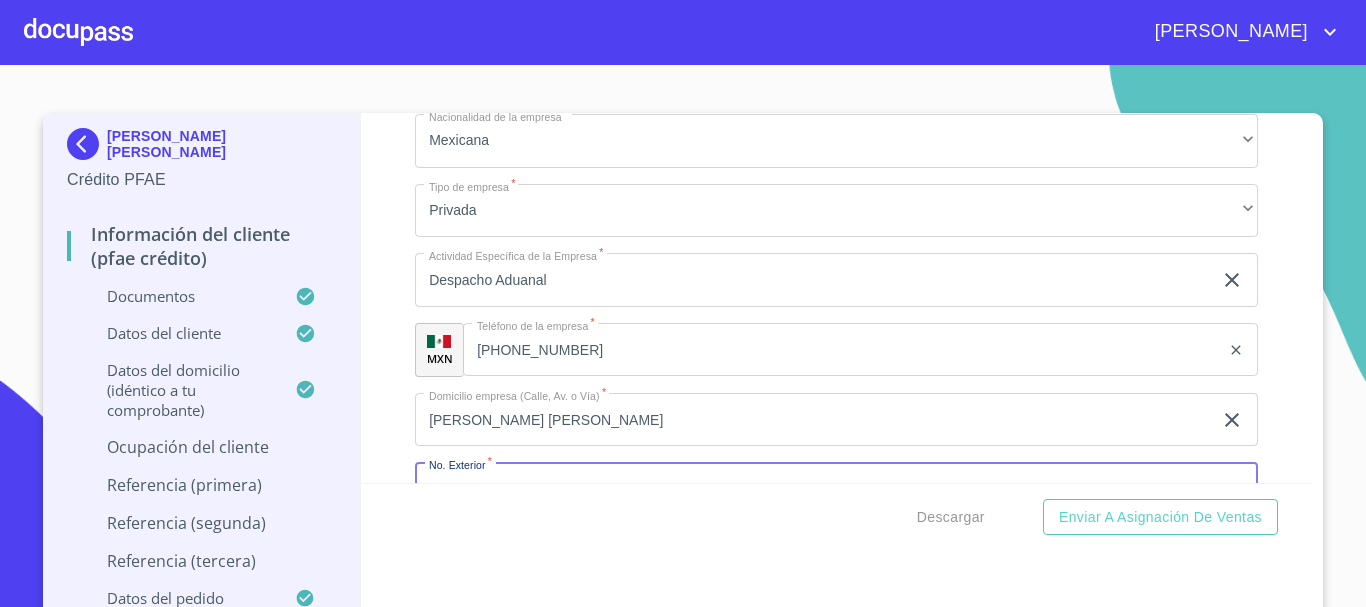 scroll, scrollTop: 9030, scrollLeft: 0, axis: vertical 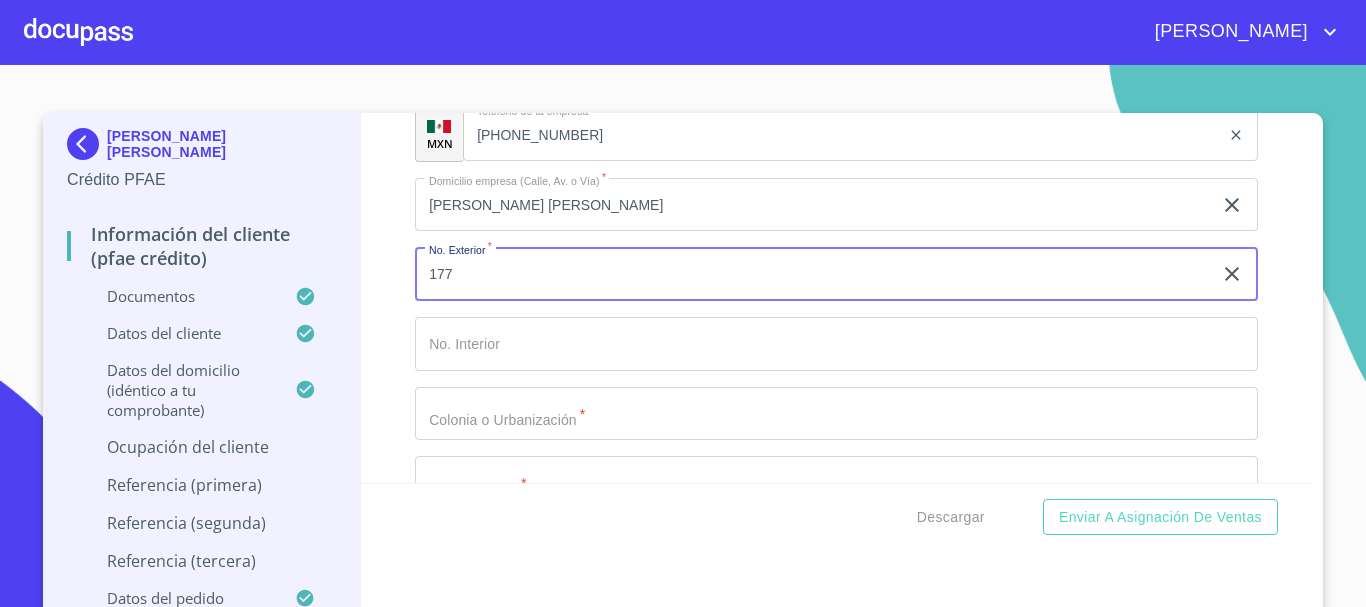 type on "177" 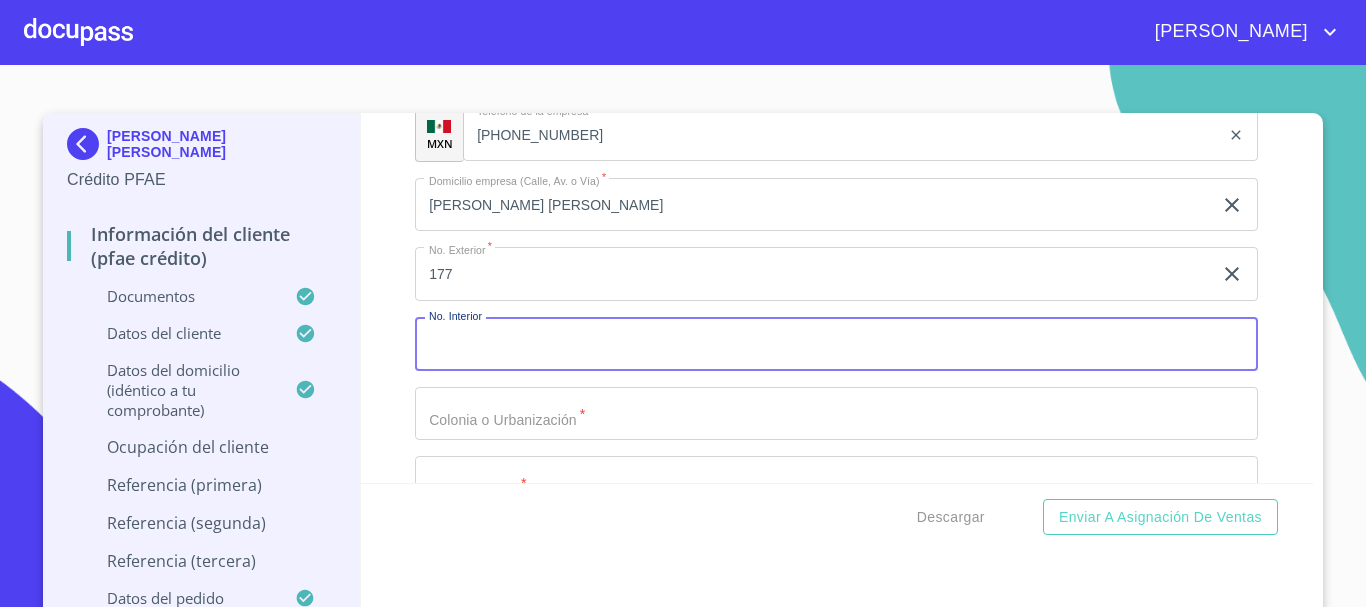 scroll, scrollTop: 9230, scrollLeft: 0, axis: vertical 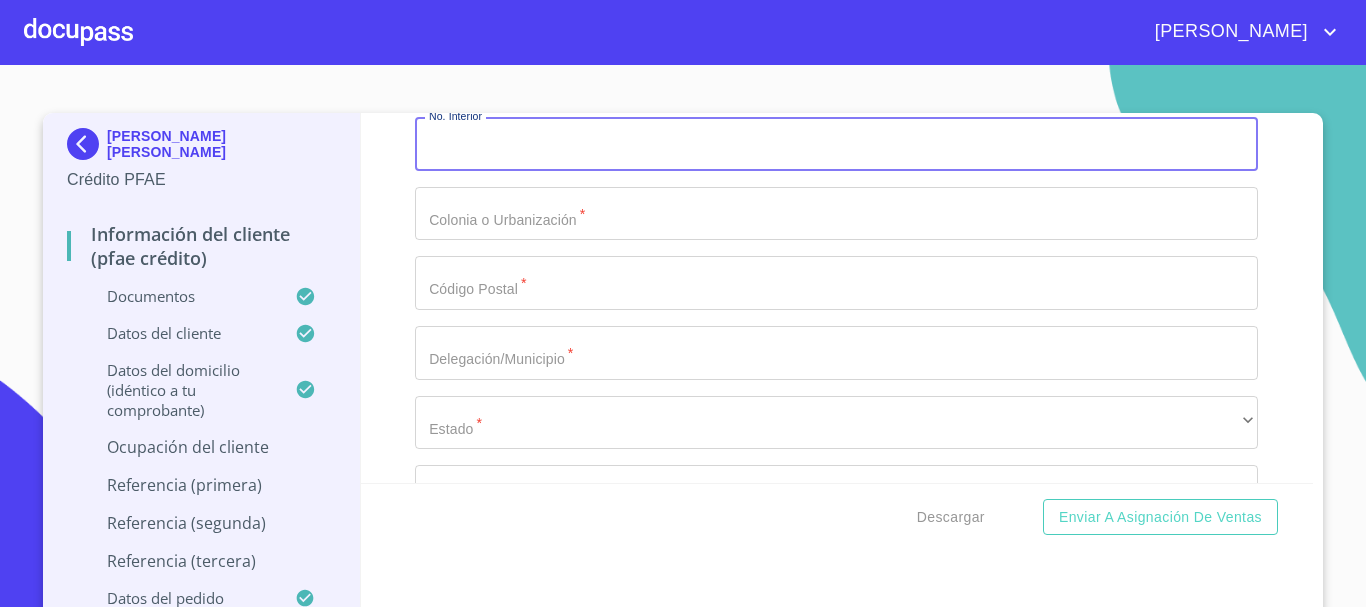 click on "Documento de identificación   *" at bounding box center (813, -2742) 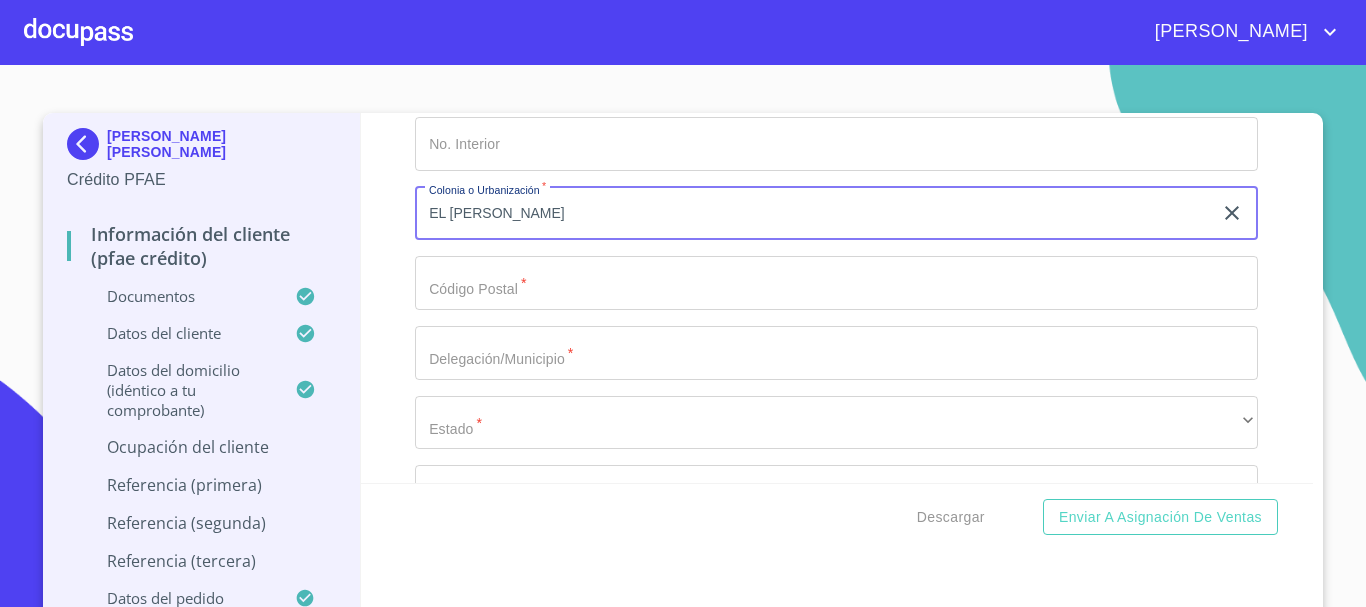 type on "EL [PERSON_NAME]" 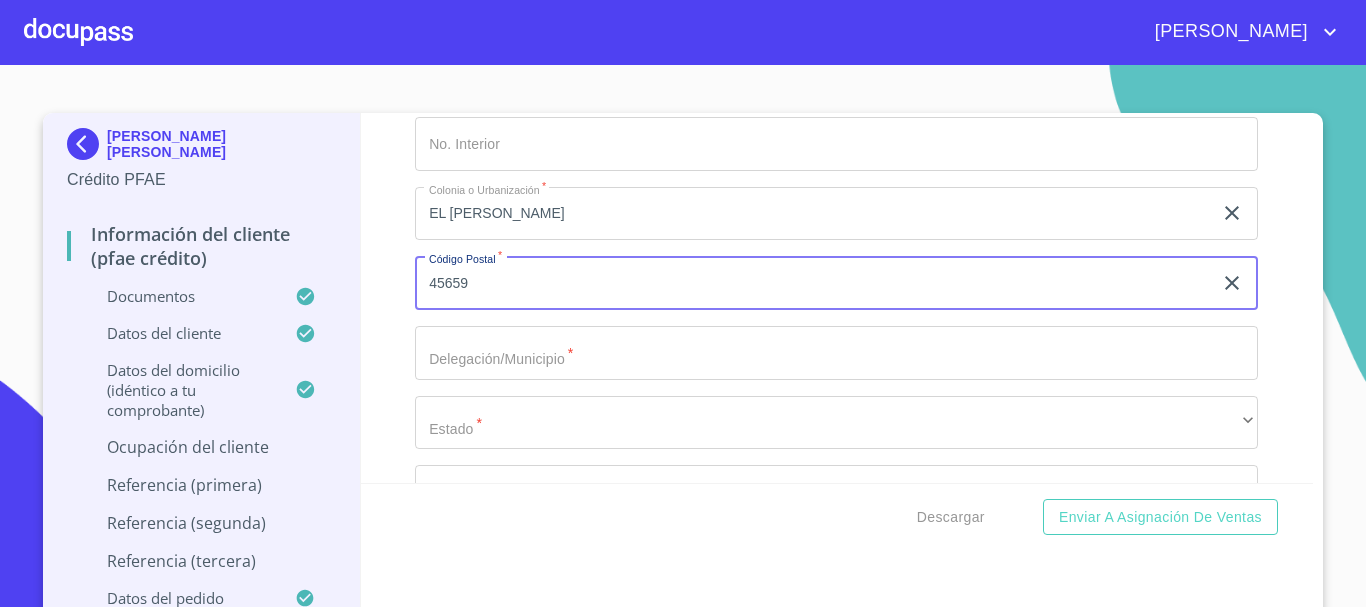 type on "45659" 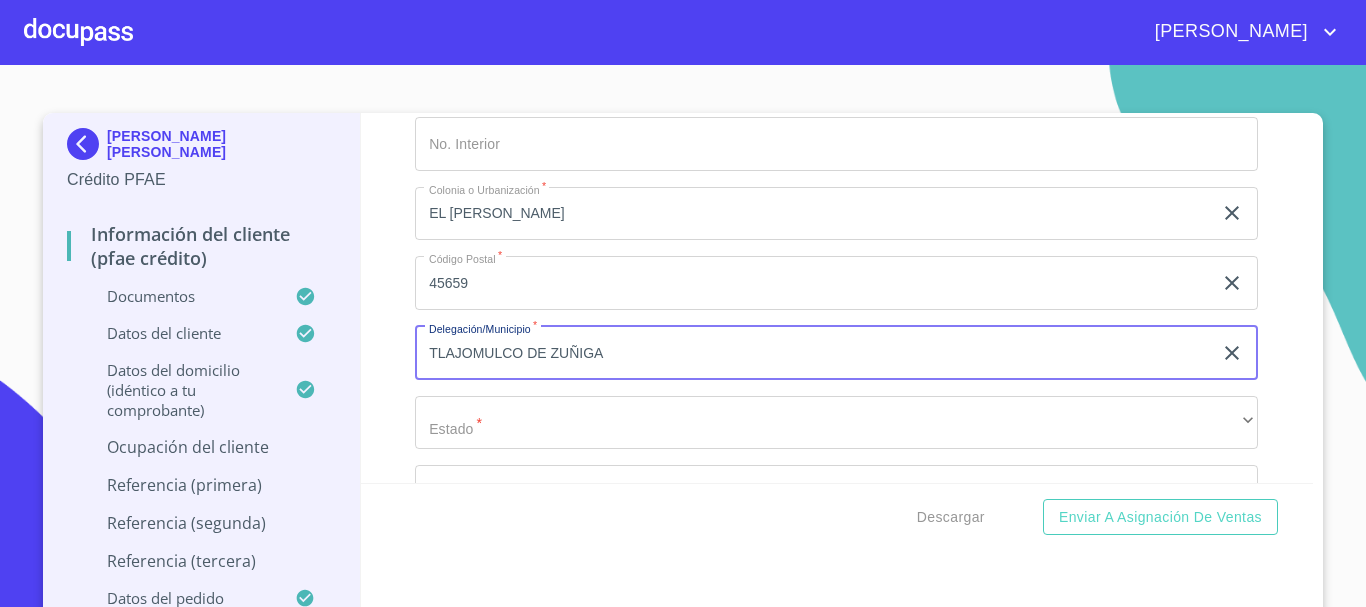 type on "TLAJOMULCO DE ZUÑIGA" 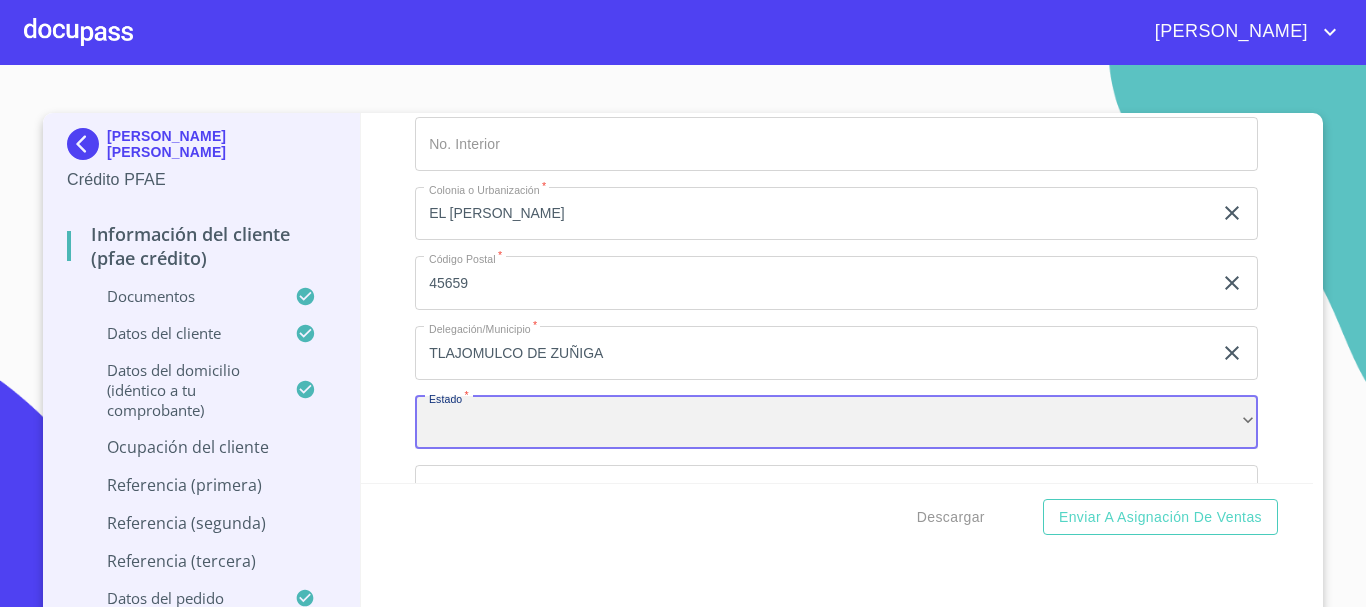 click on "​" at bounding box center [836, 423] 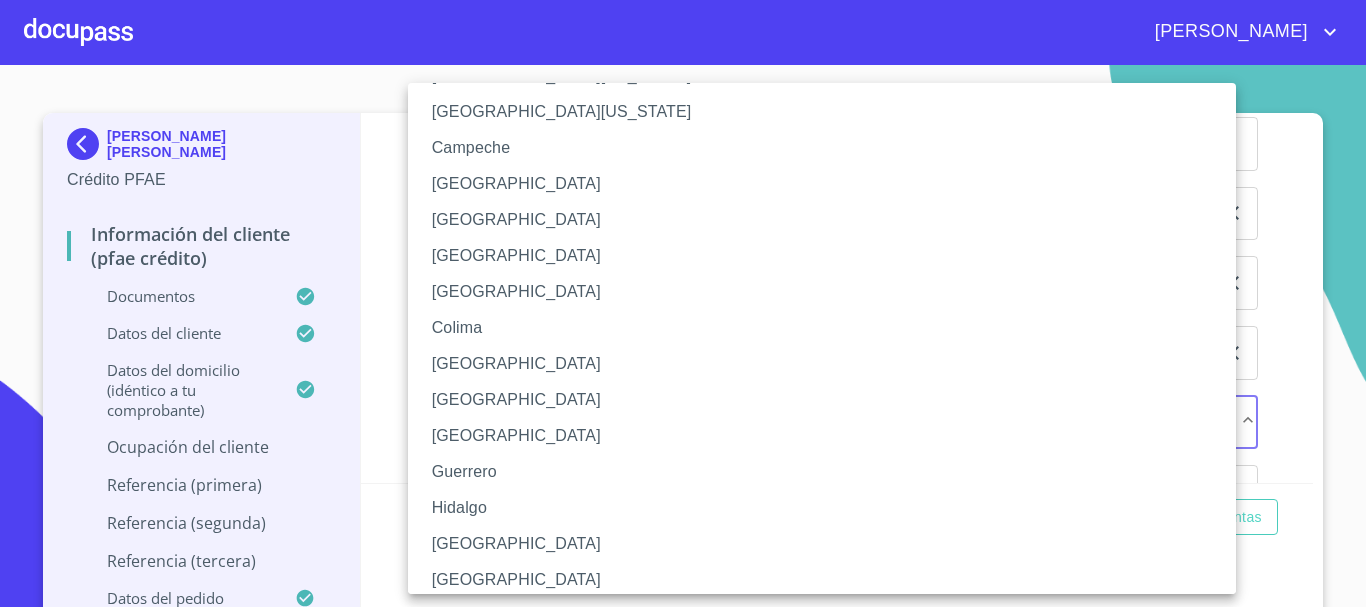 scroll, scrollTop: 200, scrollLeft: 0, axis: vertical 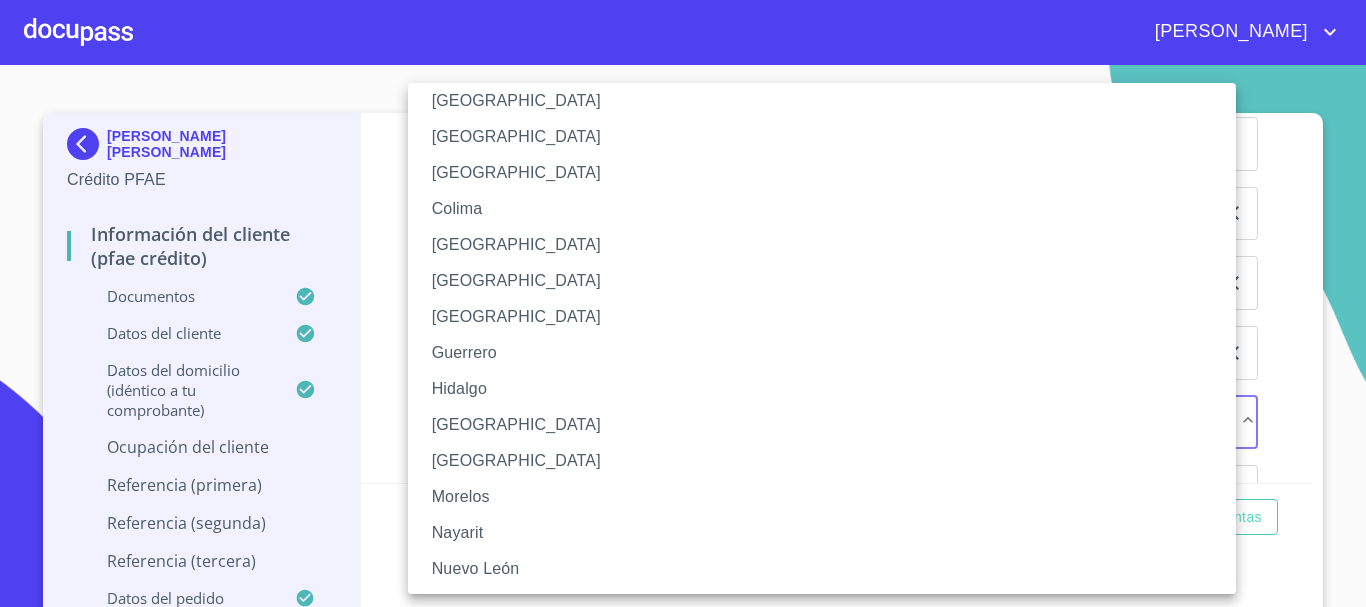 click on "[GEOGRAPHIC_DATA]" at bounding box center (829, 425) 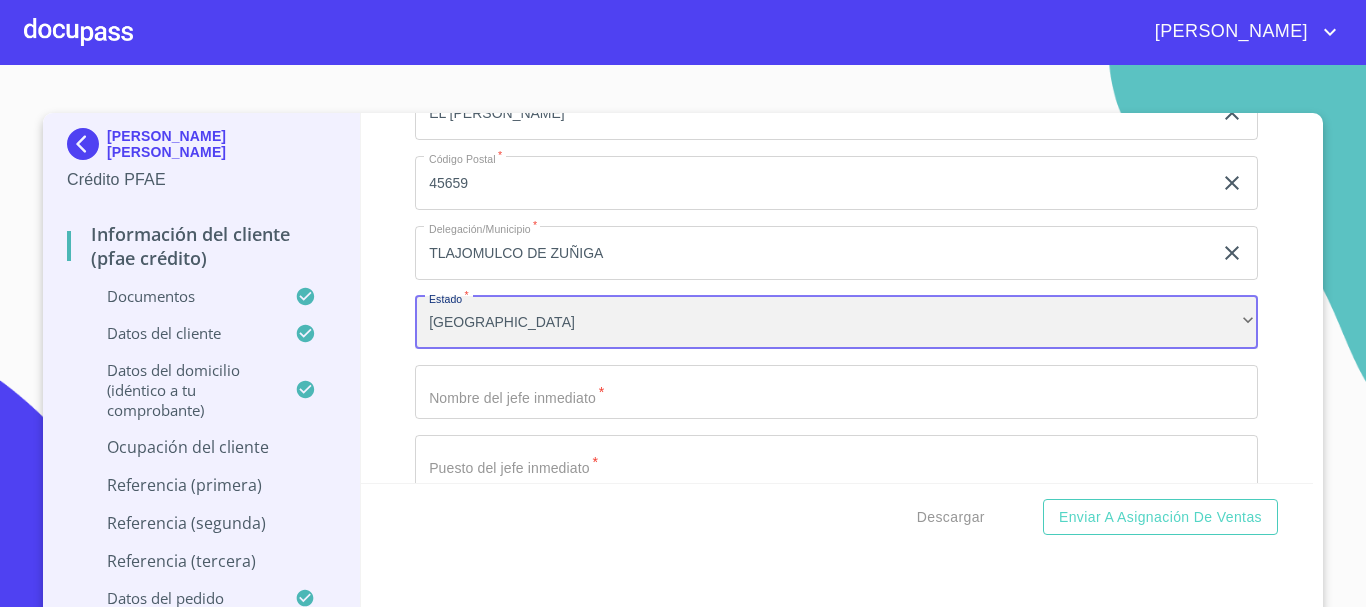 scroll, scrollTop: 9430, scrollLeft: 0, axis: vertical 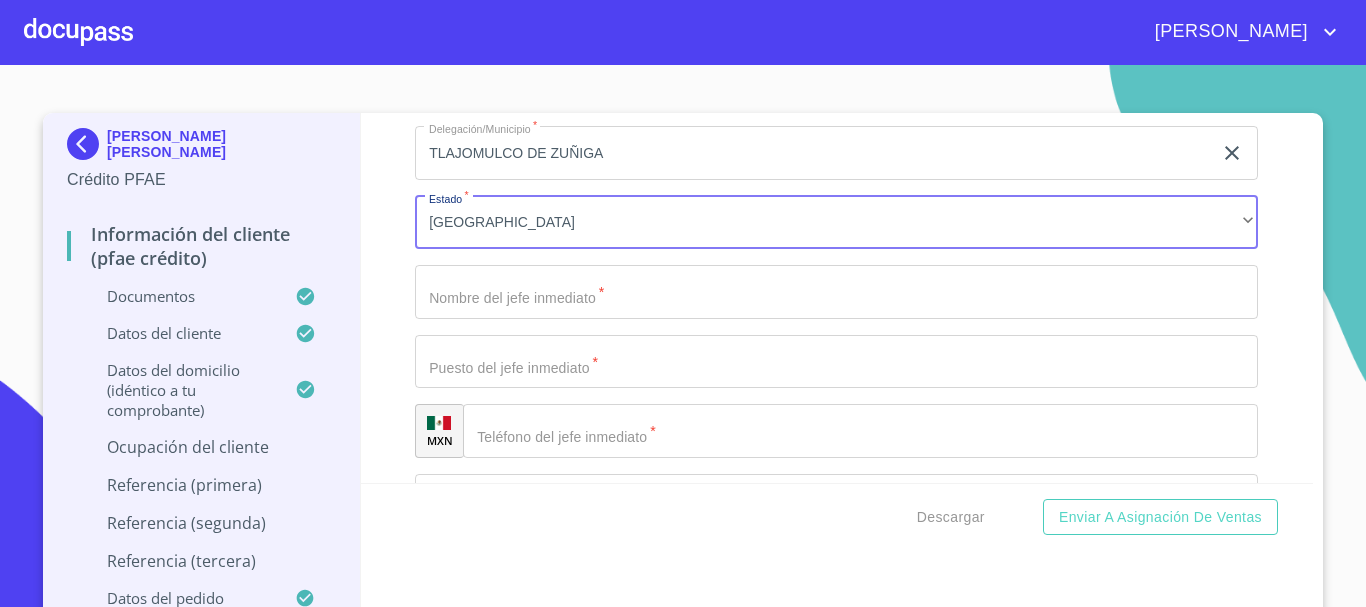 click on "Documento de identificación   *" at bounding box center (813, -2942) 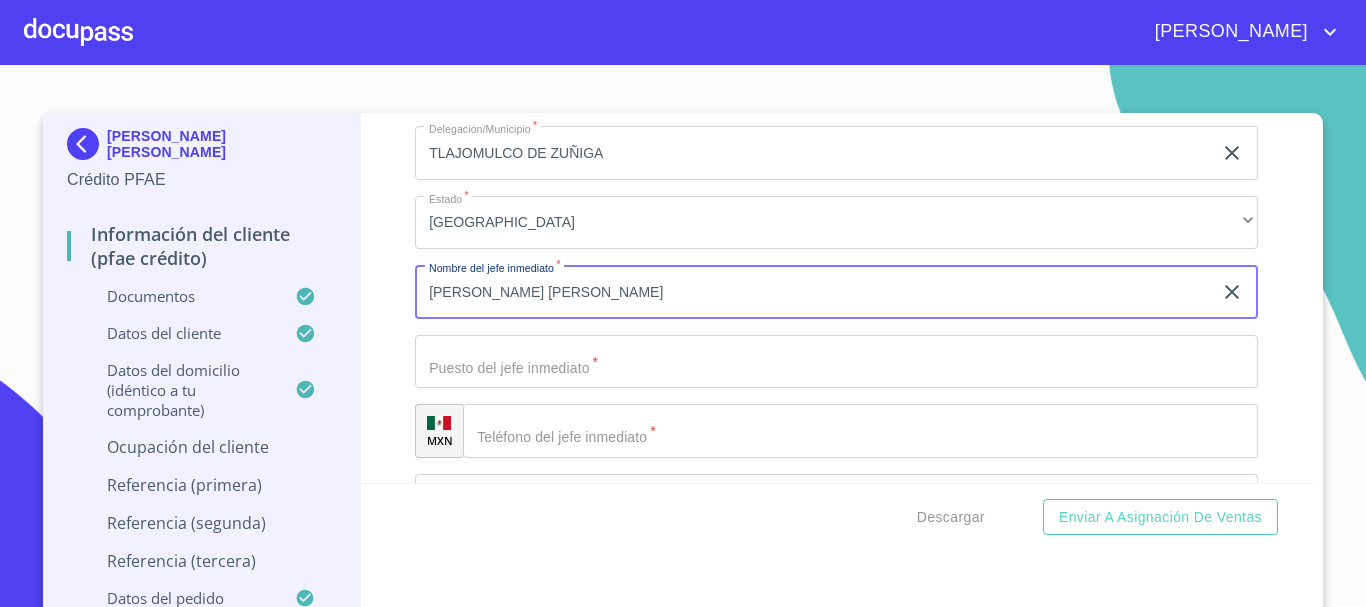 type on "[PERSON_NAME] [PERSON_NAME]" 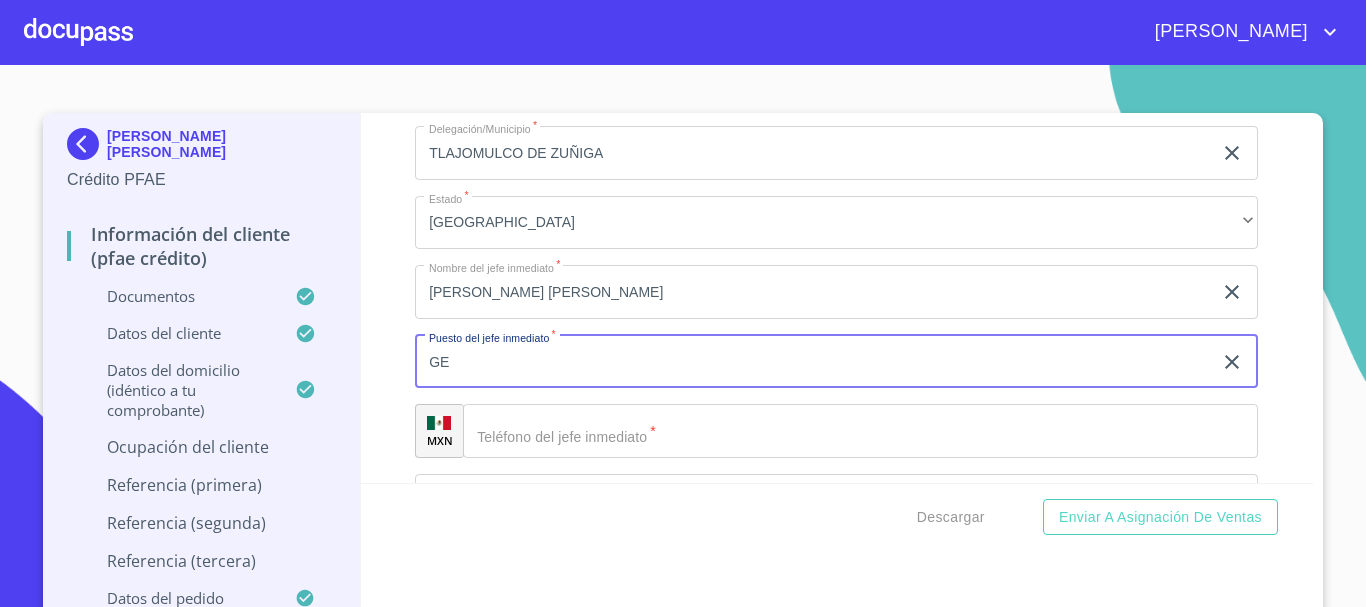 type on "G" 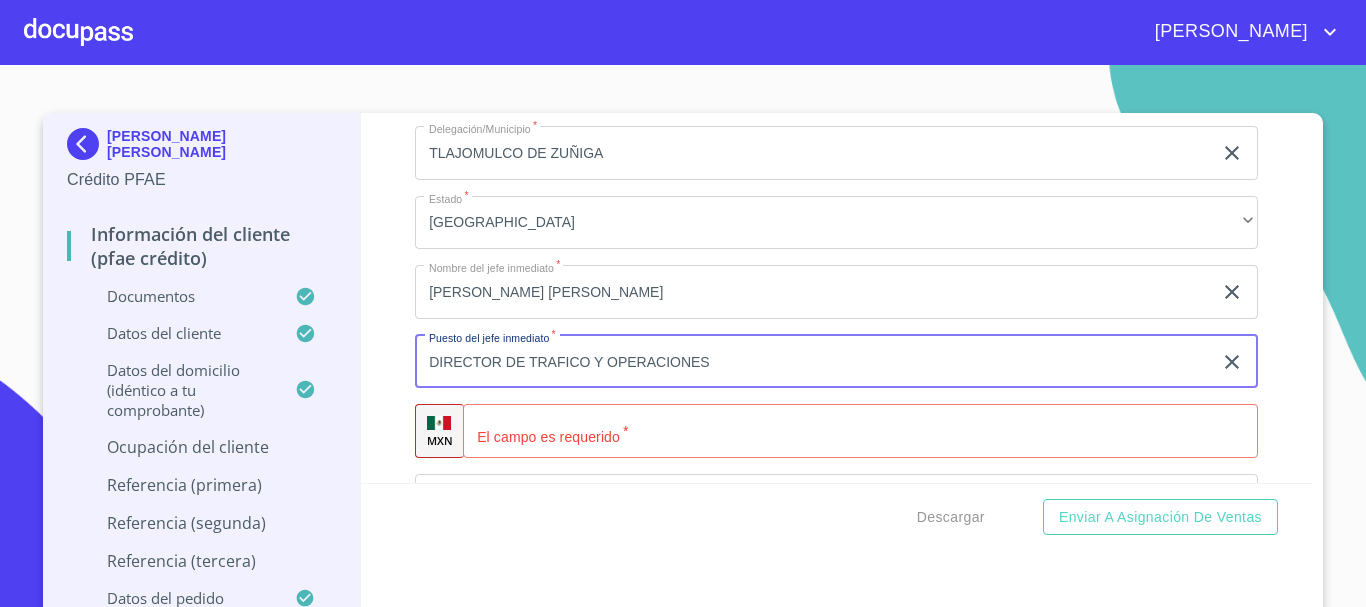 drag, startPoint x: 745, startPoint y: 391, endPoint x: 203, endPoint y: 391, distance: 542 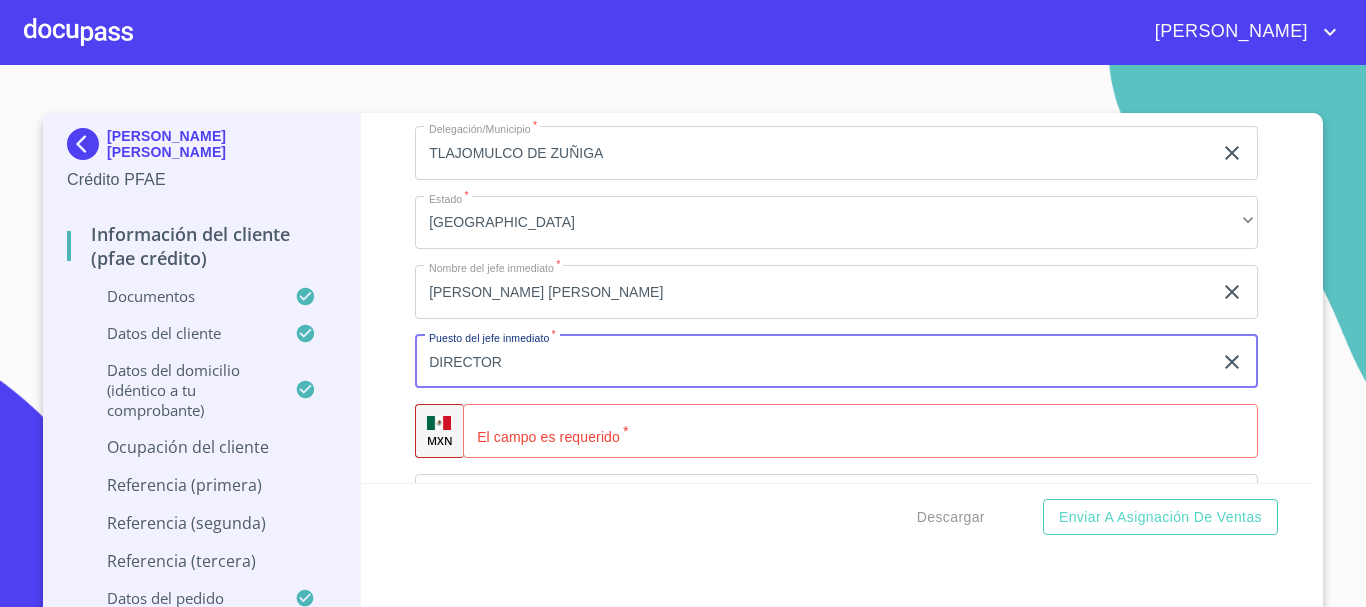 type on "DIRECTOR" 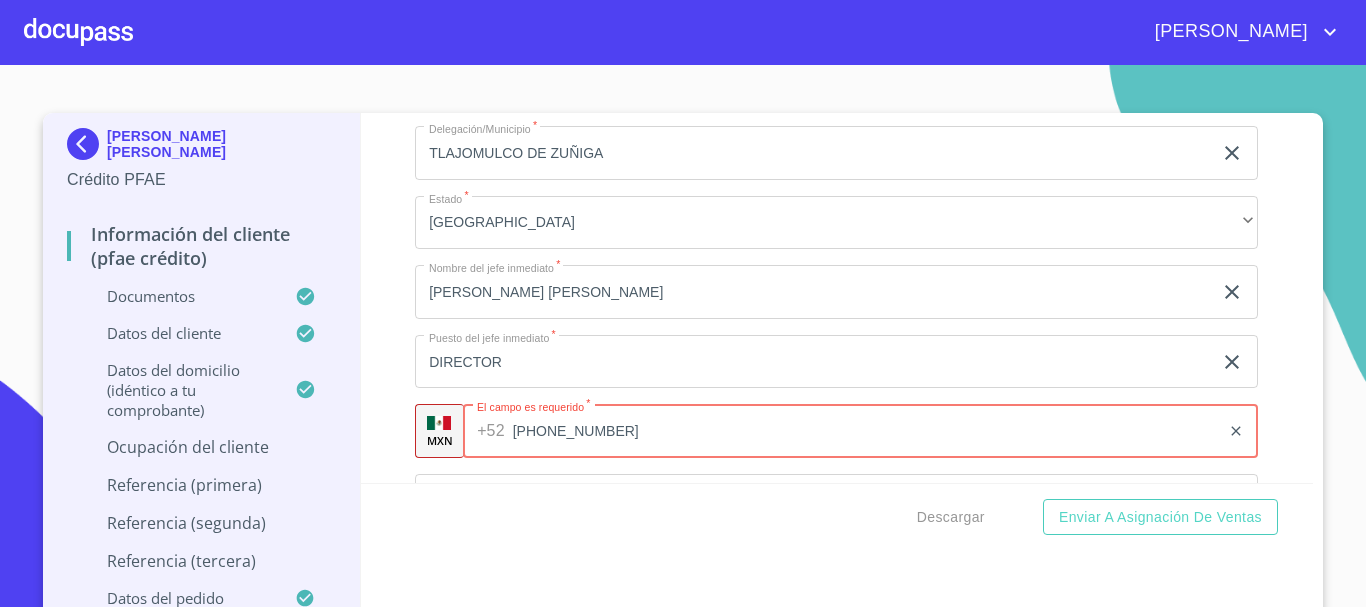 type on "[PHONE_NUMBER]" 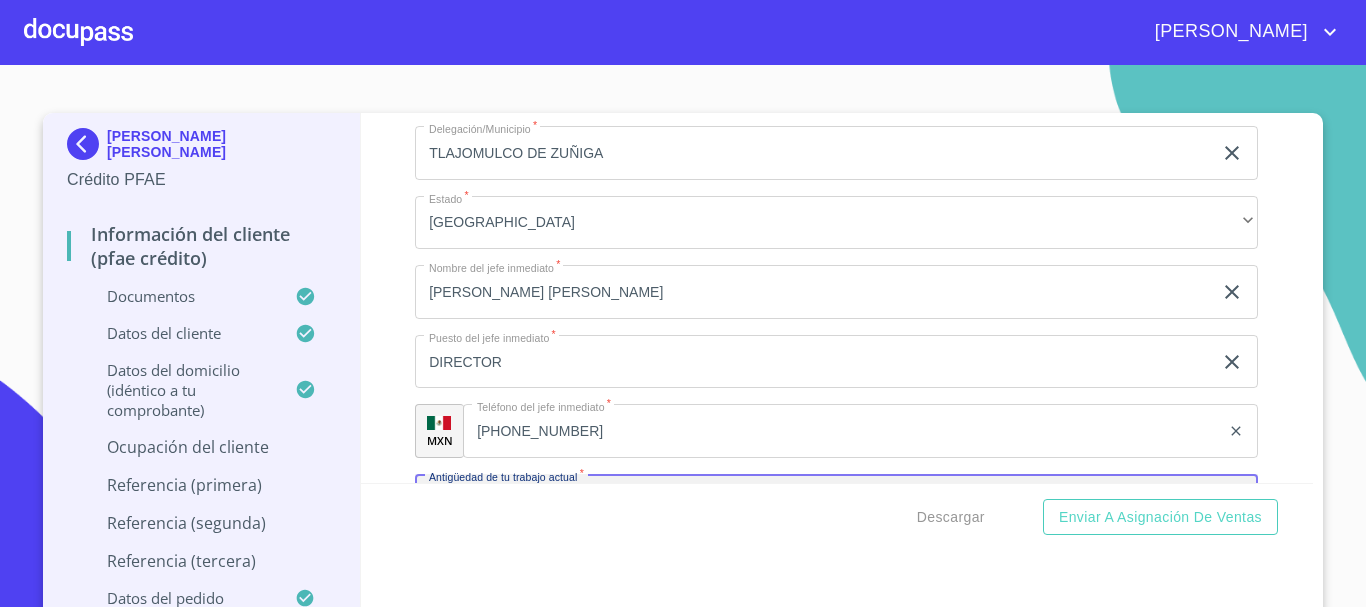 scroll, scrollTop: 9657, scrollLeft: 0, axis: vertical 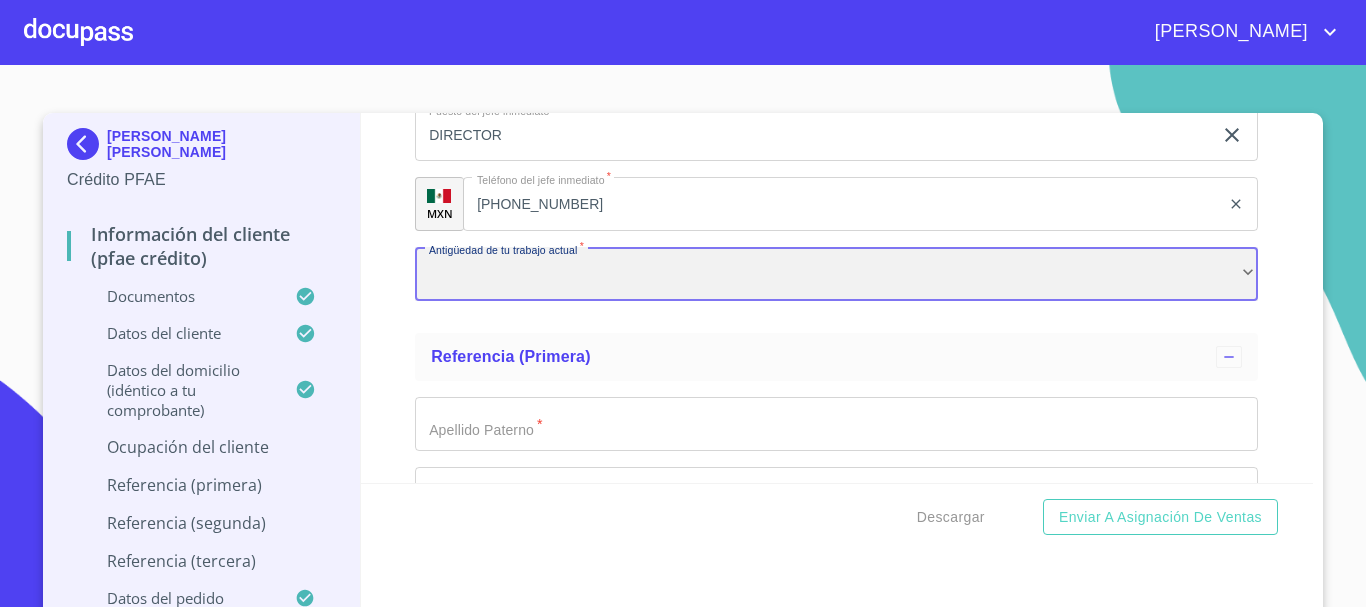 click on "​" at bounding box center (836, 274) 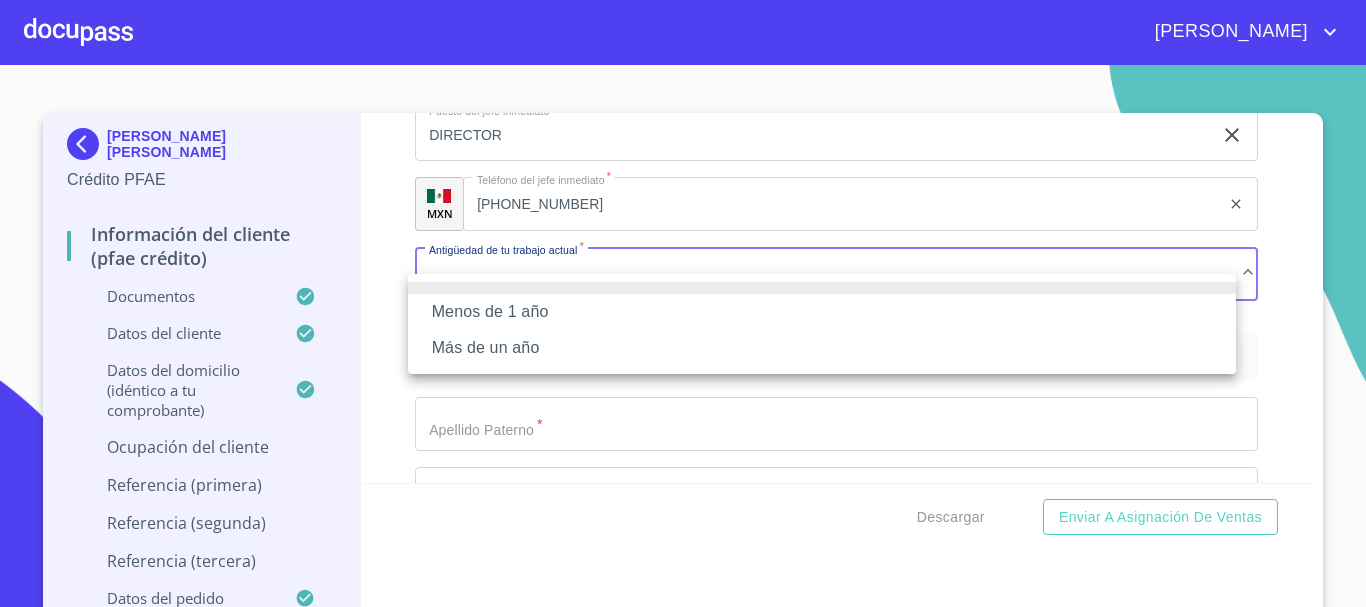 click on "Más de un año" at bounding box center [822, 348] 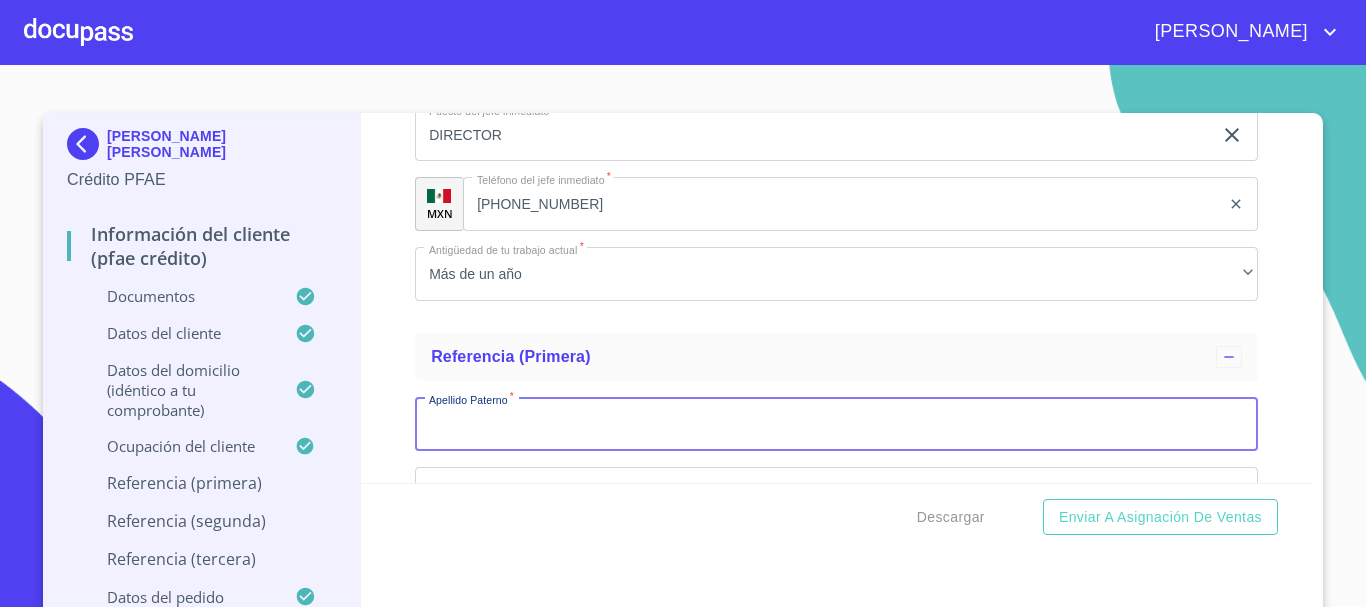 click on "Documento de identificación   *" at bounding box center [836, 424] 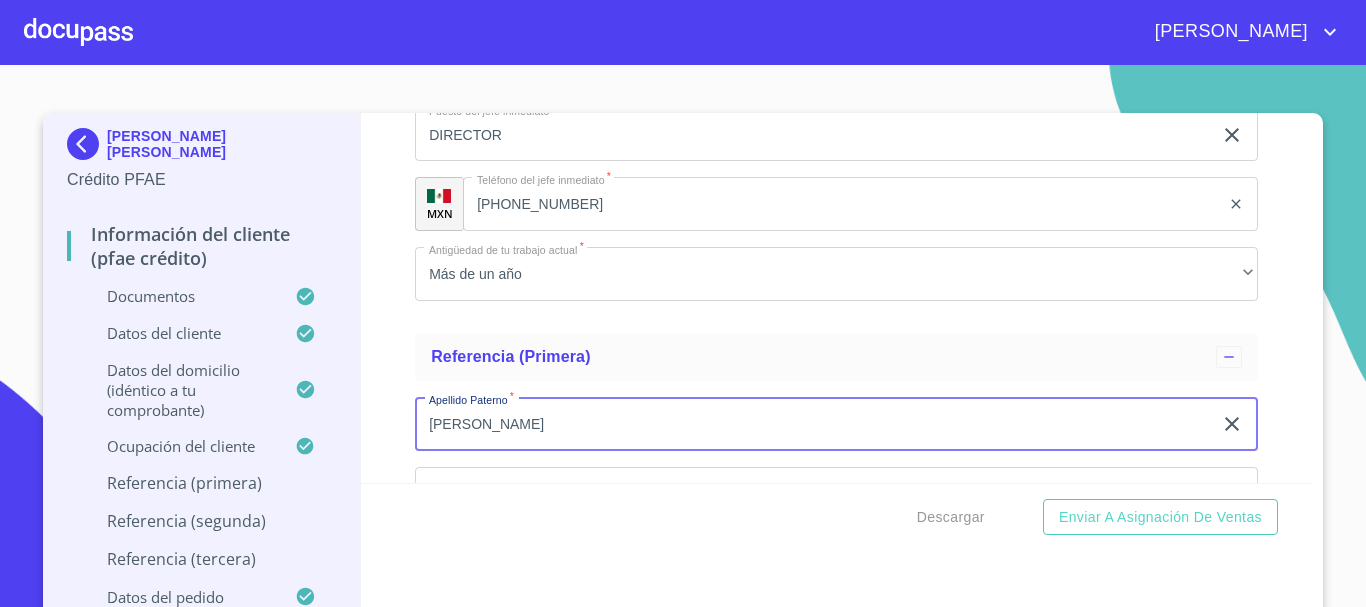 type on "[PERSON_NAME]" 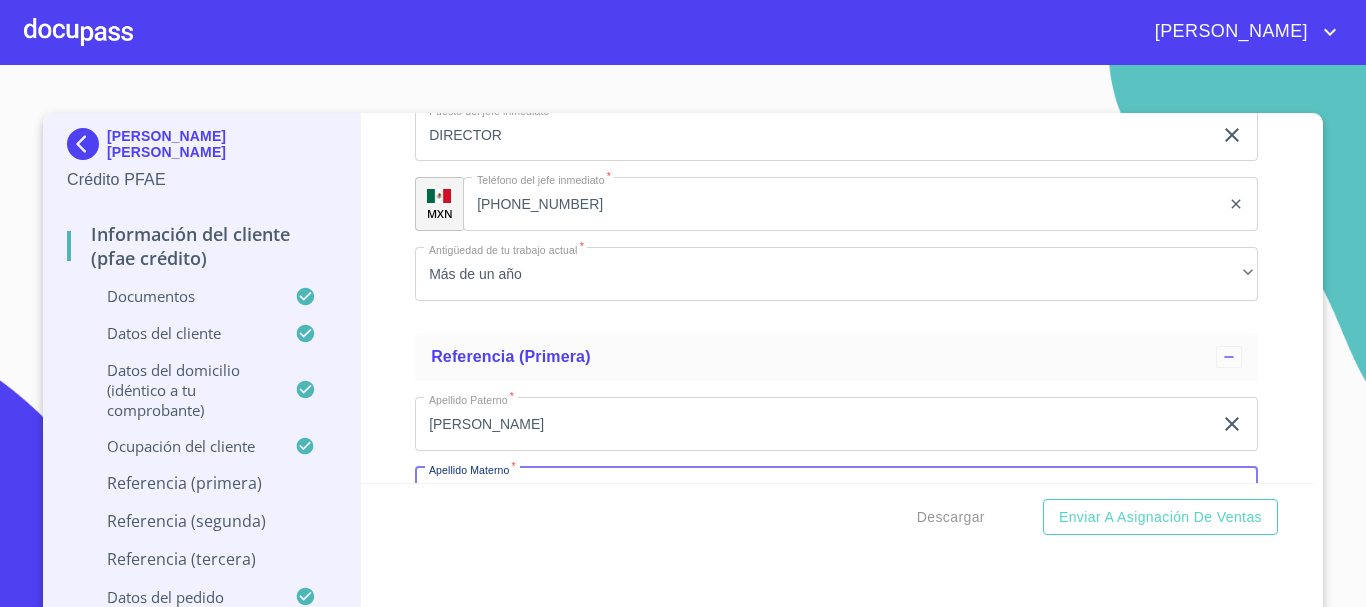 scroll, scrollTop: 9877, scrollLeft: 0, axis: vertical 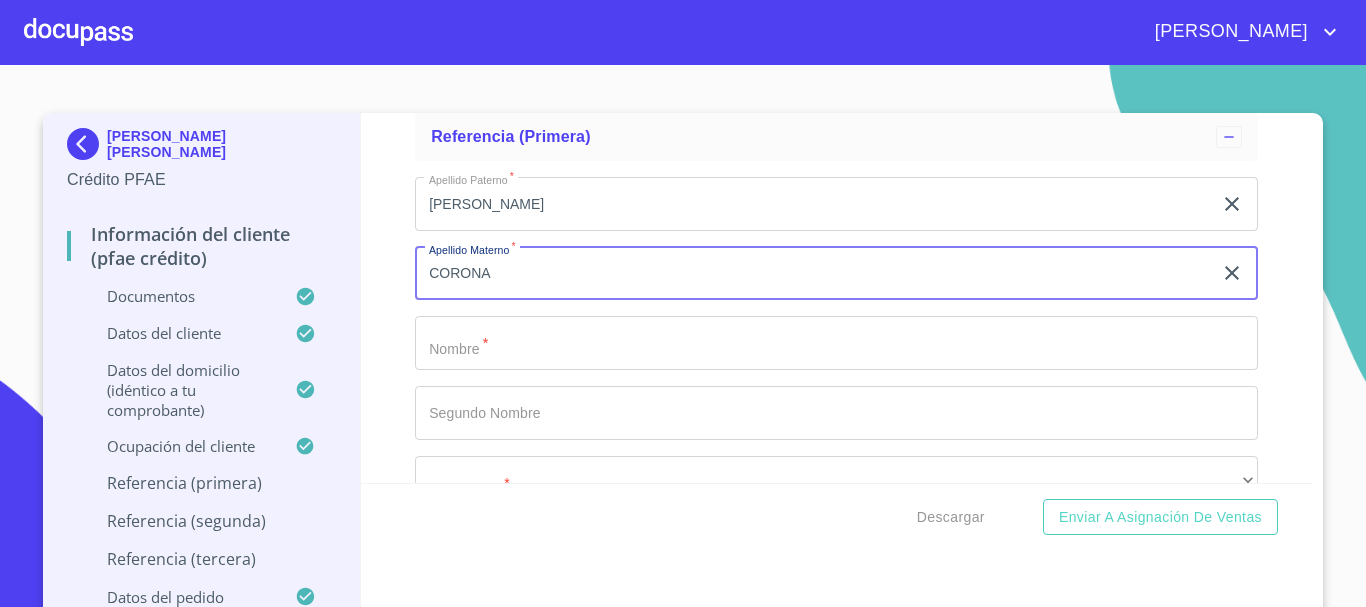 type on "CORONA" 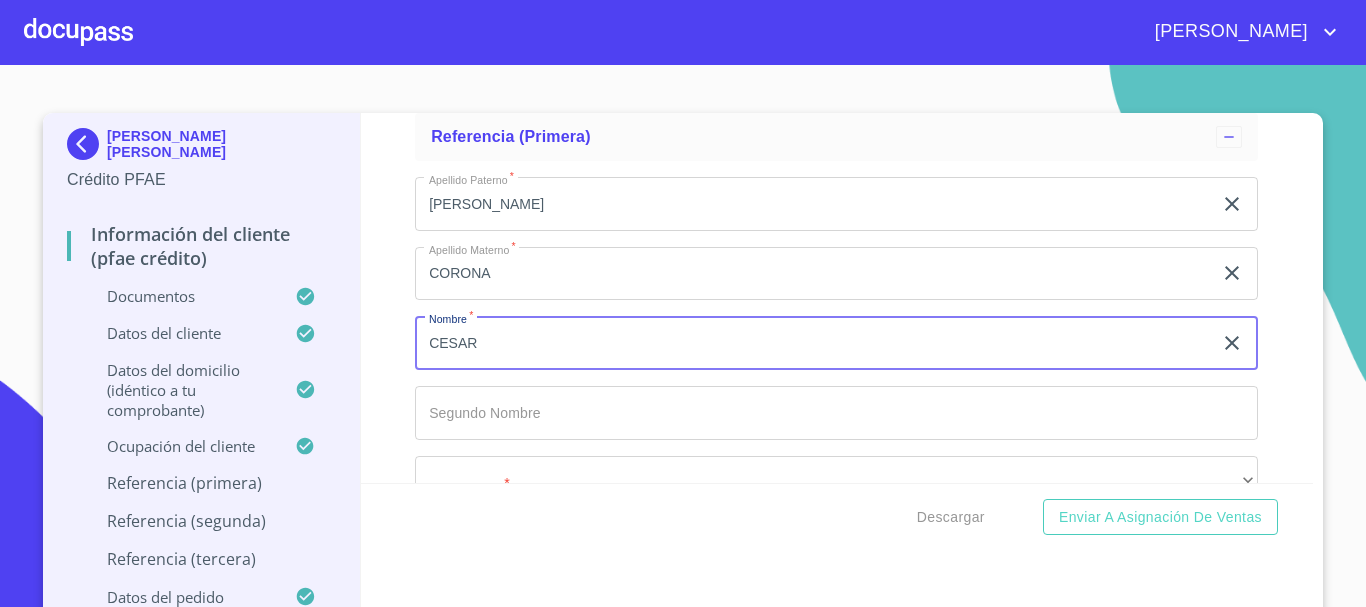 type on "CESAR" 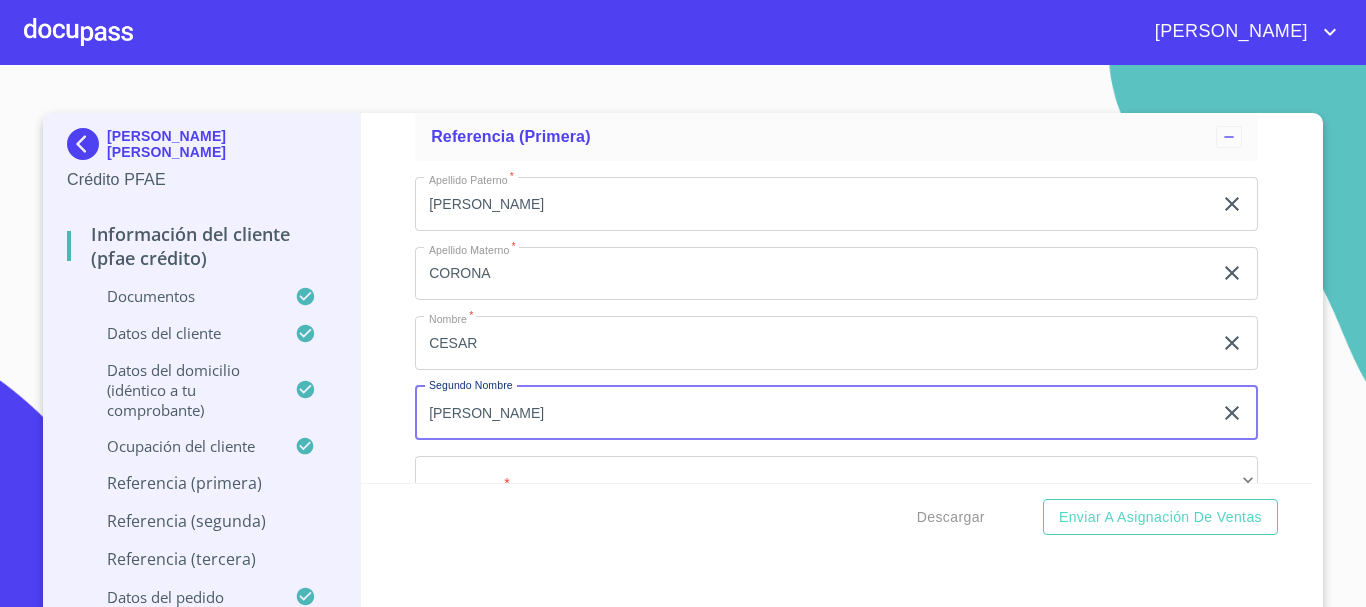 type on "[PERSON_NAME]" 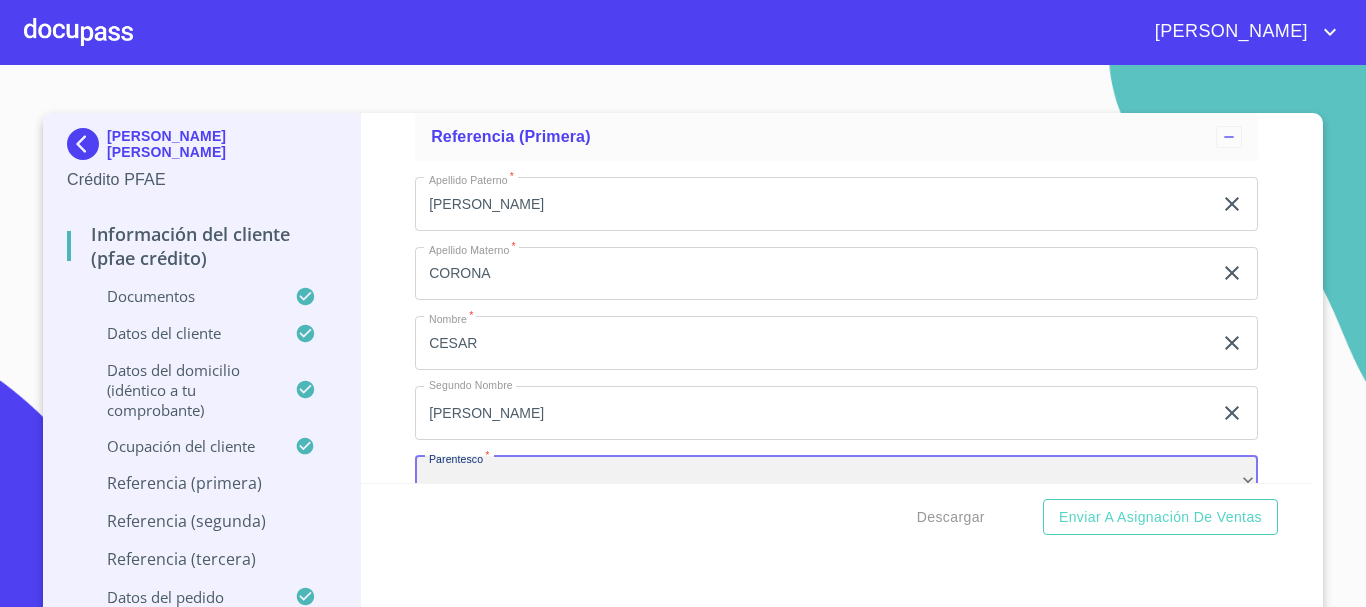 scroll, scrollTop: 9928, scrollLeft: 0, axis: vertical 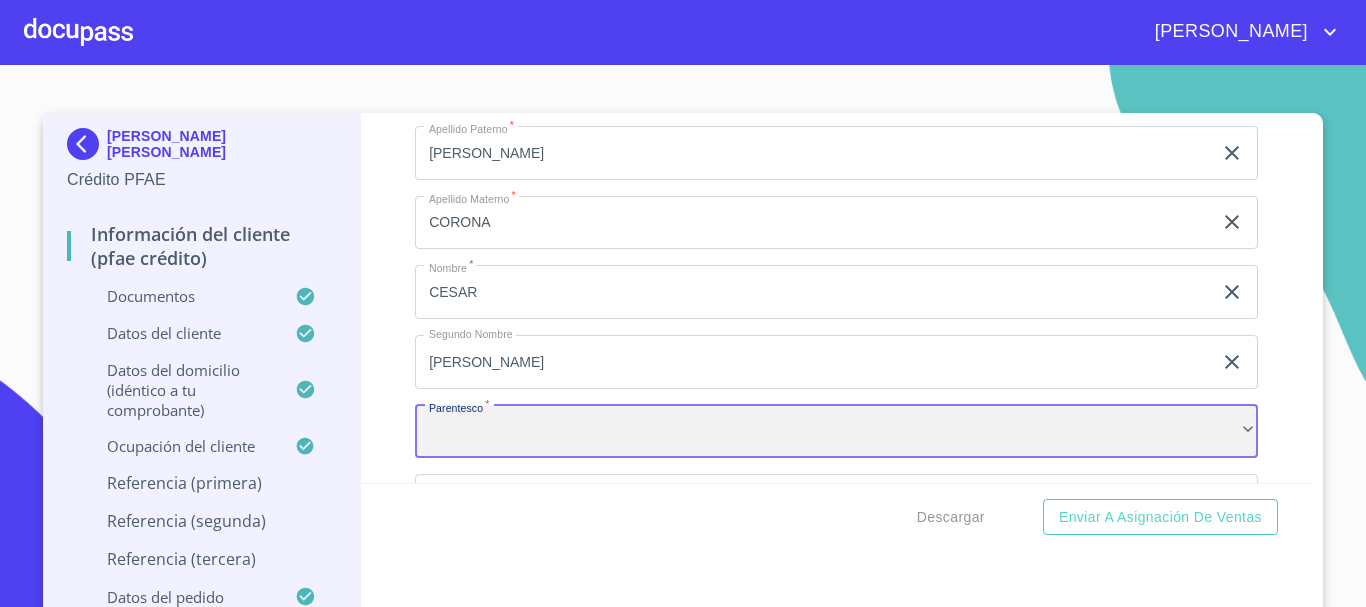 click on "​" at bounding box center [836, 432] 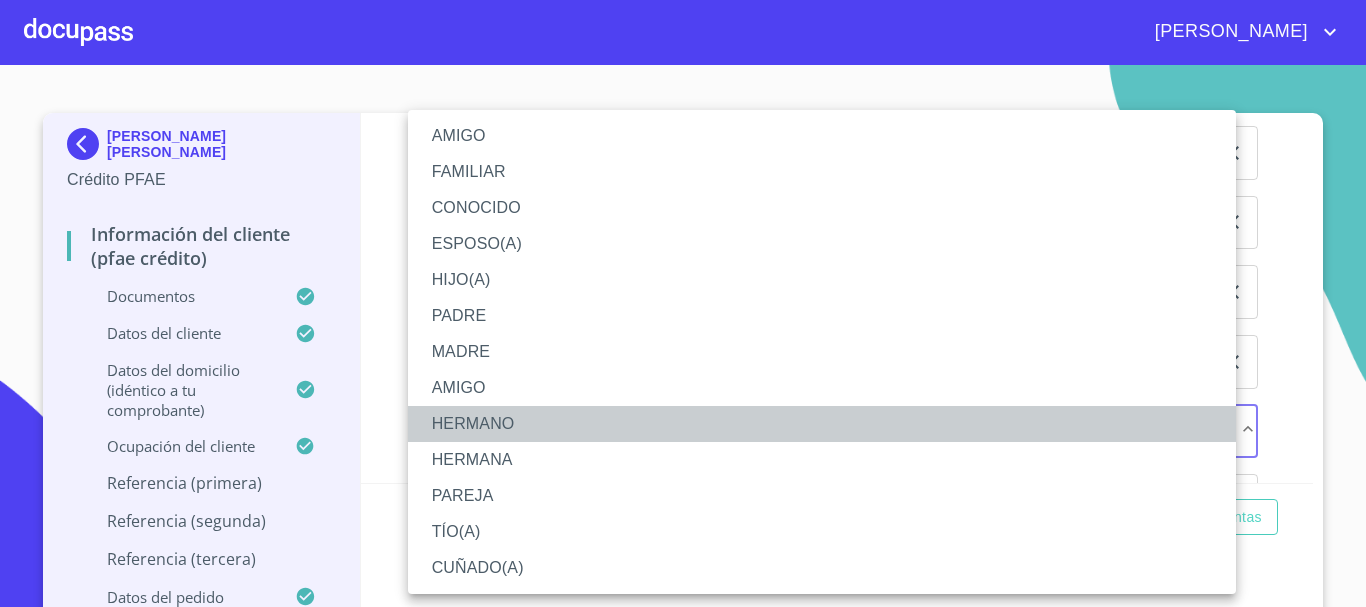 click on "HERMANO" at bounding box center (822, 424) 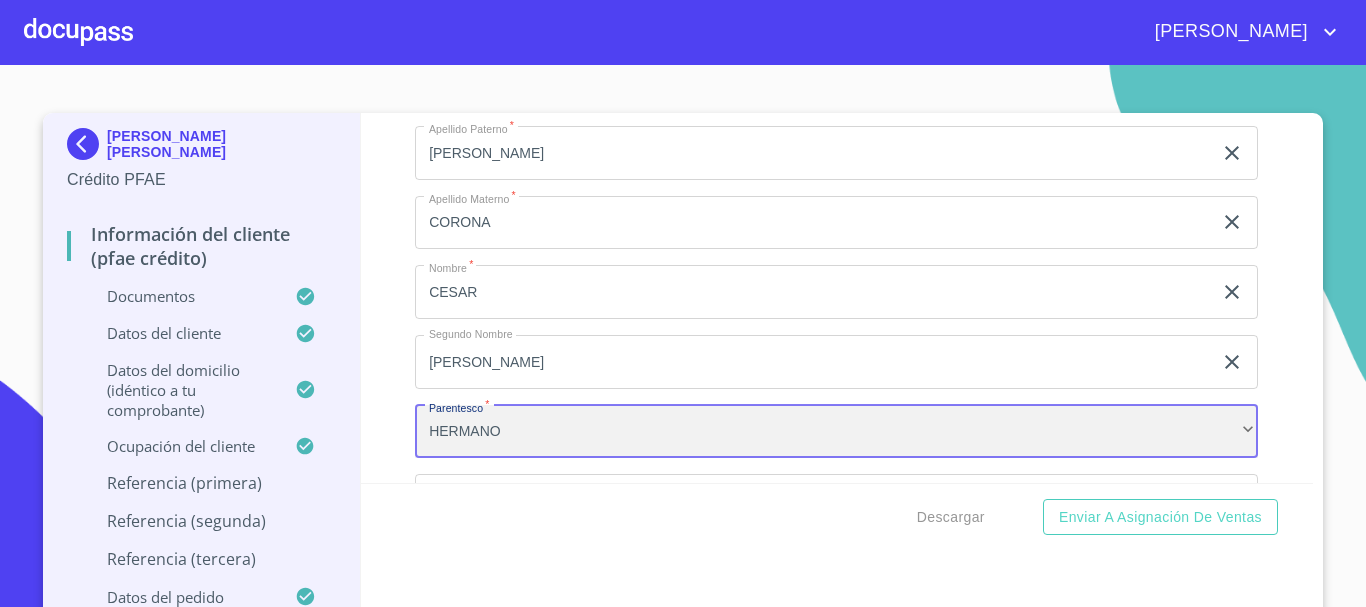 scroll, scrollTop: 10128, scrollLeft: 0, axis: vertical 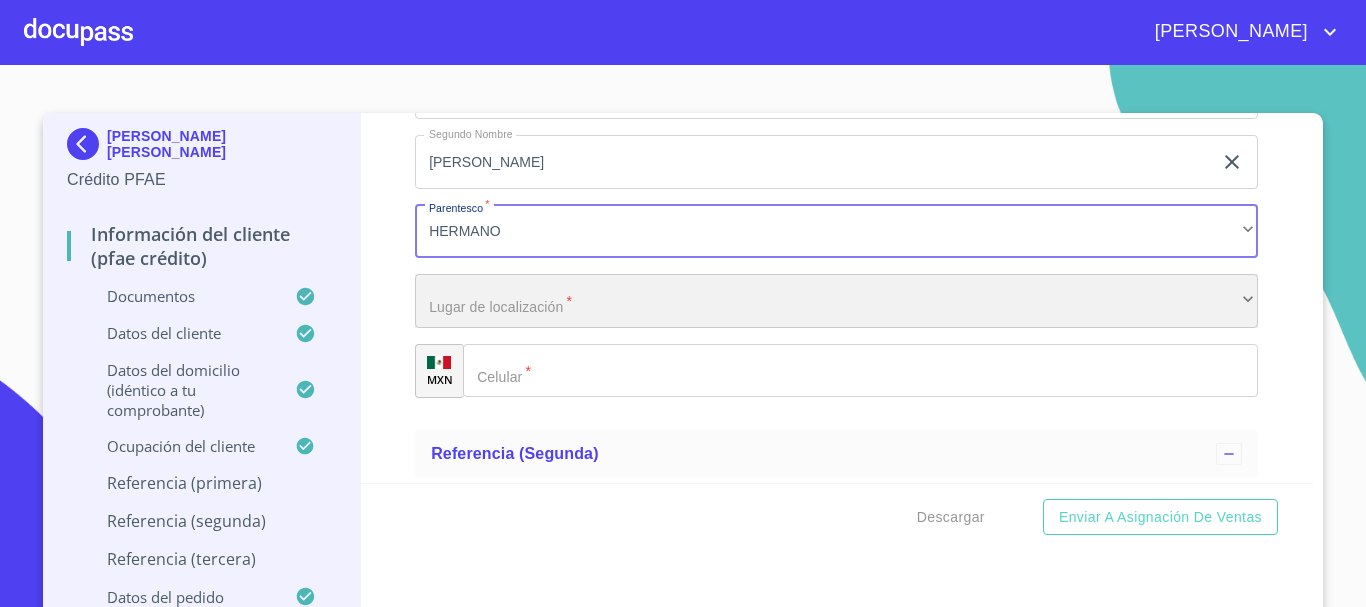 click on "​" at bounding box center [836, 301] 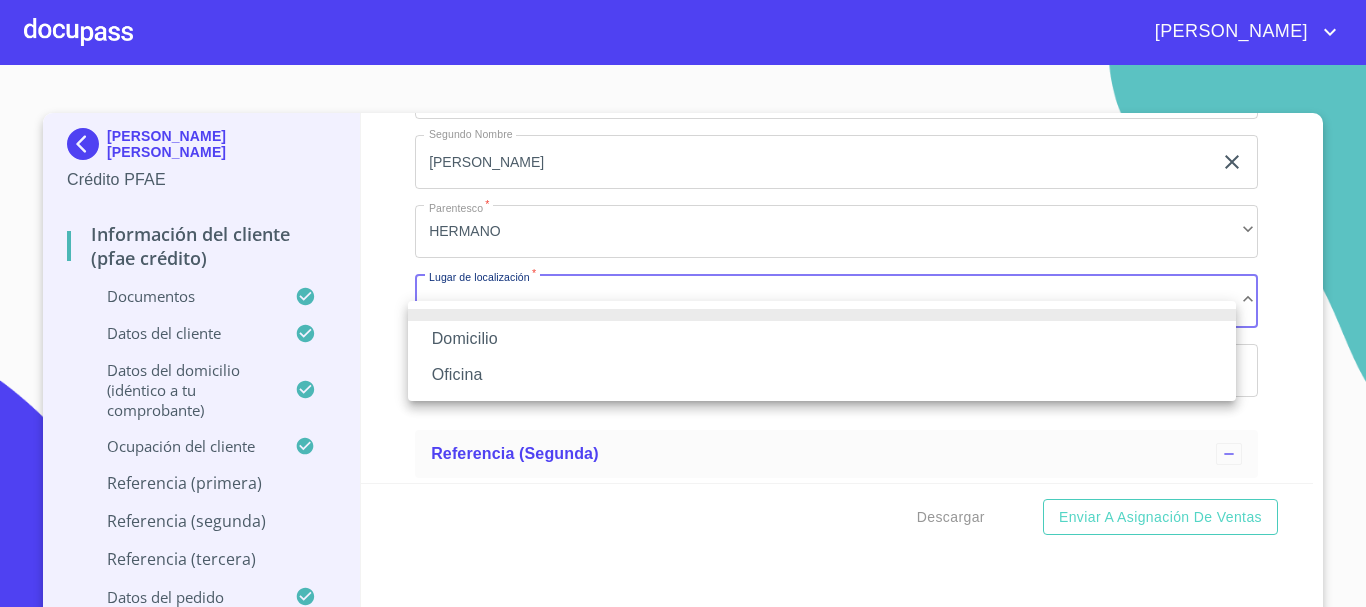 click on "Domicilio" at bounding box center [822, 339] 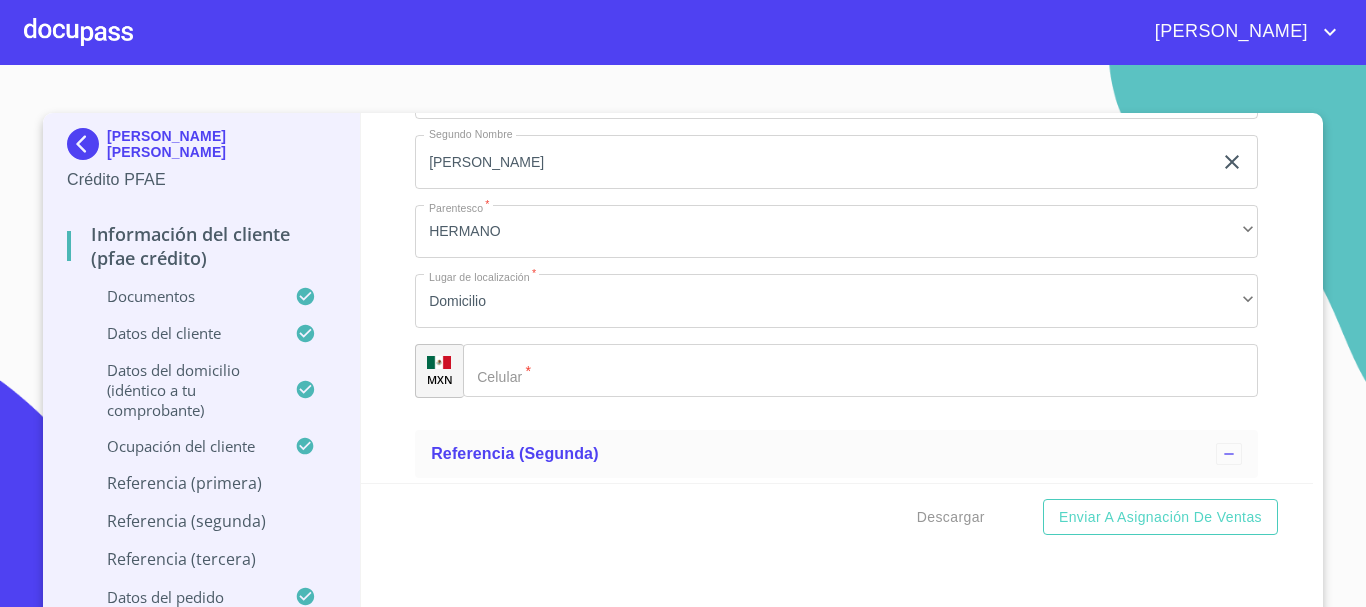 click on "Documento de identificación   *" 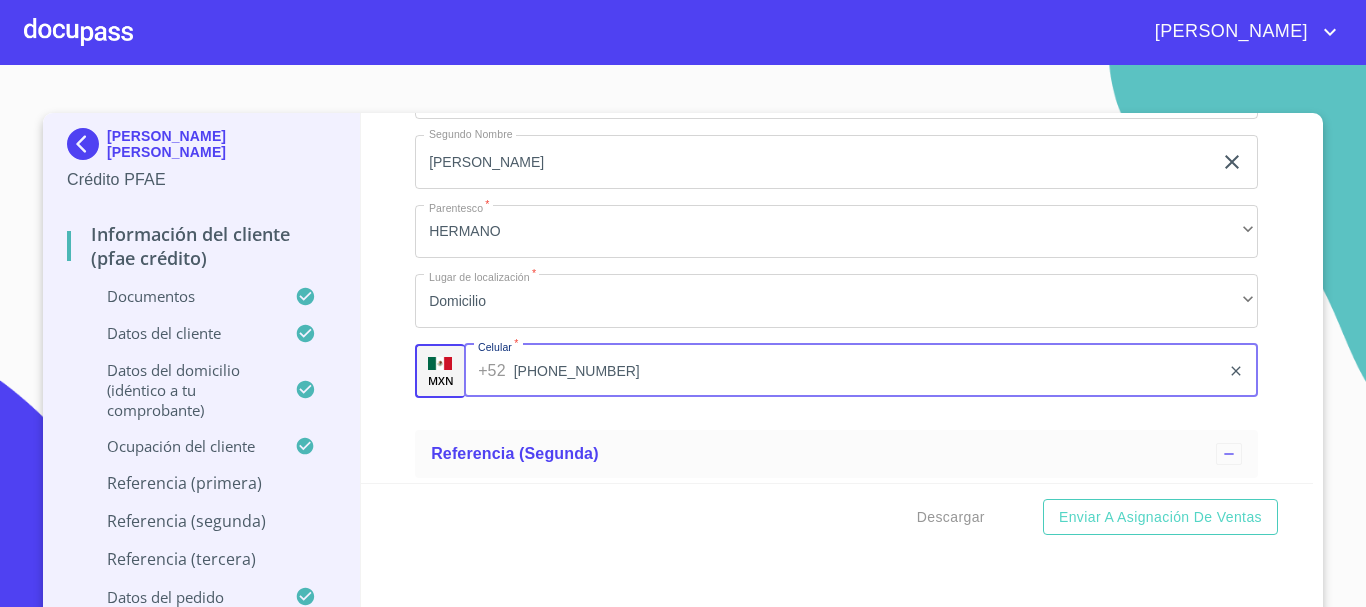 type on "[PHONE_NUMBER]" 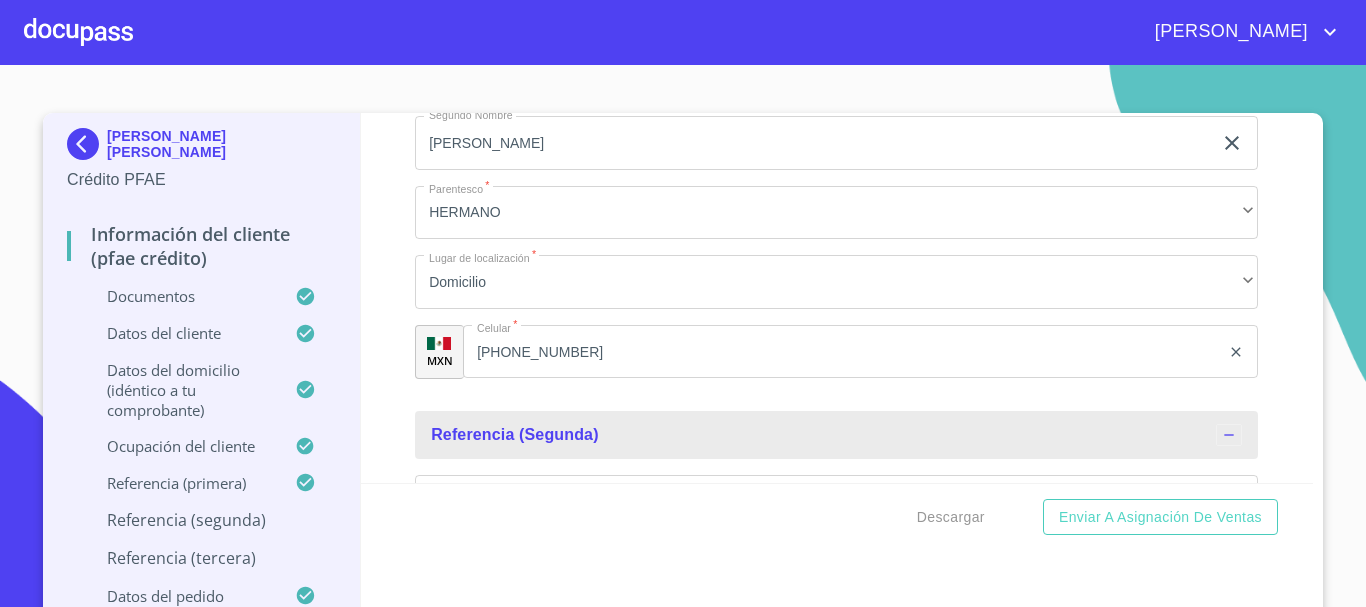 scroll, scrollTop: 10447, scrollLeft: 0, axis: vertical 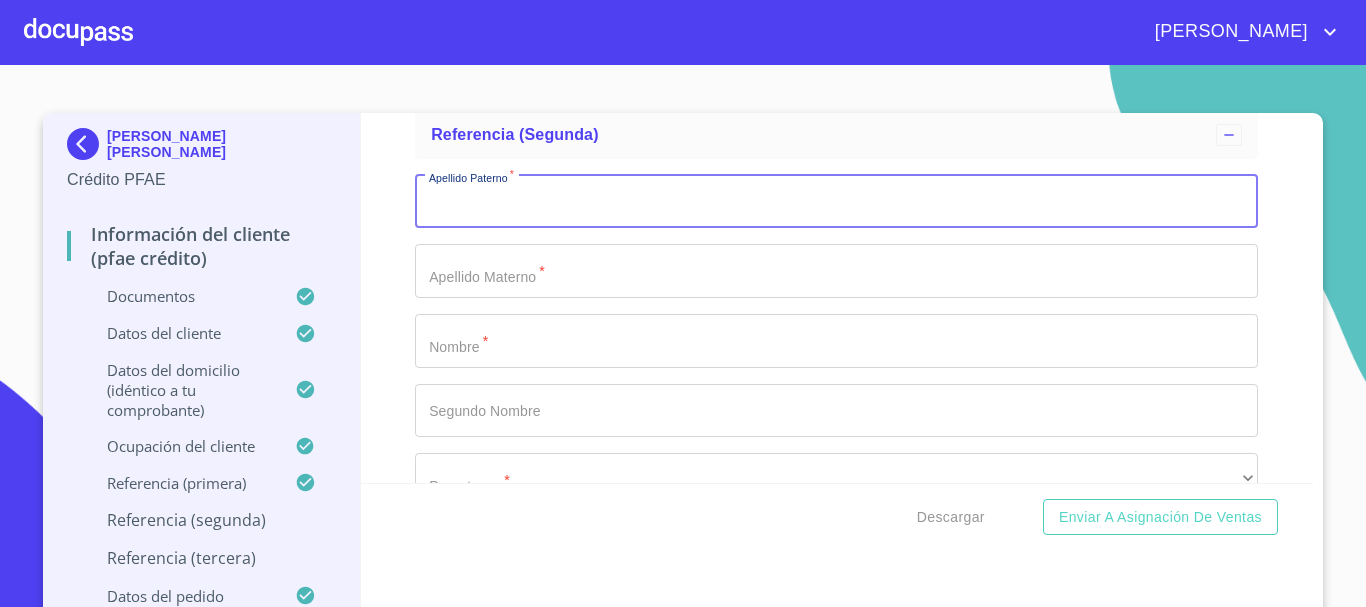 click on "Documento de identificación   *" at bounding box center (836, 202) 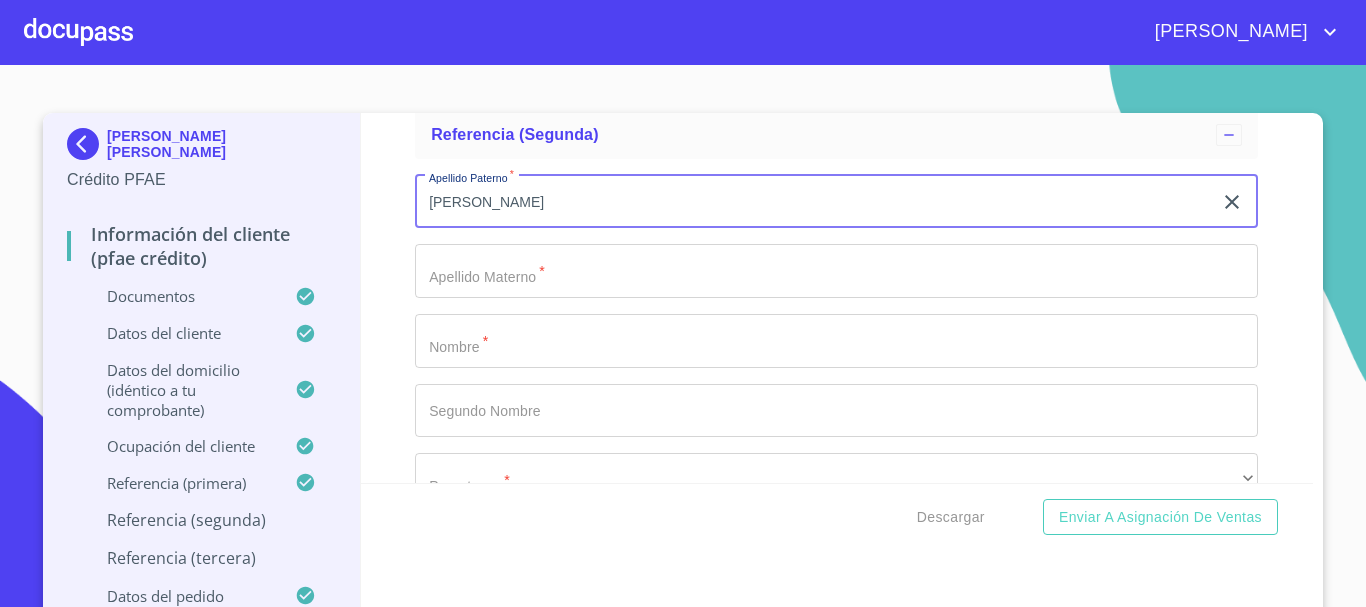 type on "[PERSON_NAME]" 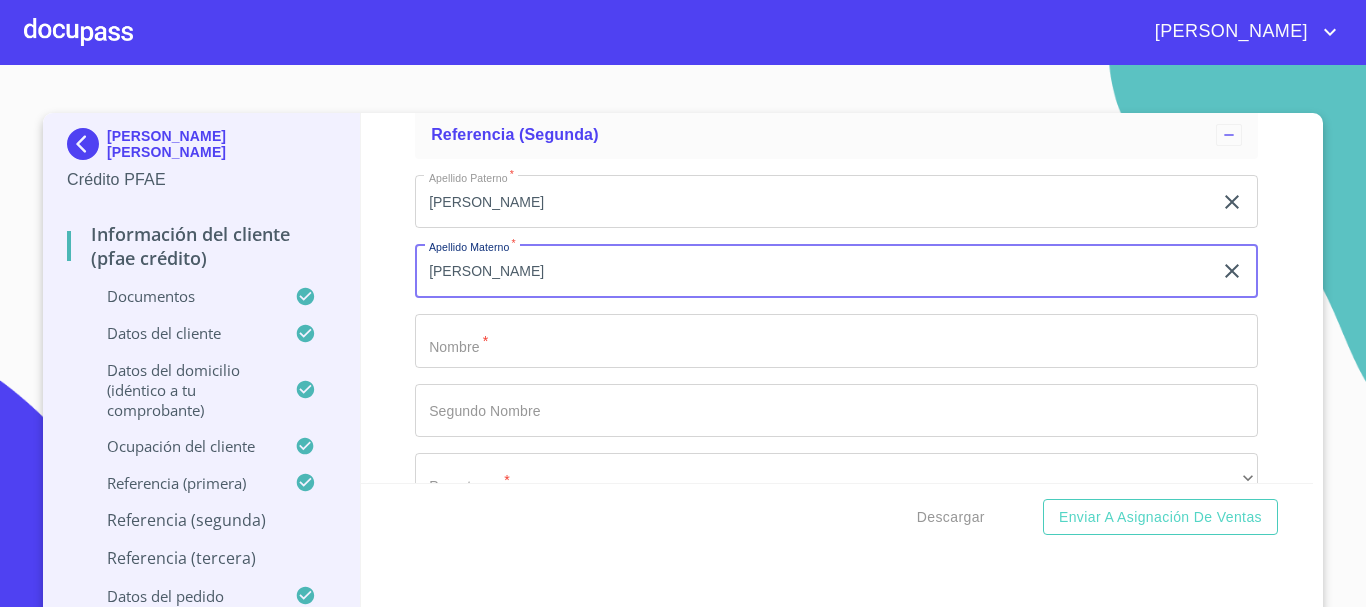 type on "[PERSON_NAME]" 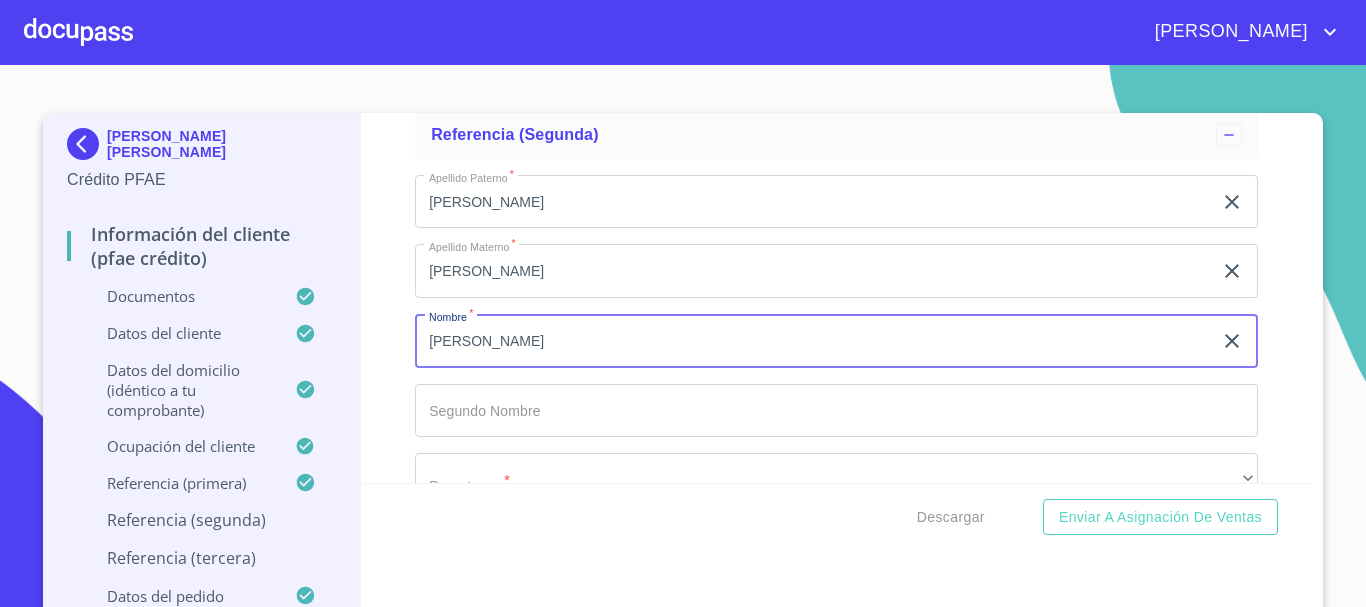 type on "[PERSON_NAME]" 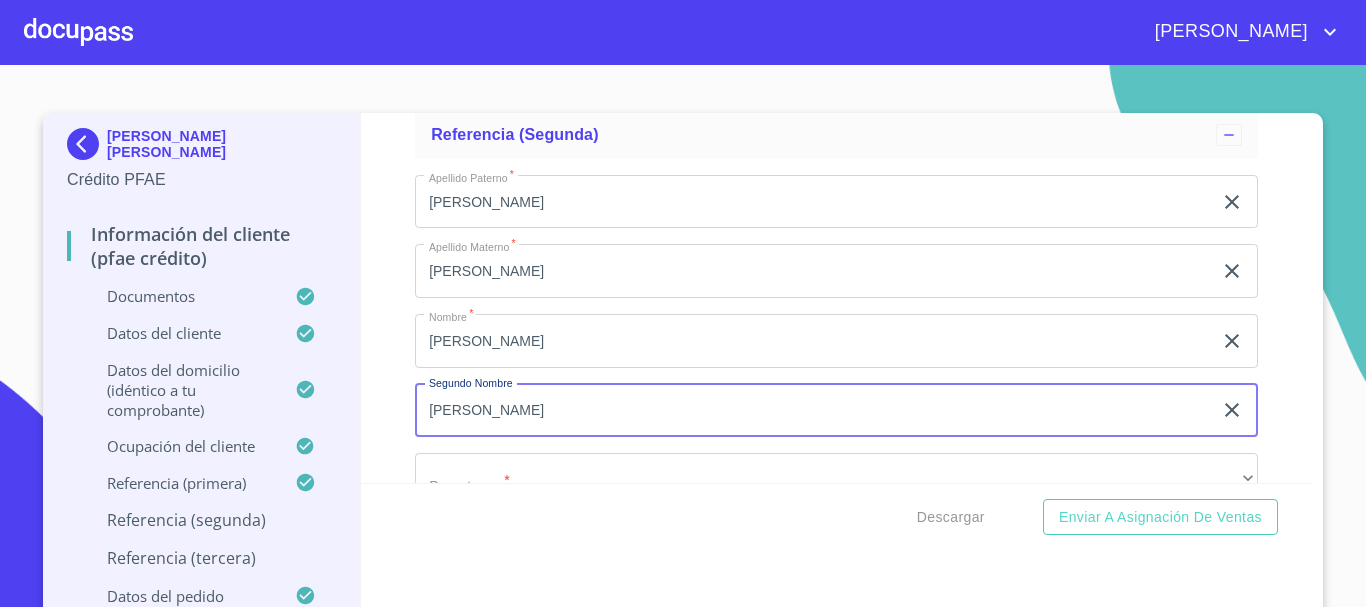 type on "[PERSON_NAME]" 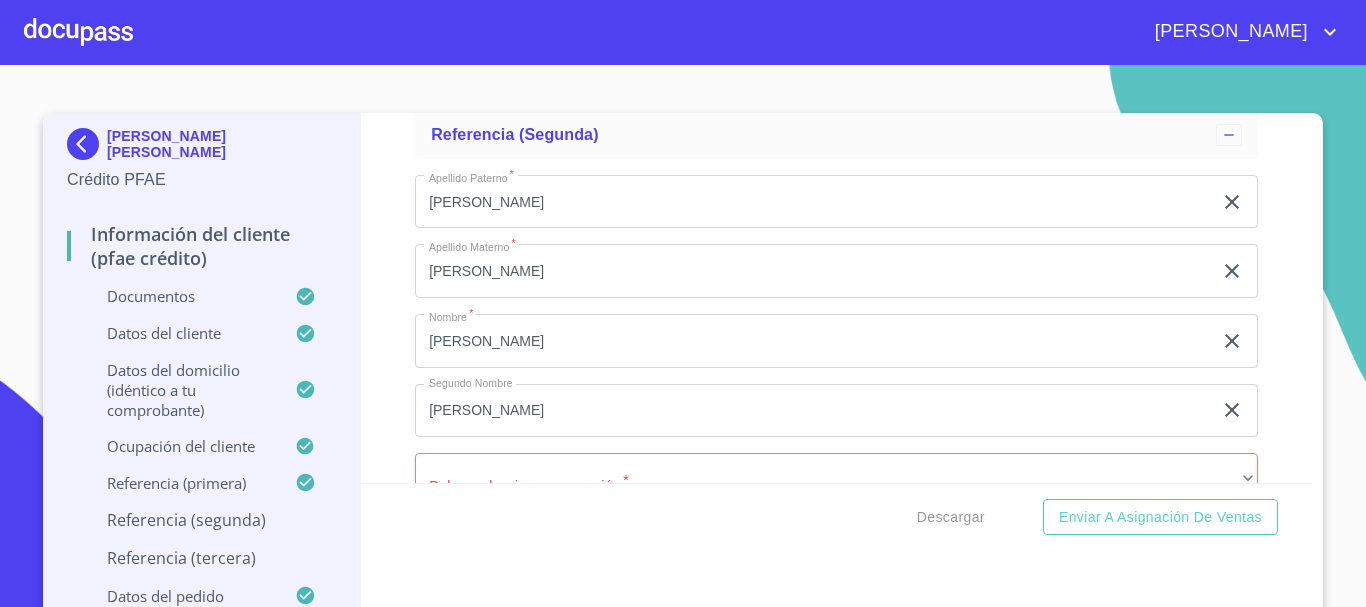 scroll, scrollTop: 10723, scrollLeft: 0, axis: vertical 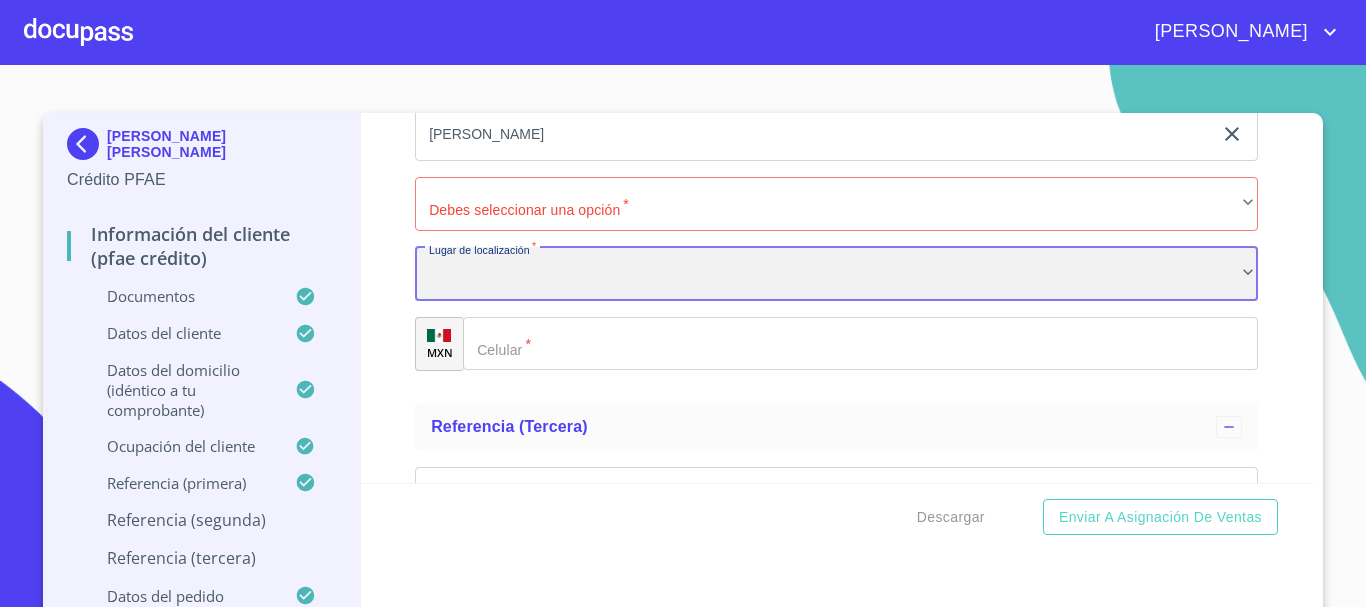click on "​" at bounding box center (836, 274) 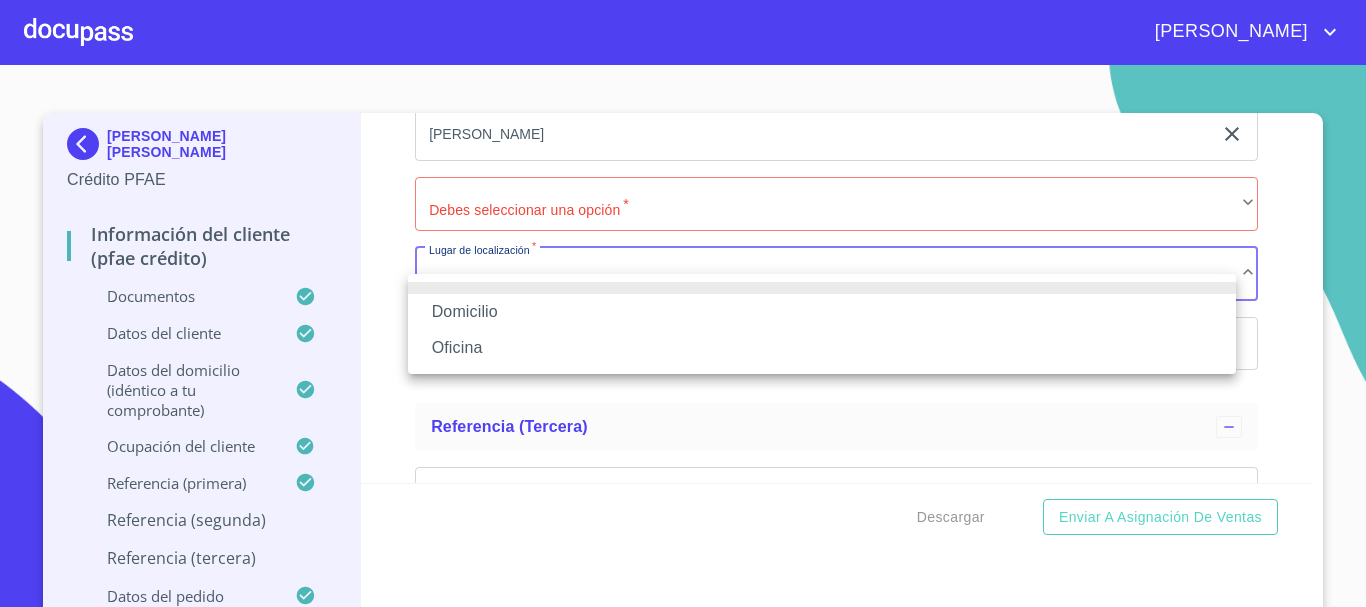 click on "Domicilio" at bounding box center [822, 312] 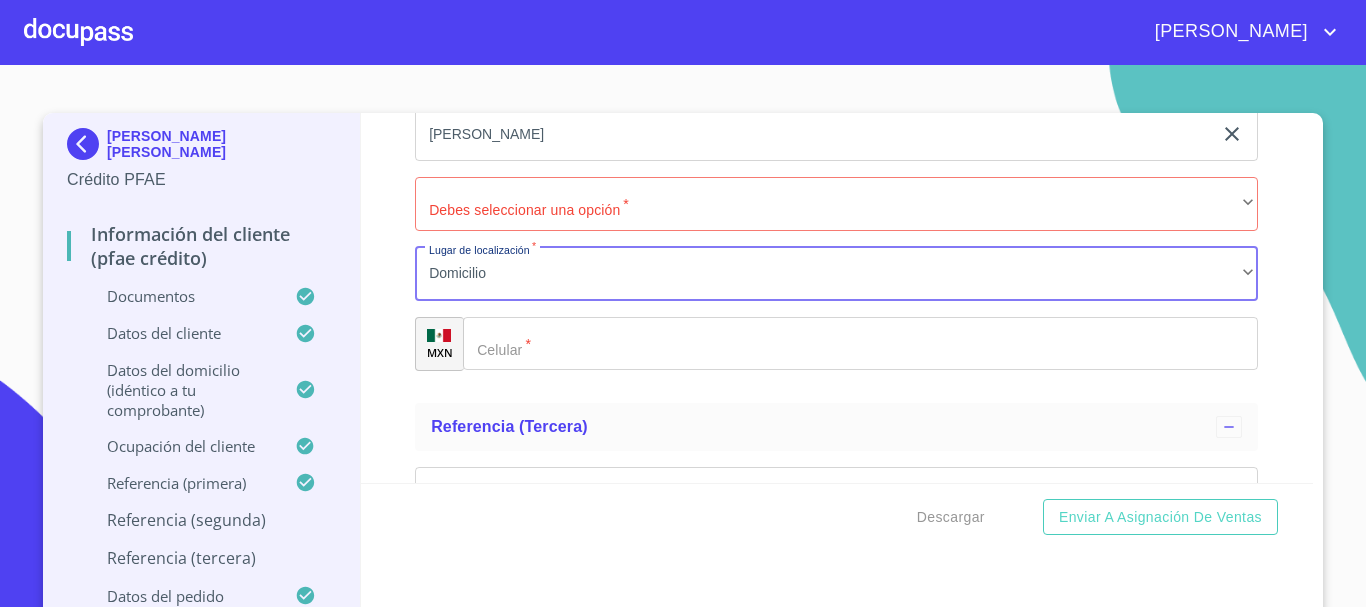 click on "Documento de identificación   *" 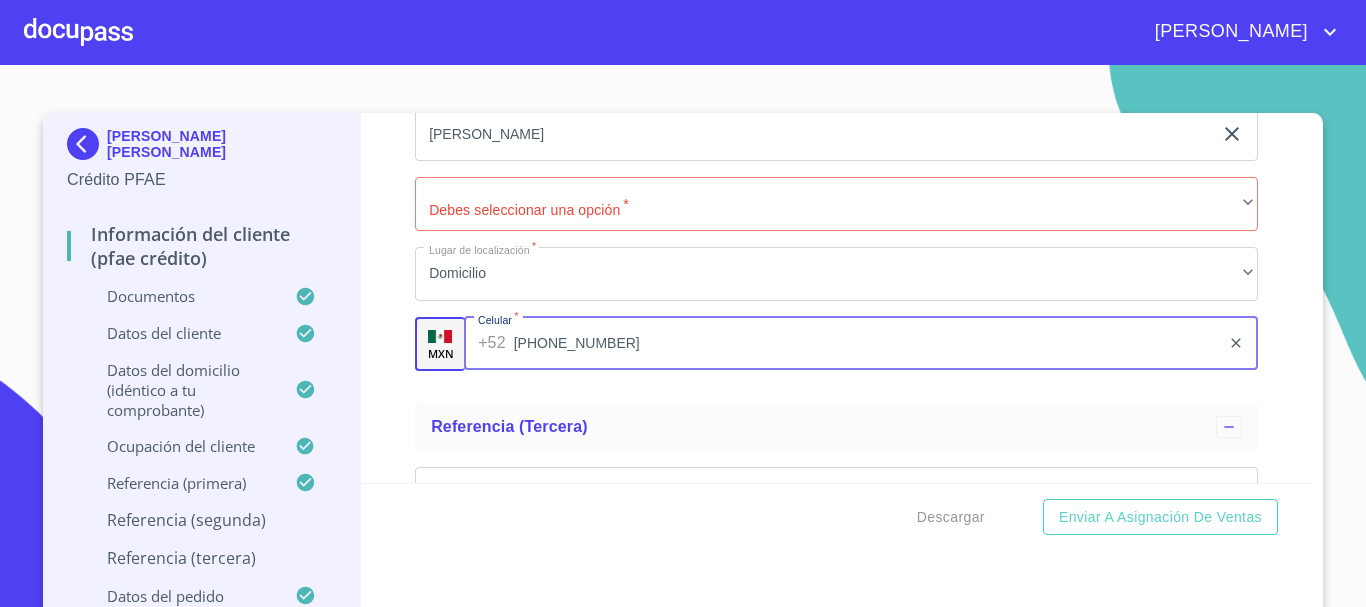 type on "[PHONE_NUMBER]" 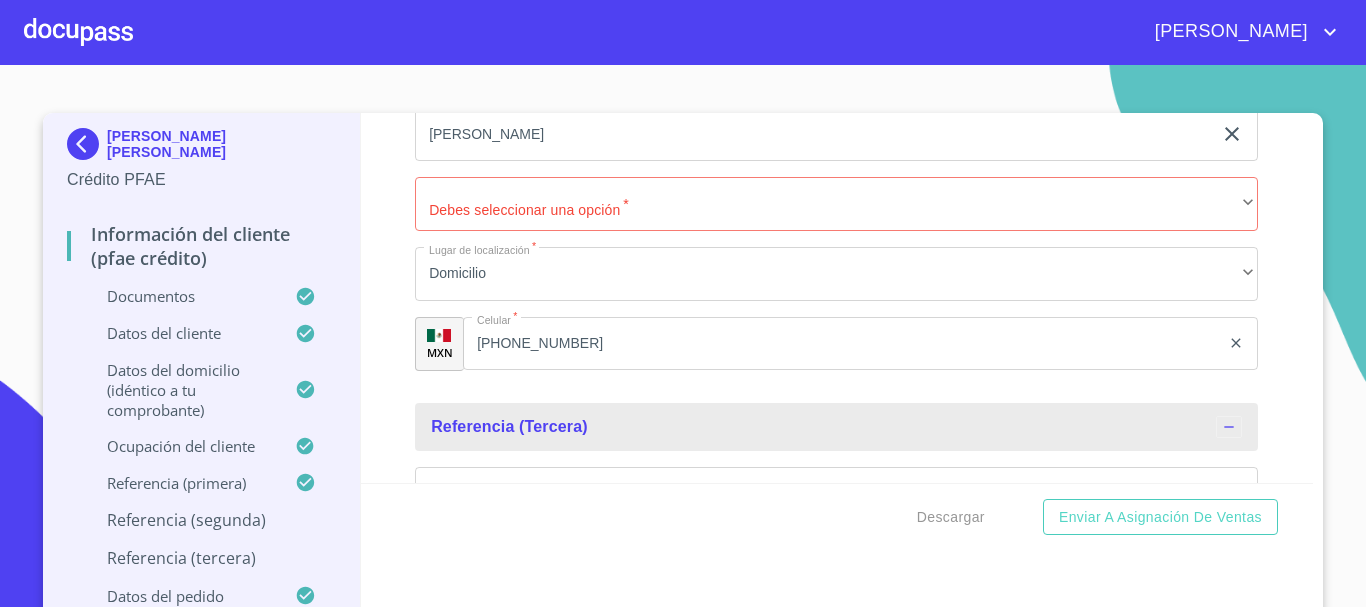 scroll, scrollTop: 10943, scrollLeft: 0, axis: vertical 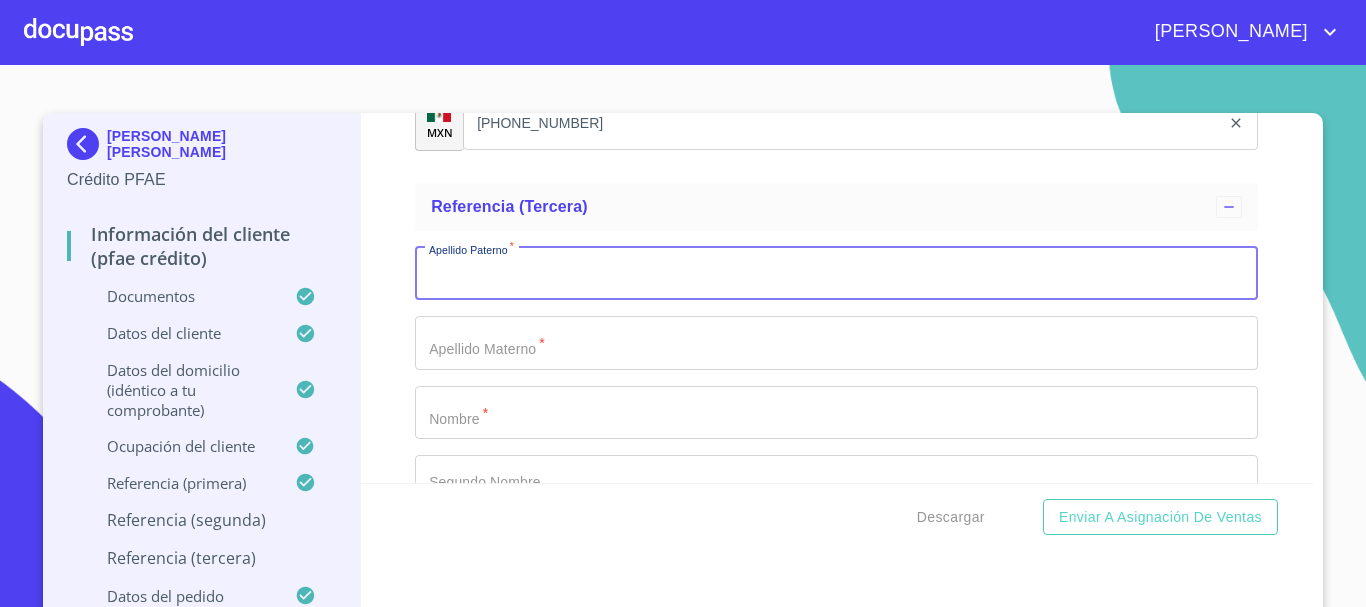click on "Documento de identificación   *" at bounding box center [836, 274] 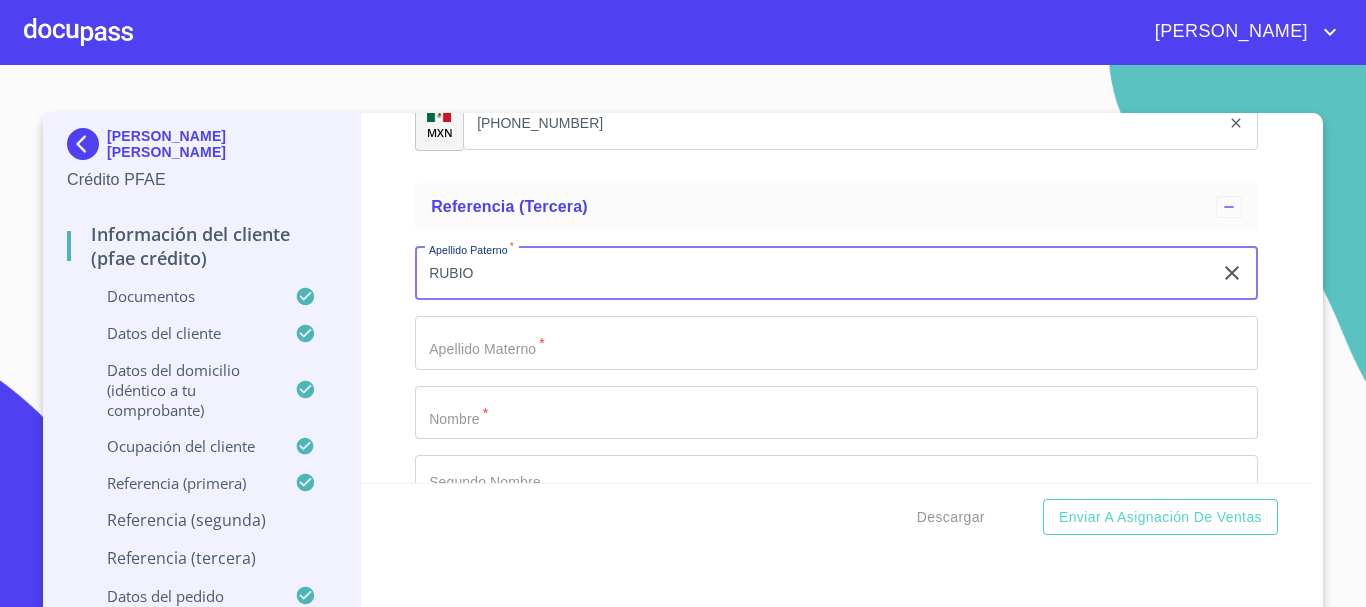 type on "RUBIO" 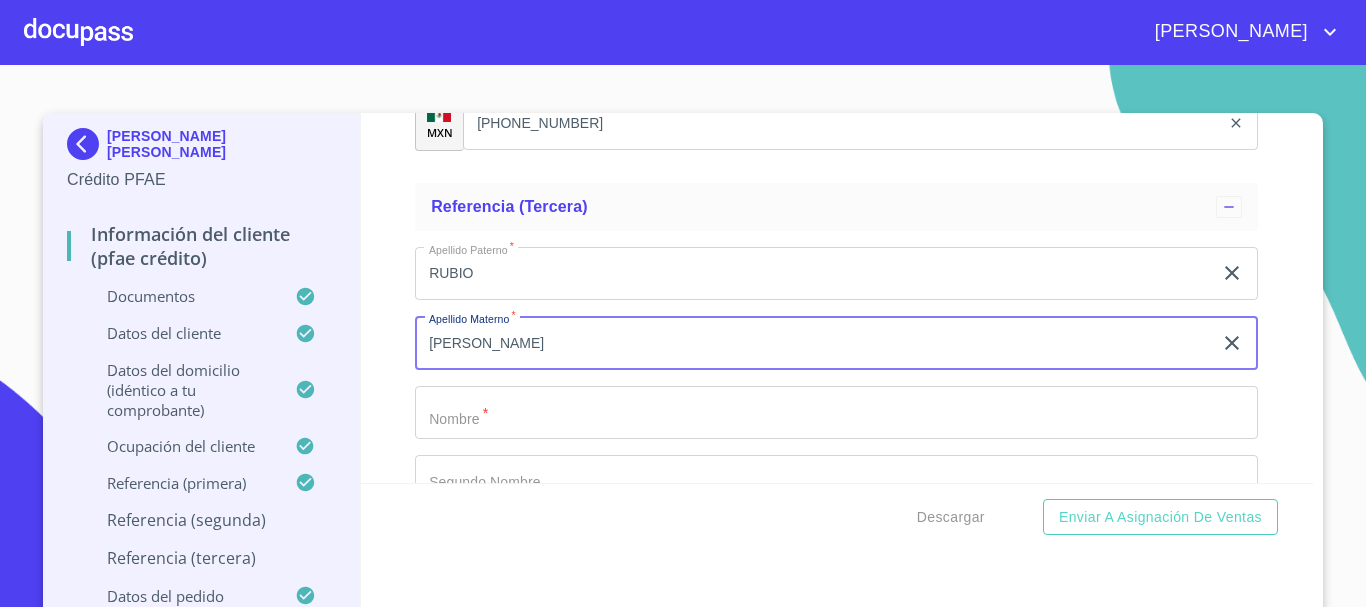 type on "[PERSON_NAME]" 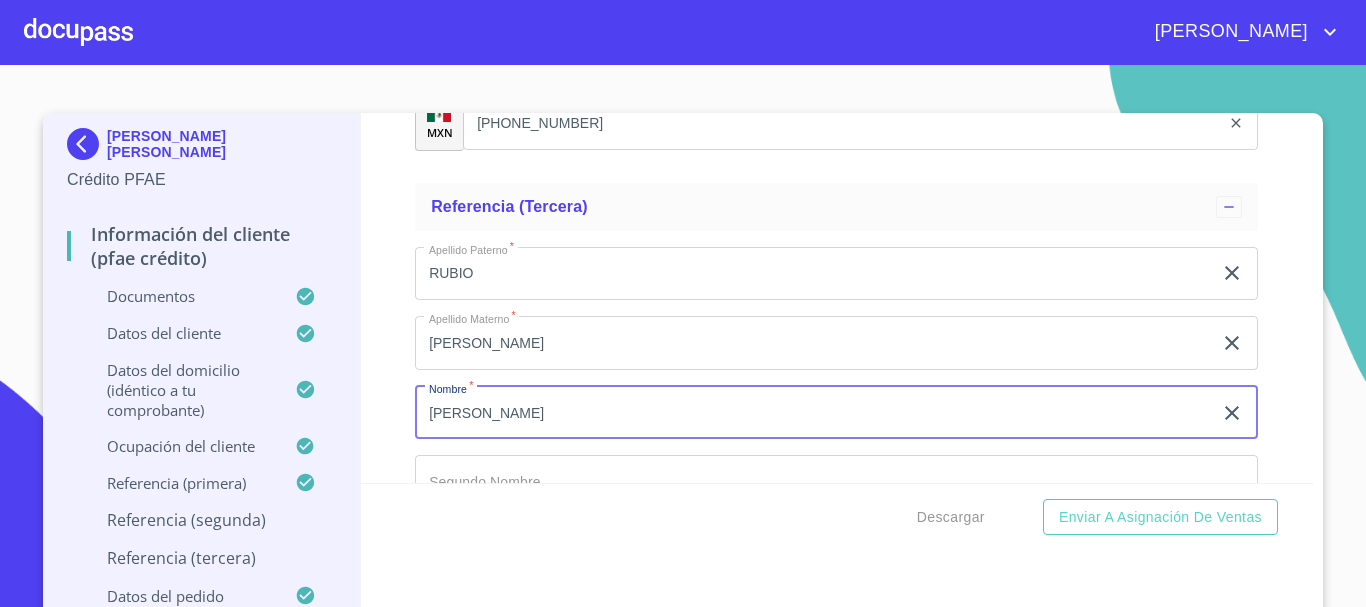 type on "[PERSON_NAME]" 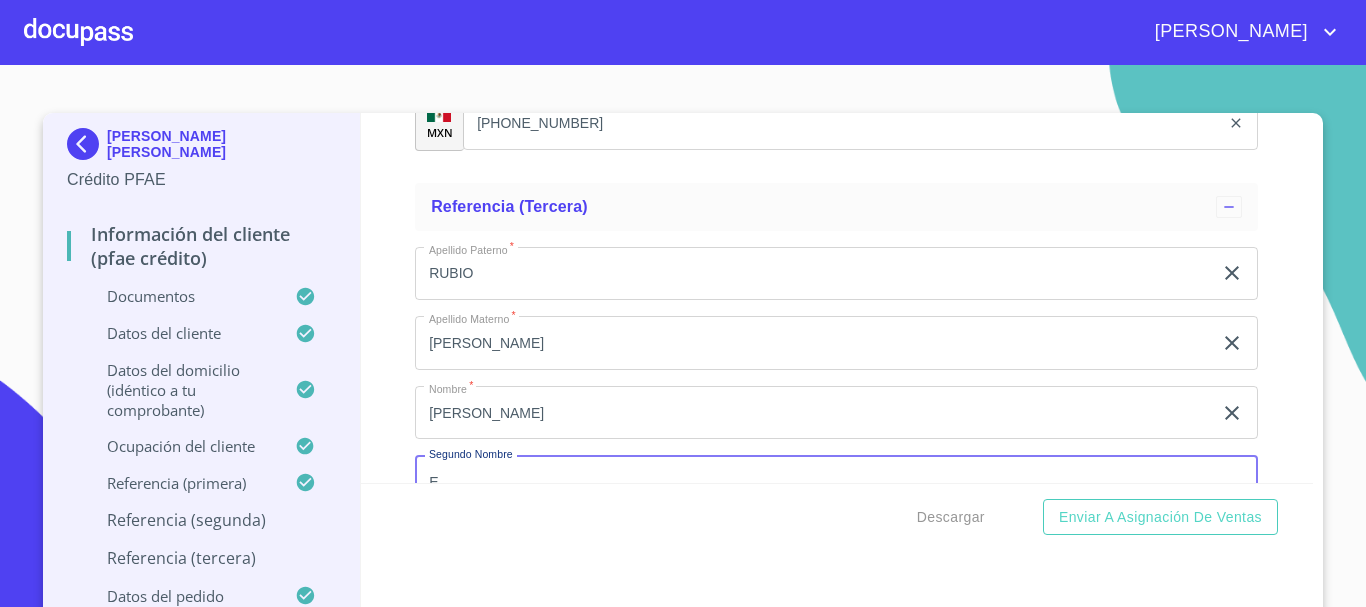 scroll, scrollTop: 10994, scrollLeft: 0, axis: vertical 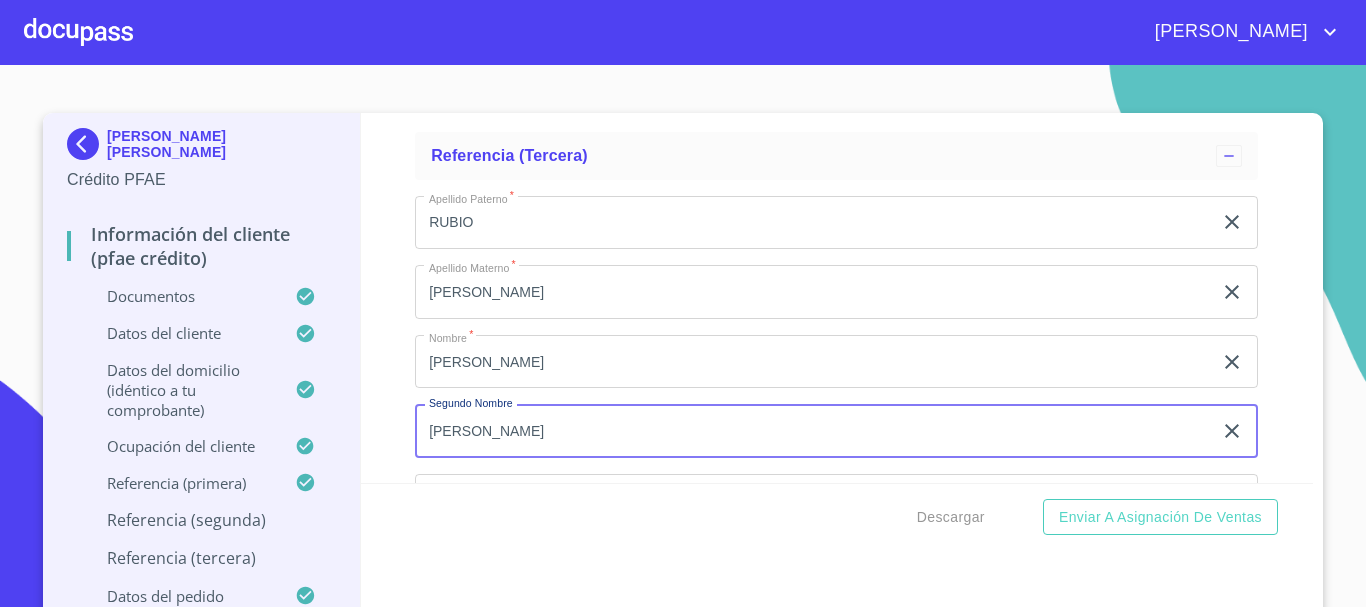 type on "[PERSON_NAME]" 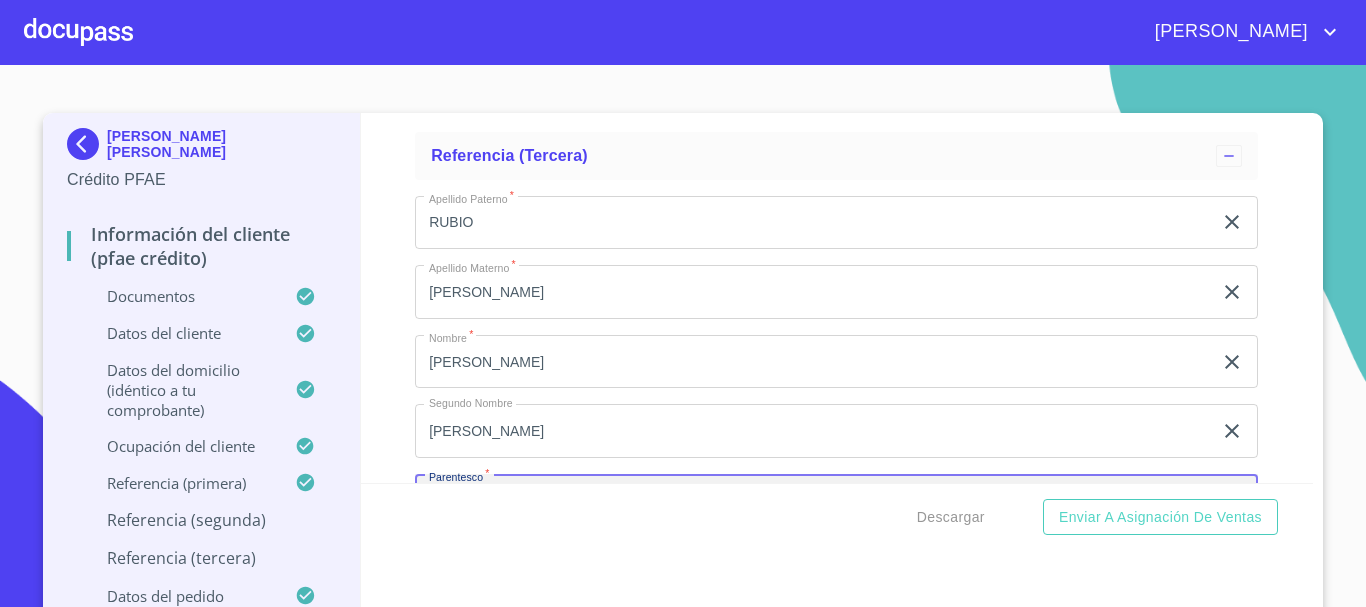 scroll, scrollTop: 11221, scrollLeft: 0, axis: vertical 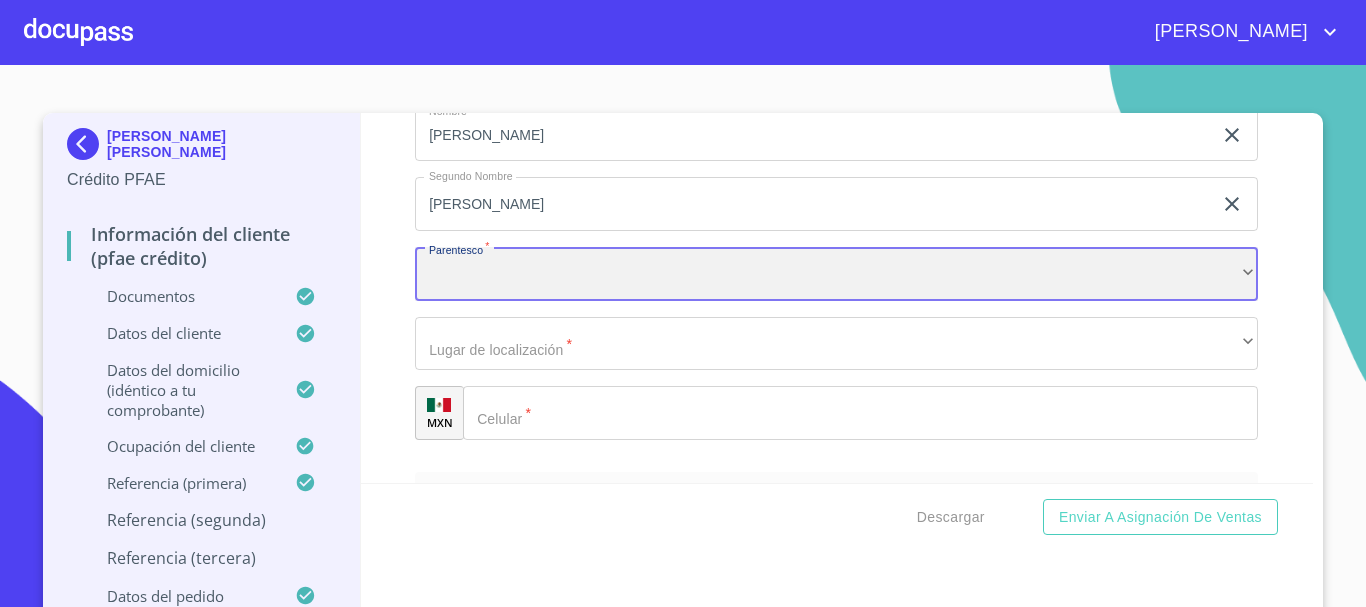 click on "​" at bounding box center [836, 274] 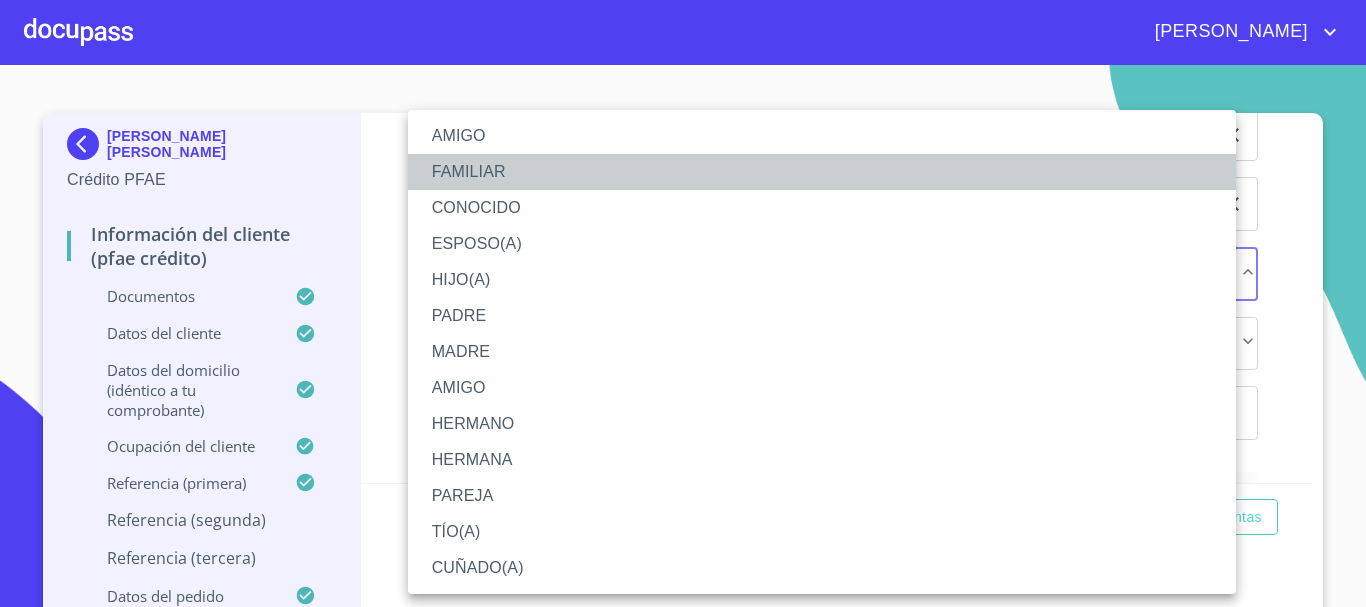 click on "FAMILIAR" at bounding box center (822, 172) 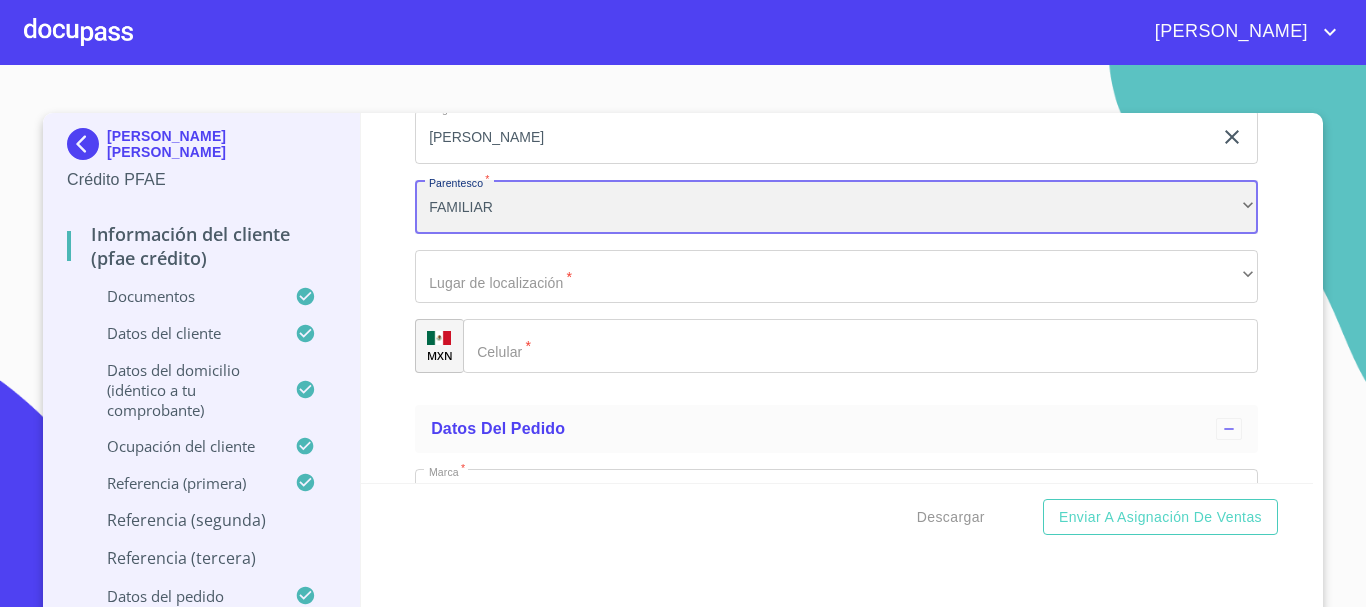 scroll, scrollTop: 11321, scrollLeft: 0, axis: vertical 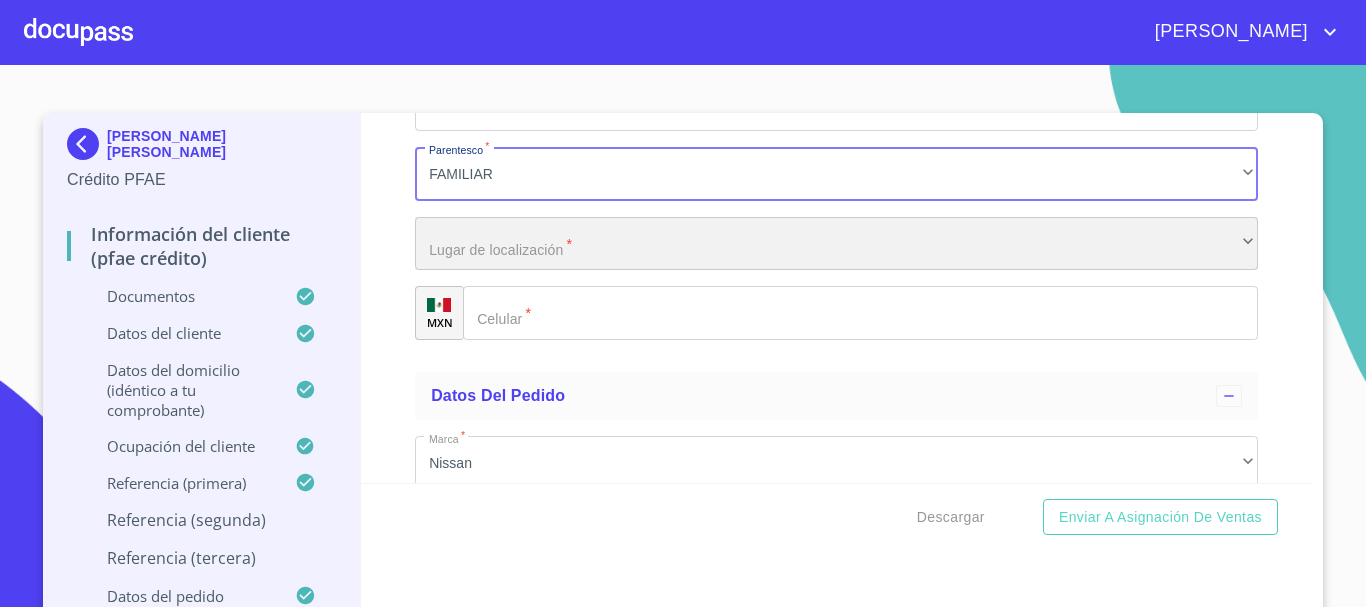 click on "​" at bounding box center [836, 244] 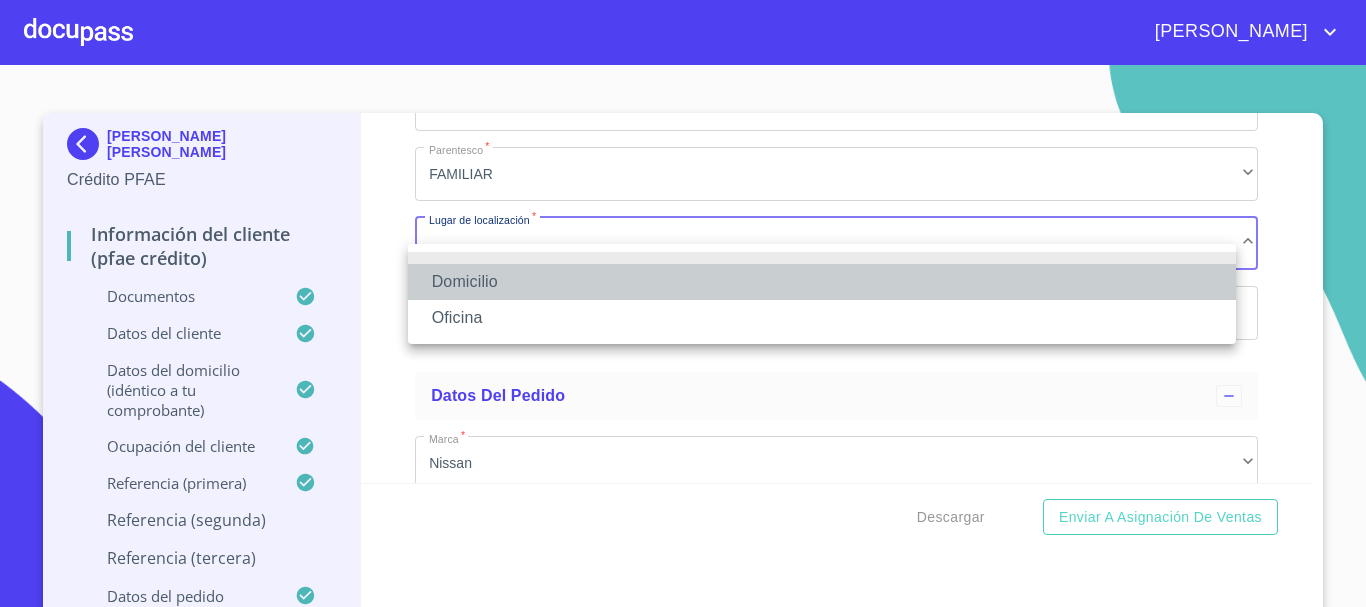 click on "Domicilio" at bounding box center [822, 282] 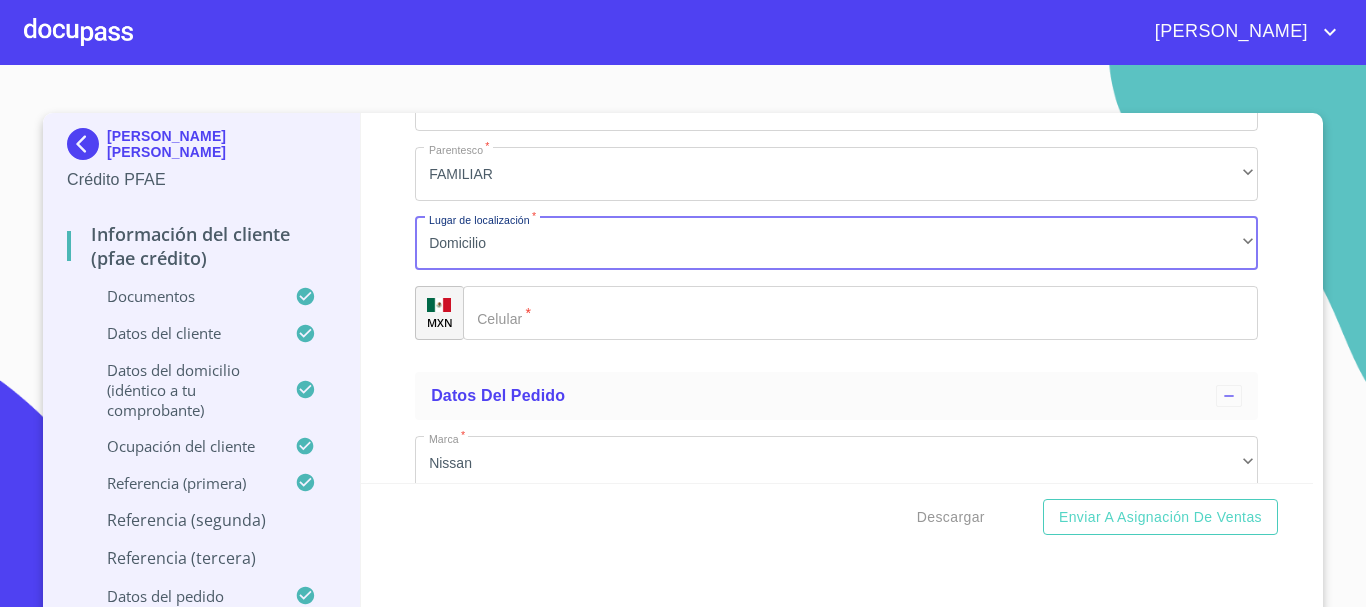 click on "Documento de identificación   *" 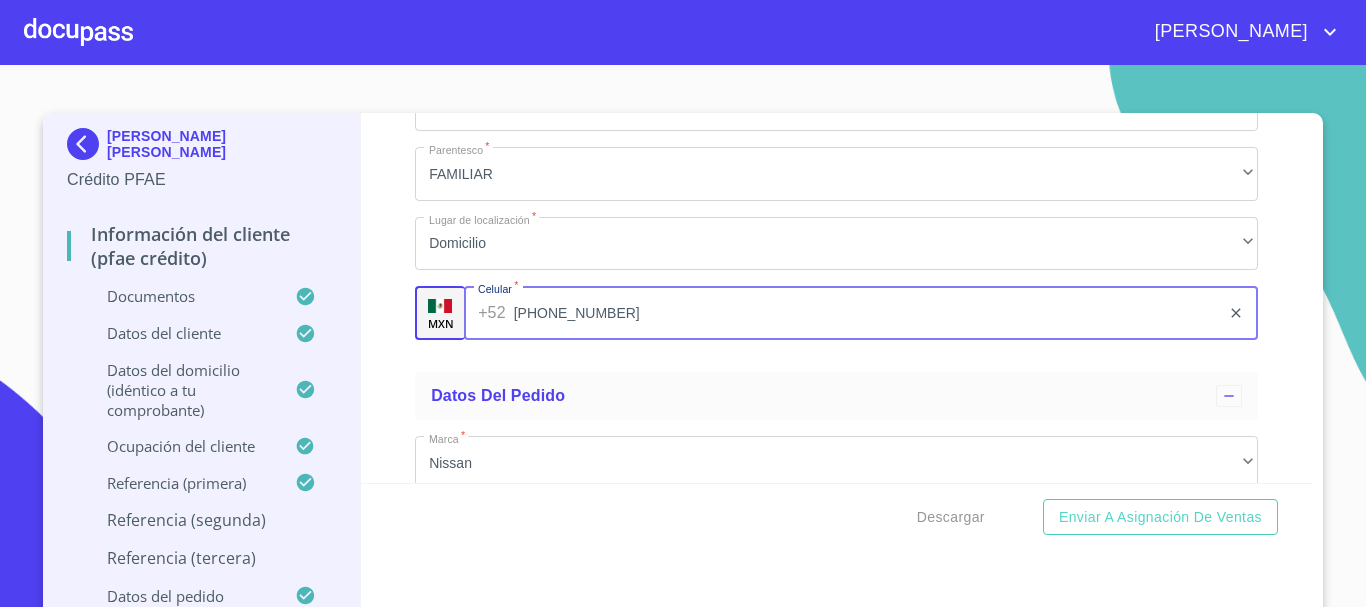 type on "[PHONE_NUMBER]" 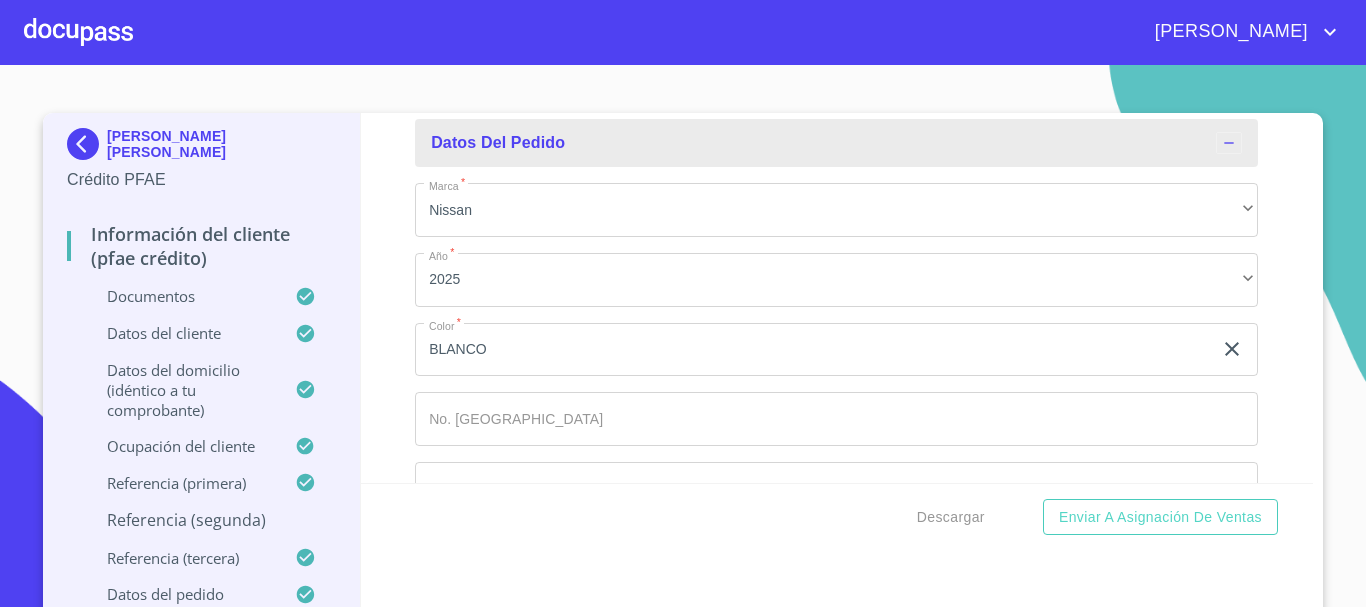 scroll, scrollTop: 11654, scrollLeft: 0, axis: vertical 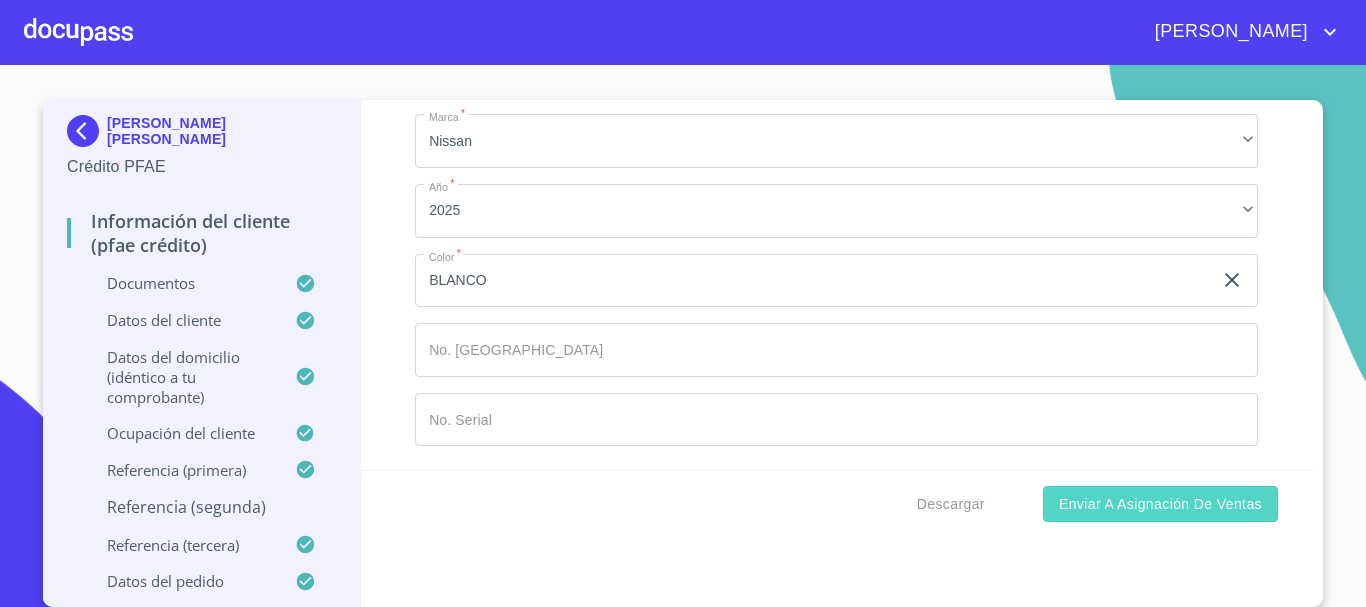 click on "Enviar a Asignación de Ventas" at bounding box center (1160, 504) 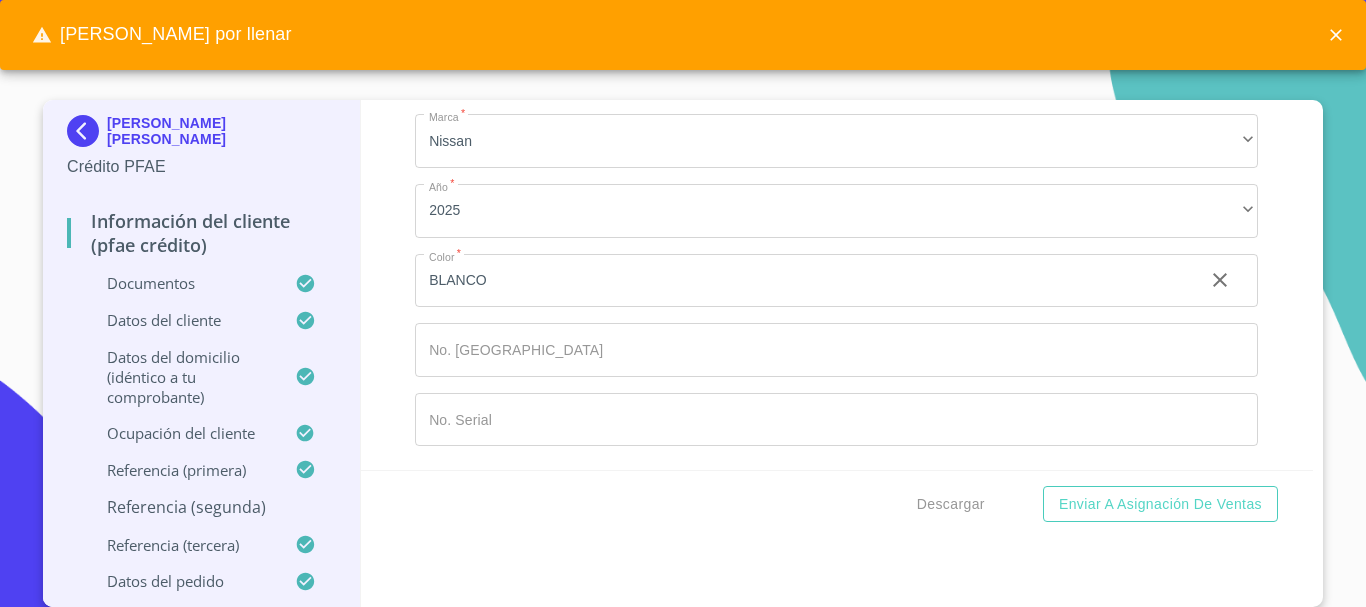 click 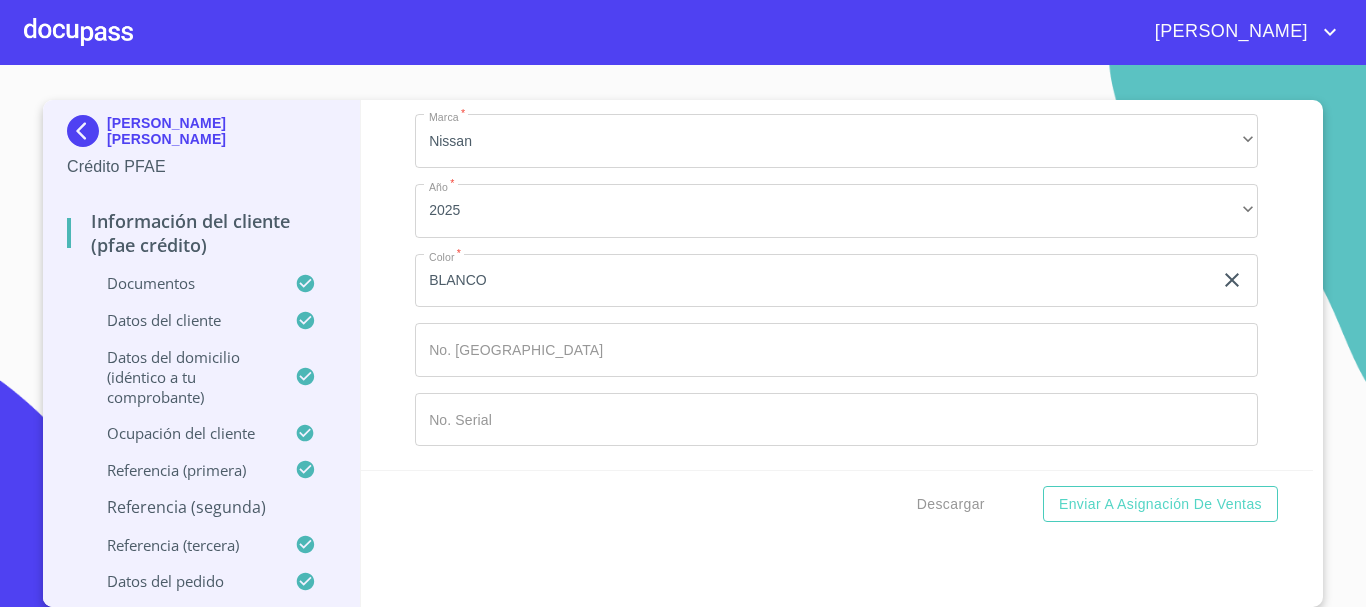 click on "Referencia (segunda)" at bounding box center (201, 507) 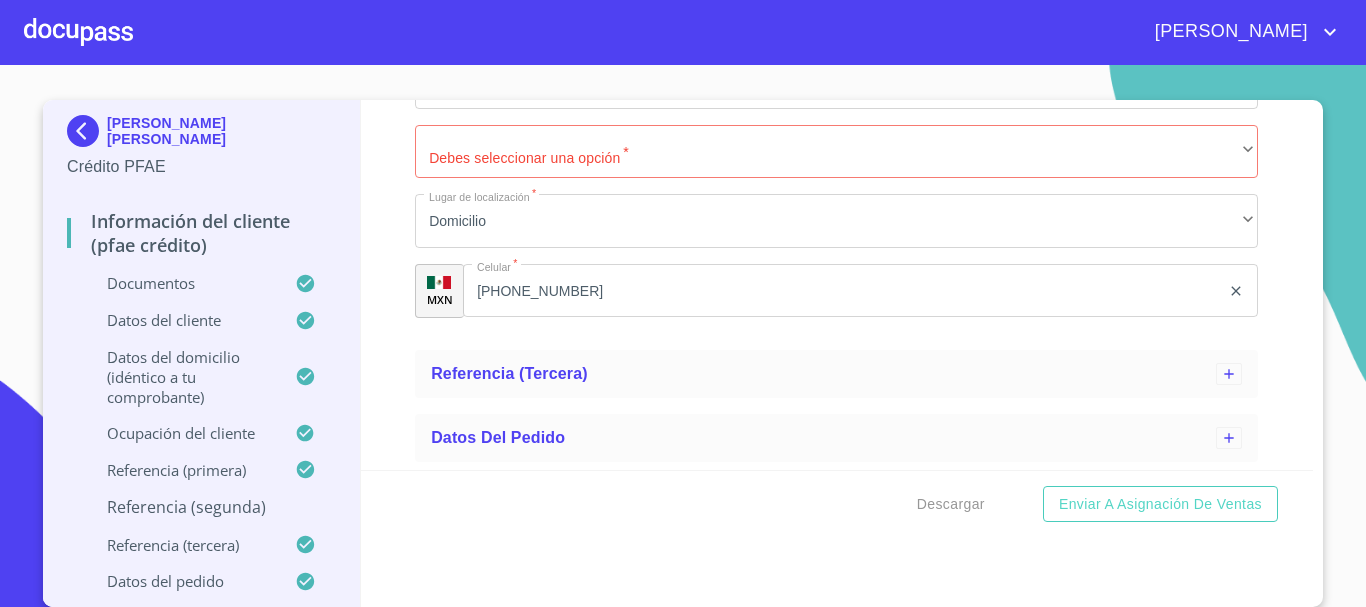 scroll, scrollTop: 607, scrollLeft: 0, axis: vertical 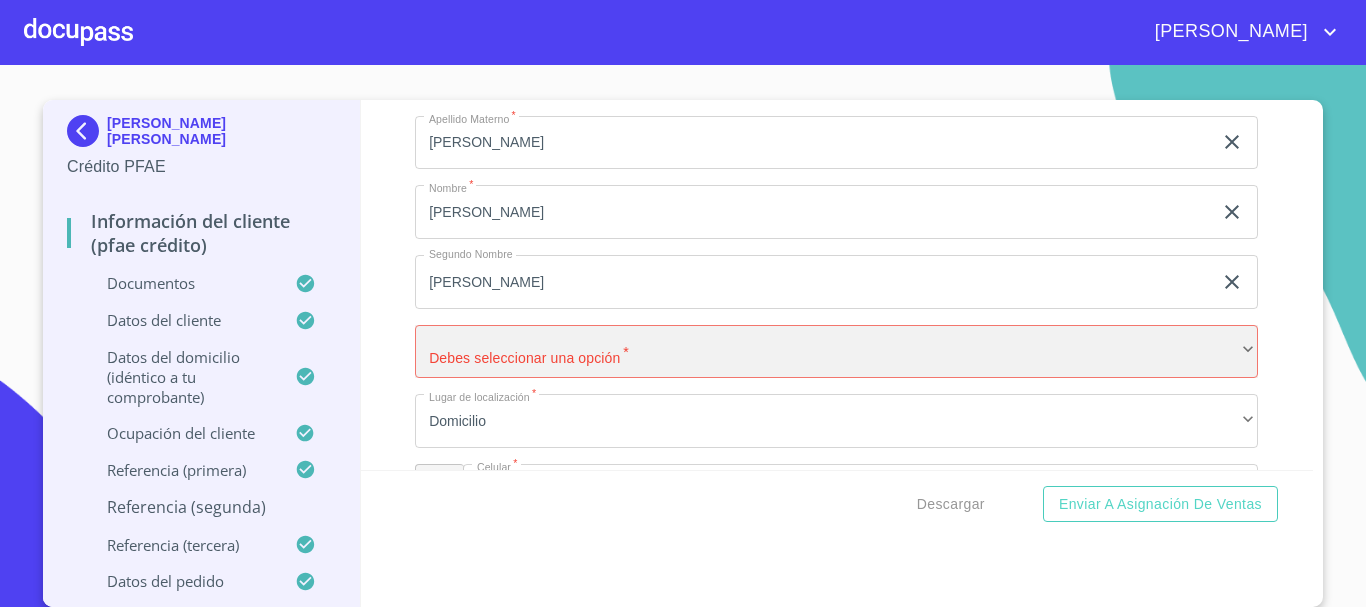click on "​" at bounding box center (836, 352) 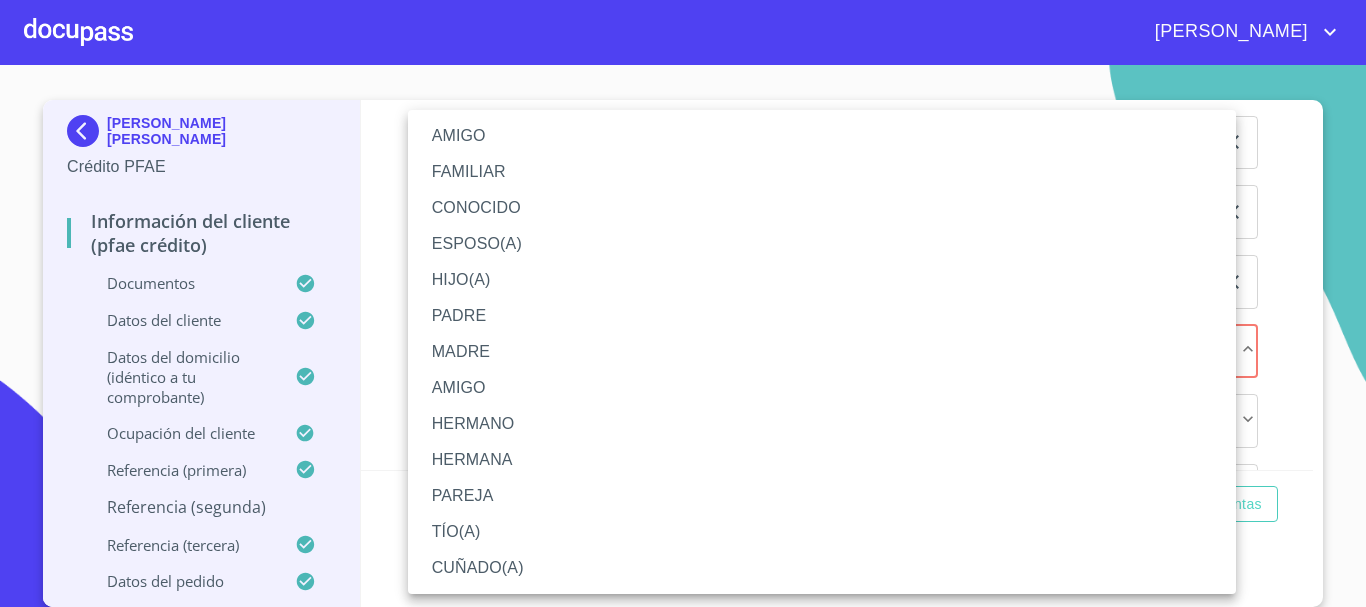 click at bounding box center [683, 303] 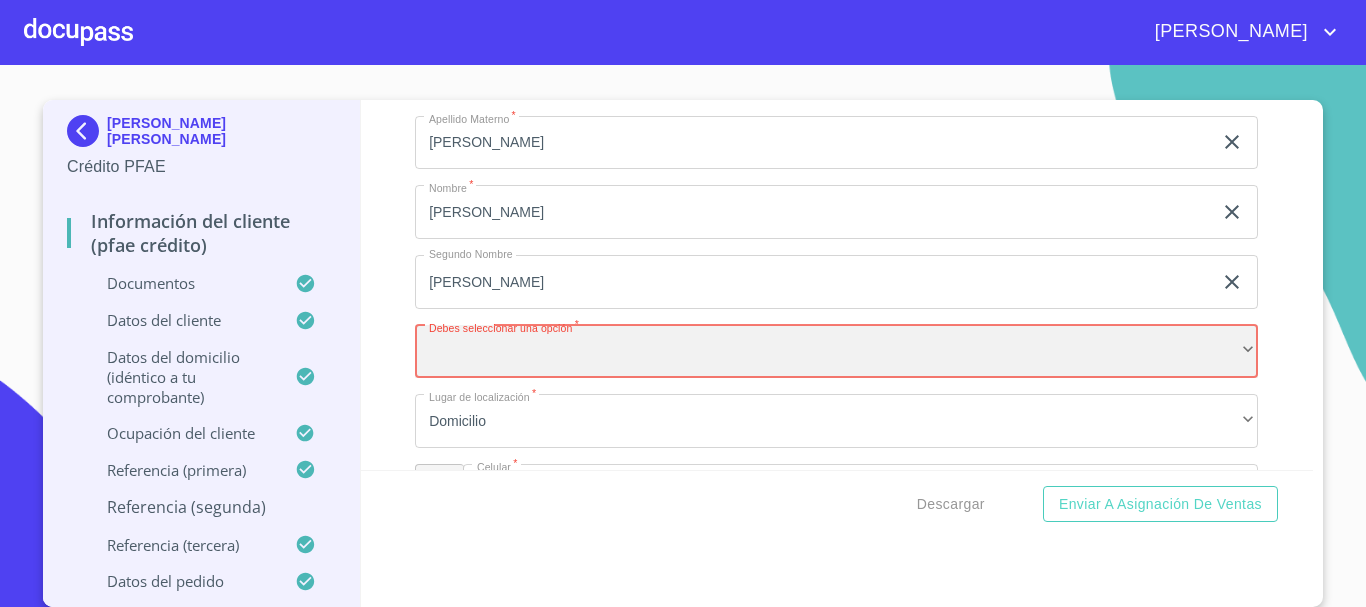 click on "​" at bounding box center [836, 352] 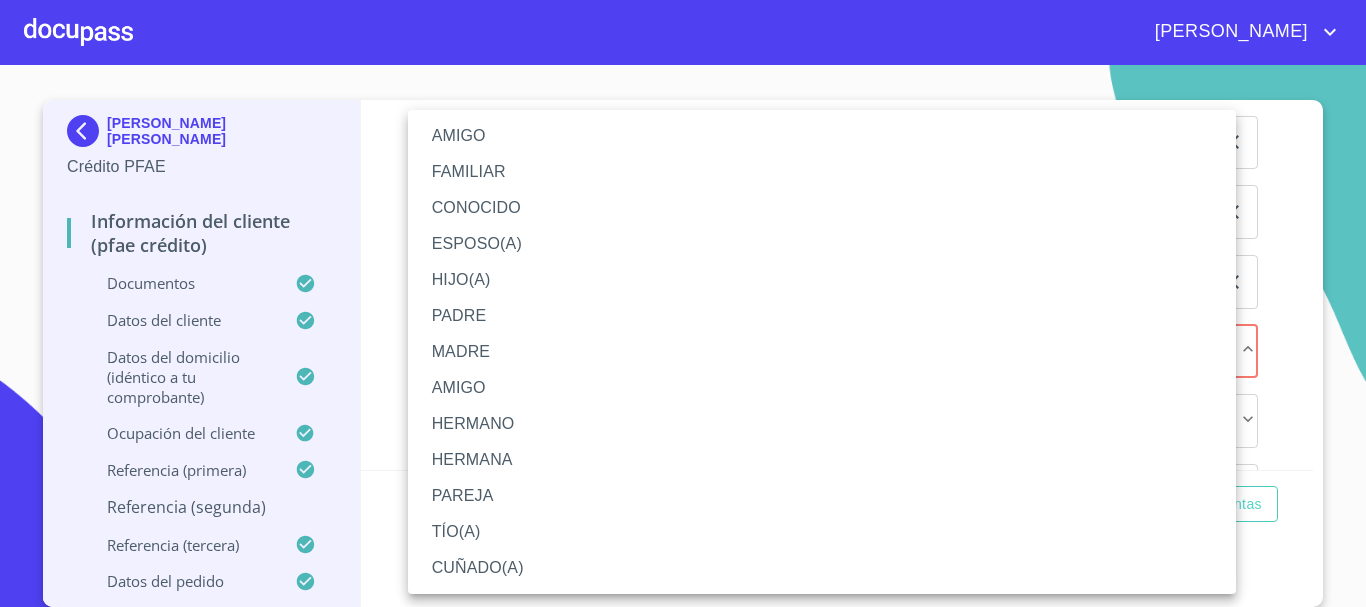 click on "AMIGO" at bounding box center [822, 136] 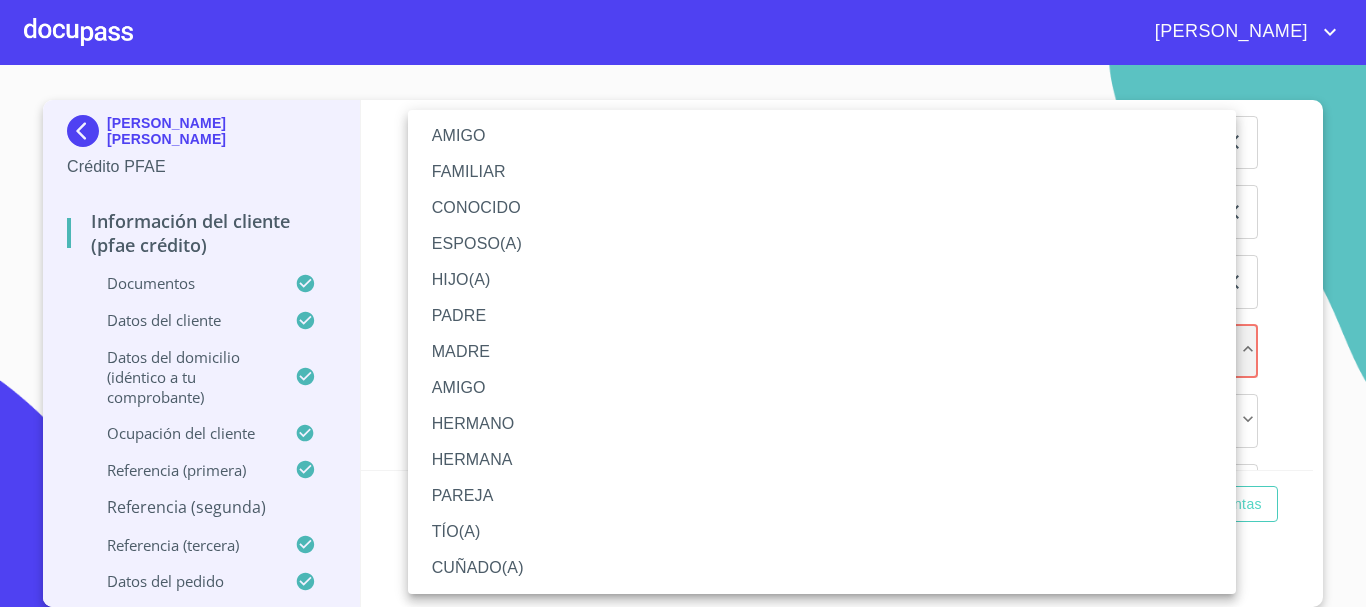 scroll, scrollTop: 12, scrollLeft: 0, axis: vertical 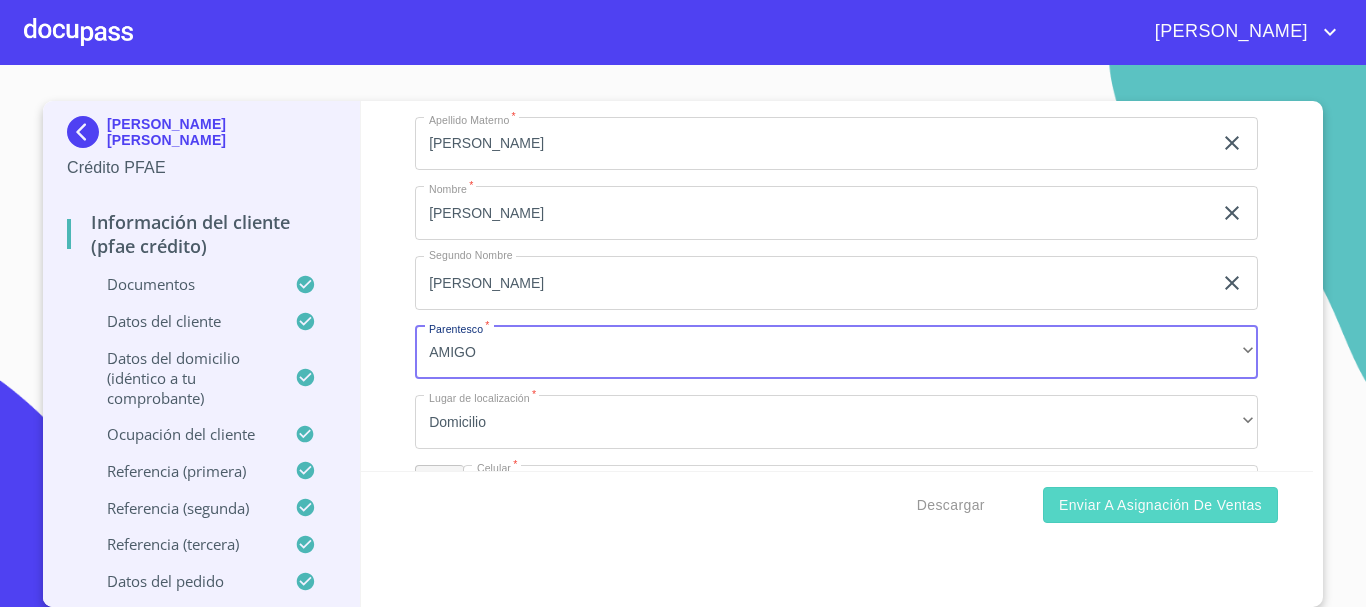 click on "Enviar a Asignación de Ventas" at bounding box center [1160, 505] 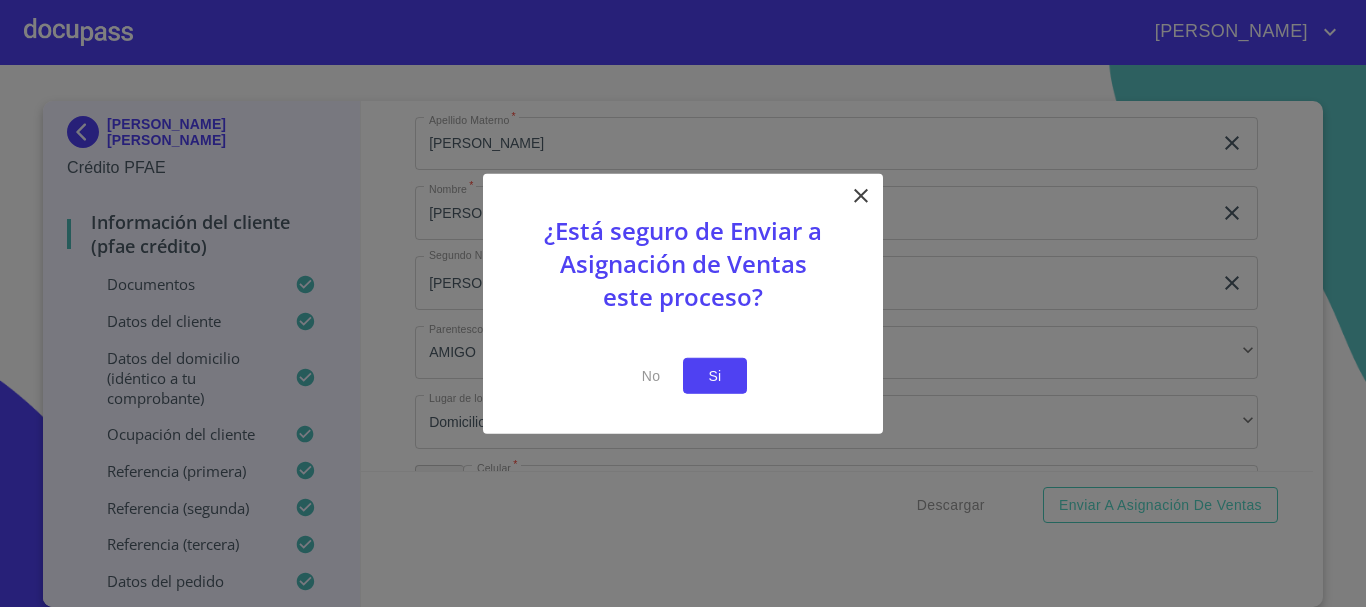 click on "Si" at bounding box center [715, 375] 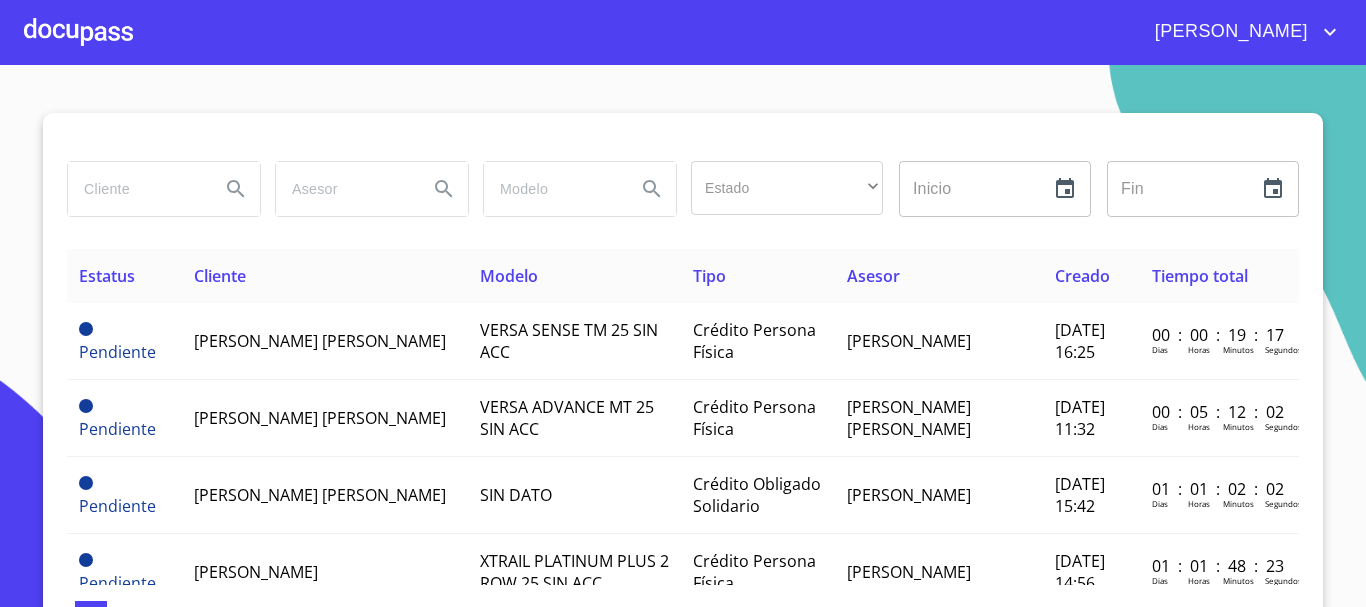 click at bounding box center (78, 32) 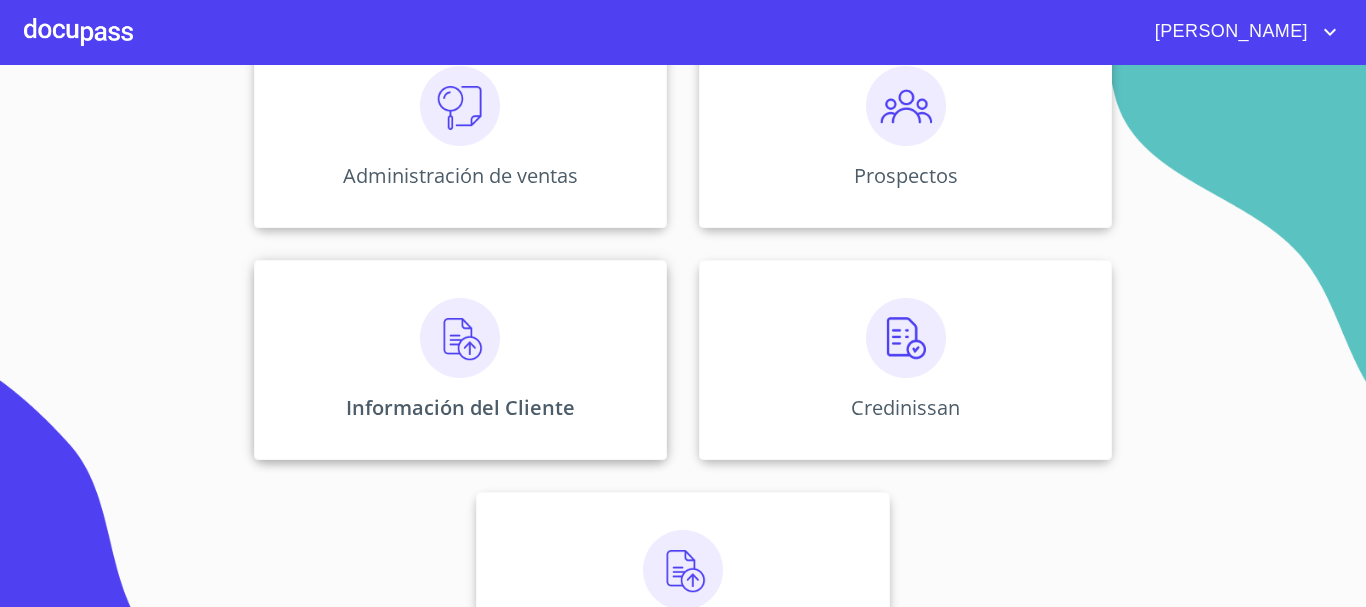 scroll, scrollTop: 300, scrollLeft: 0, axis: vertical 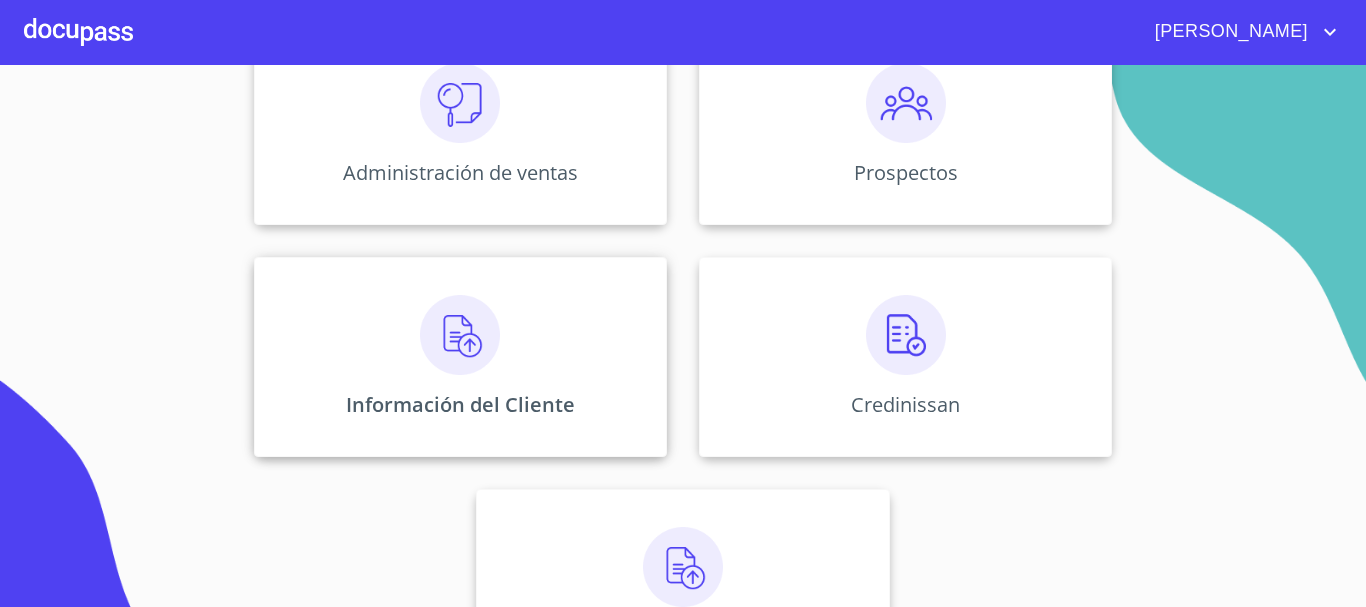 click on "Información del Cliente" at bounding box center (460, 357) 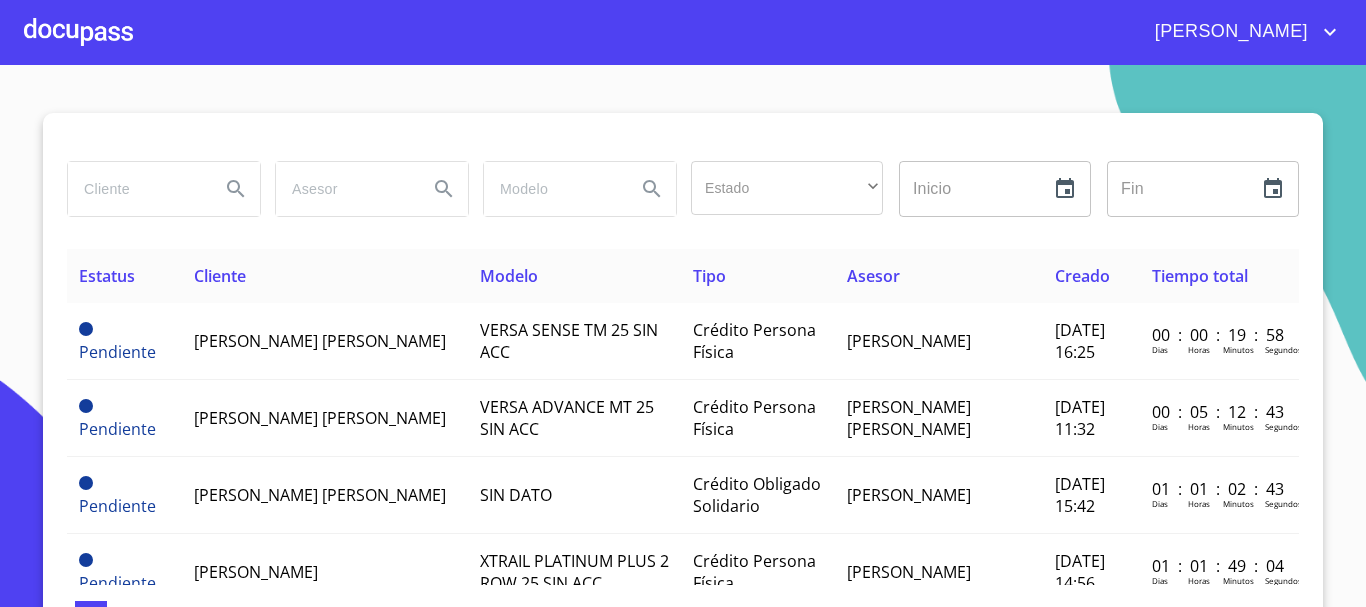 click at bounding box center [136, 189] 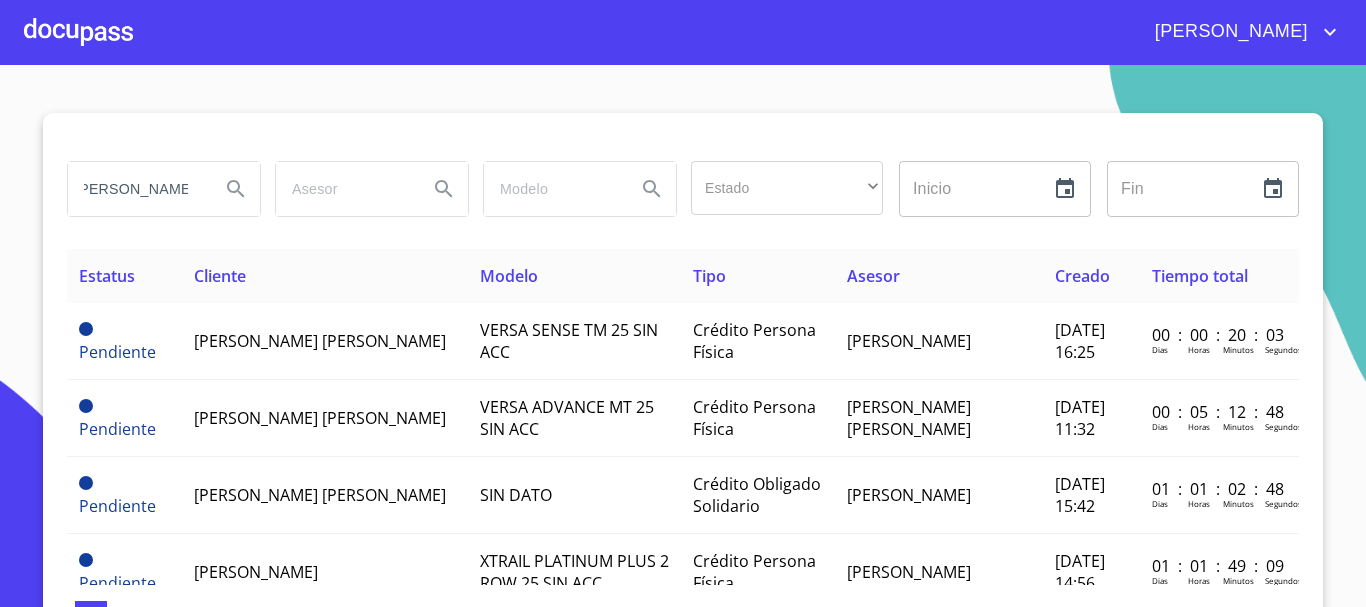 scroll, scrollTop: 0, scrollLeft: 18, axis: horizontal 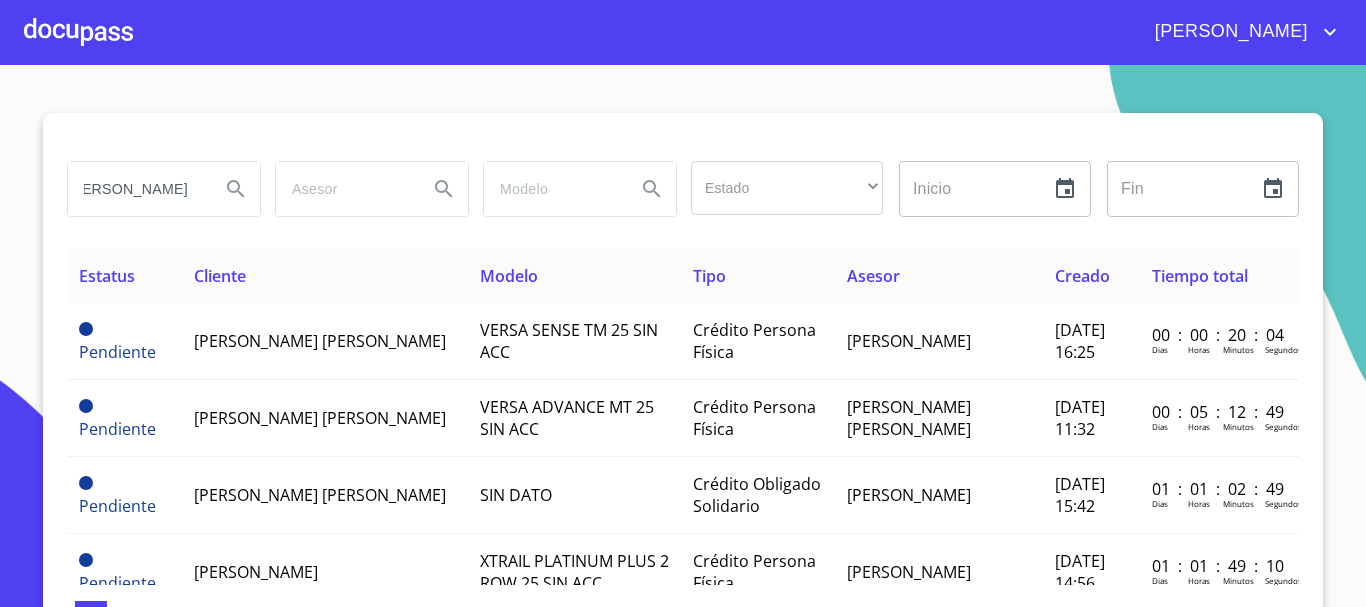 type on "[PERSON_NAME]" 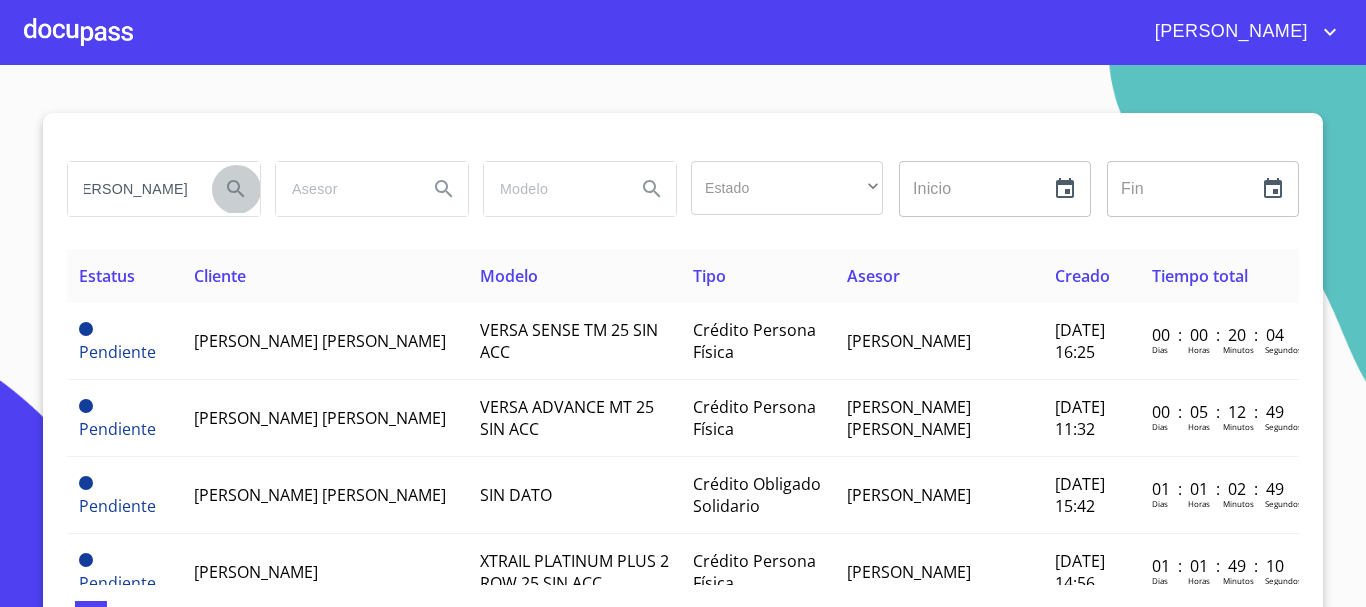 click 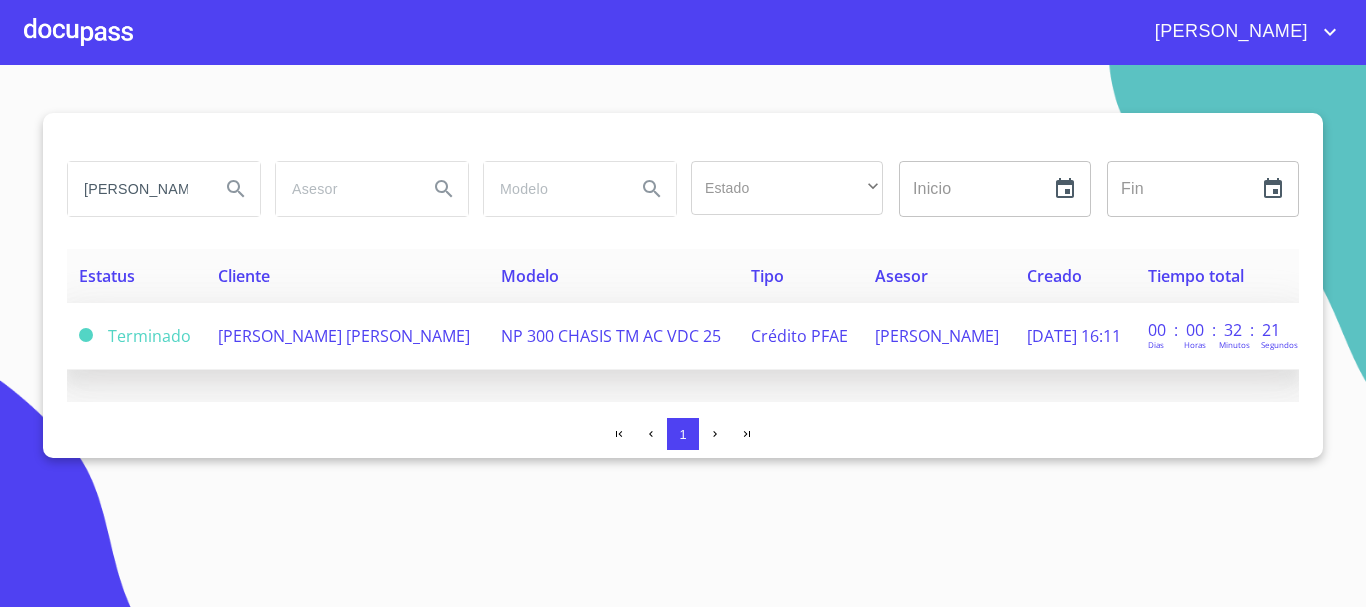 click on "[PERSON_NAME] [PERSON_NAME]" at bounding box center (344, 336) 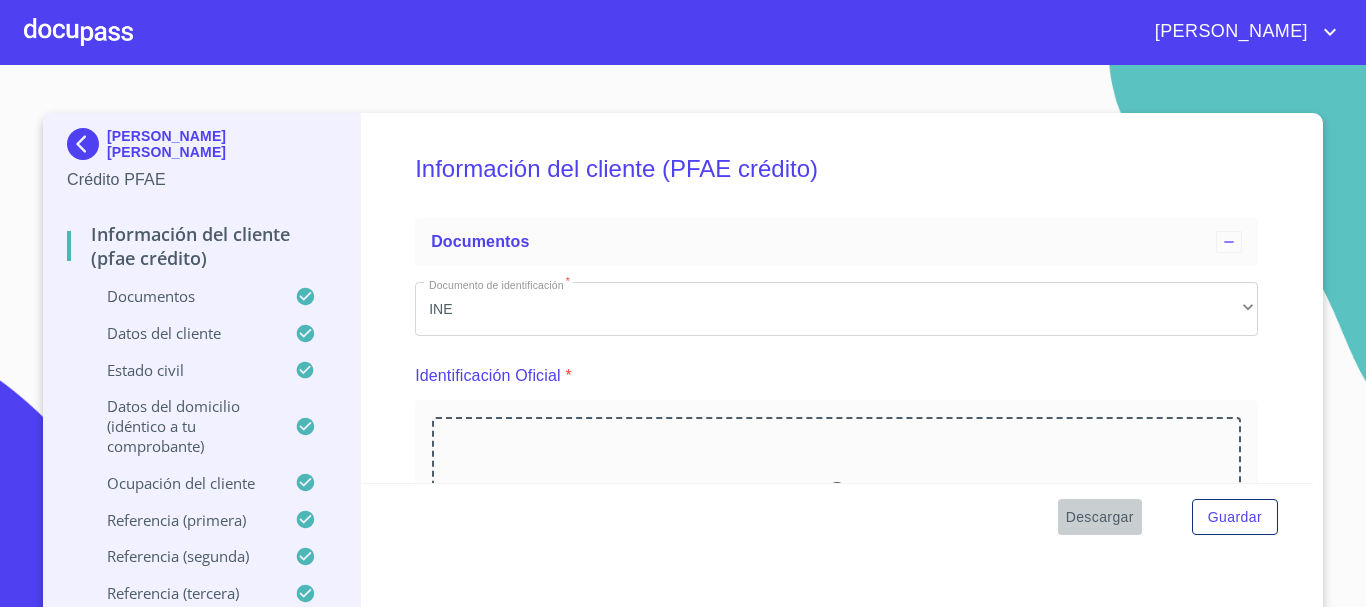click on "Descargar" at bounding box center (1100, 517) 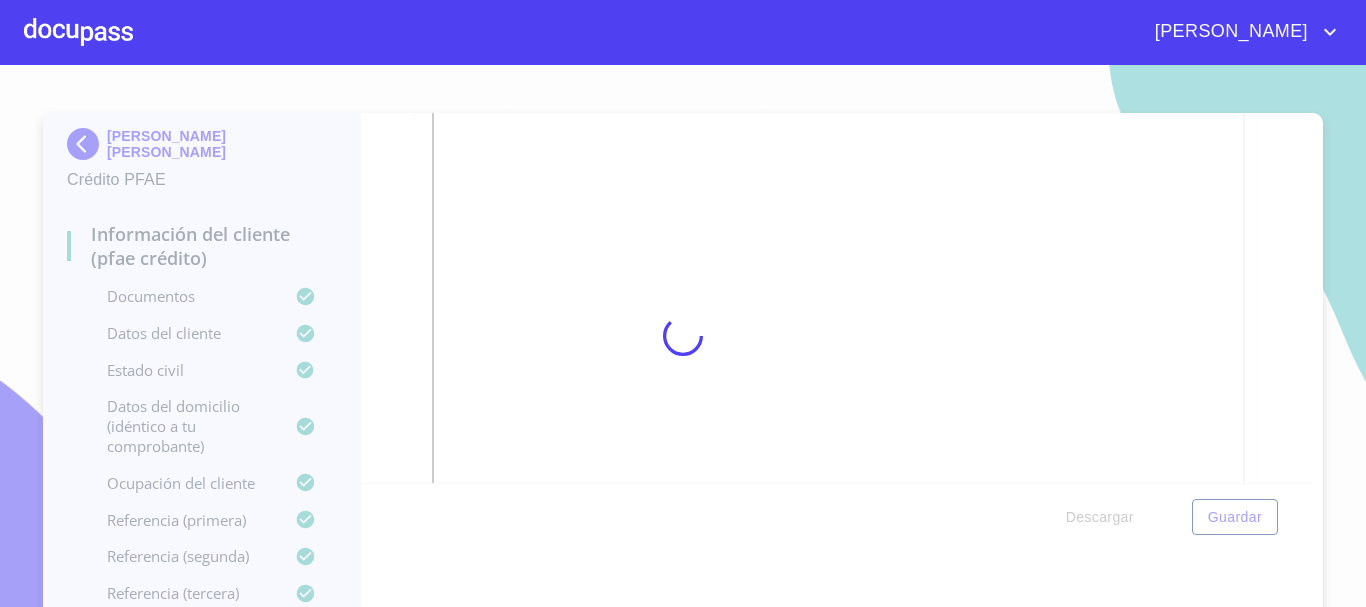 scroll, scrollTop: 2865, scrollLeft: 0, axis: vertical 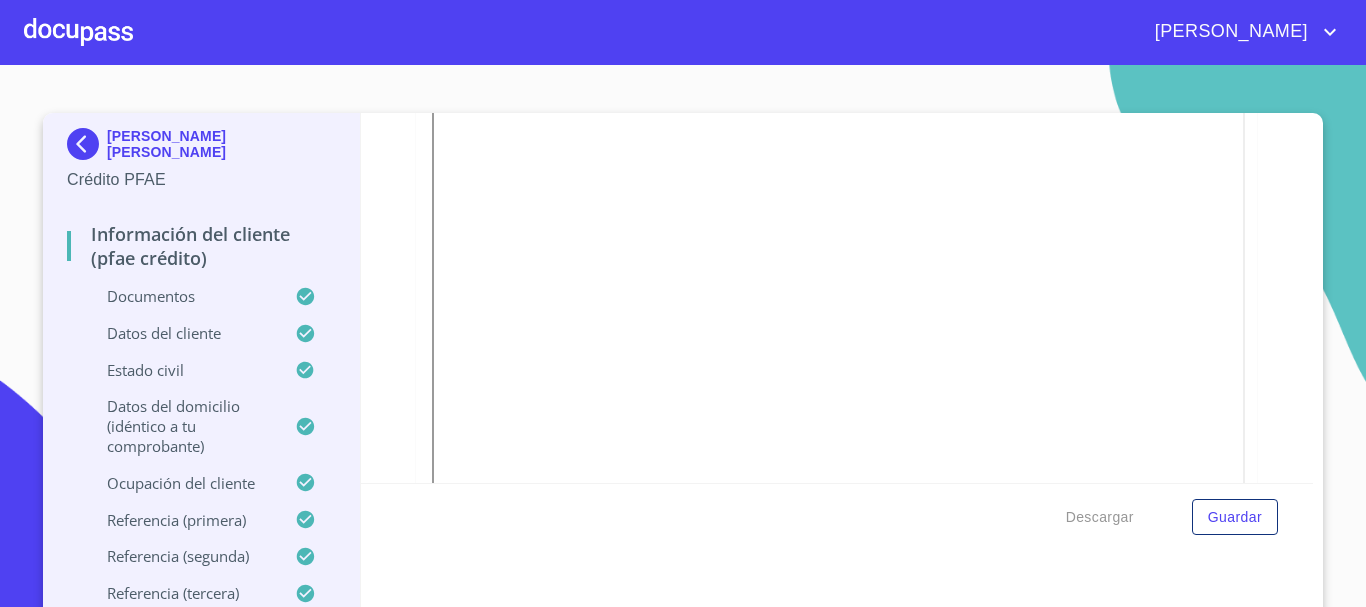 click at bounding box center (78, 32) 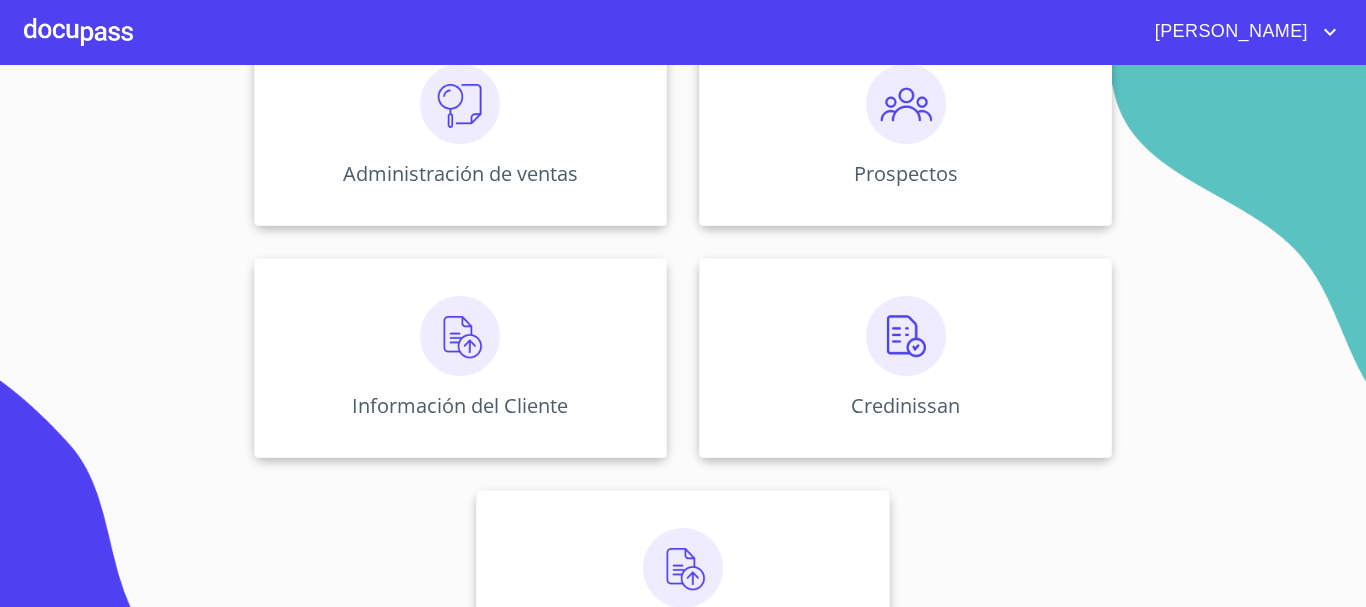 scroll, scrollTop: 300, scrollLeft: 0, axis: vertical 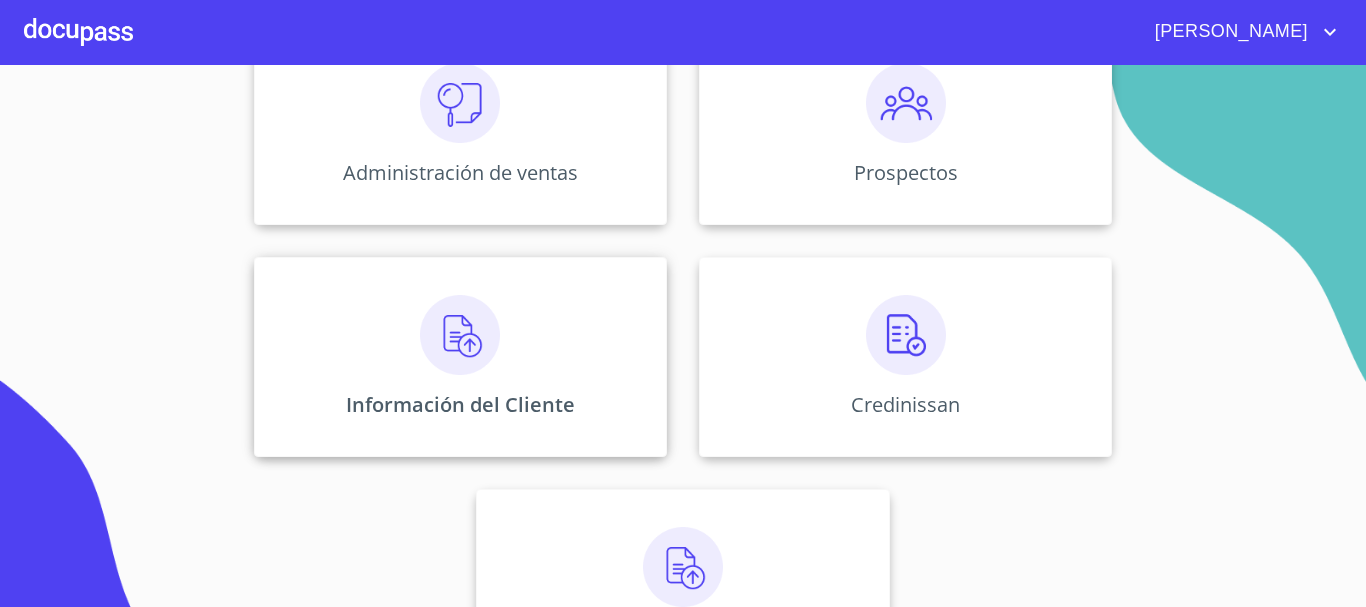 click at bounding box center (460, 335) 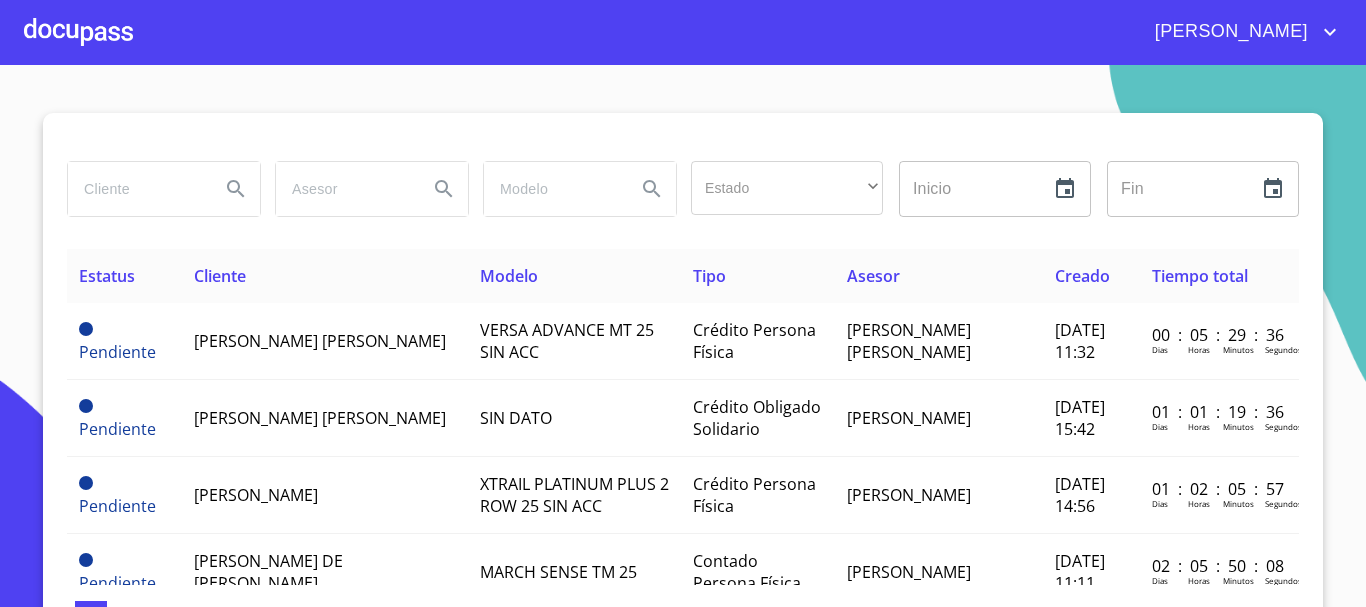 click at bounding box center [136, 189] 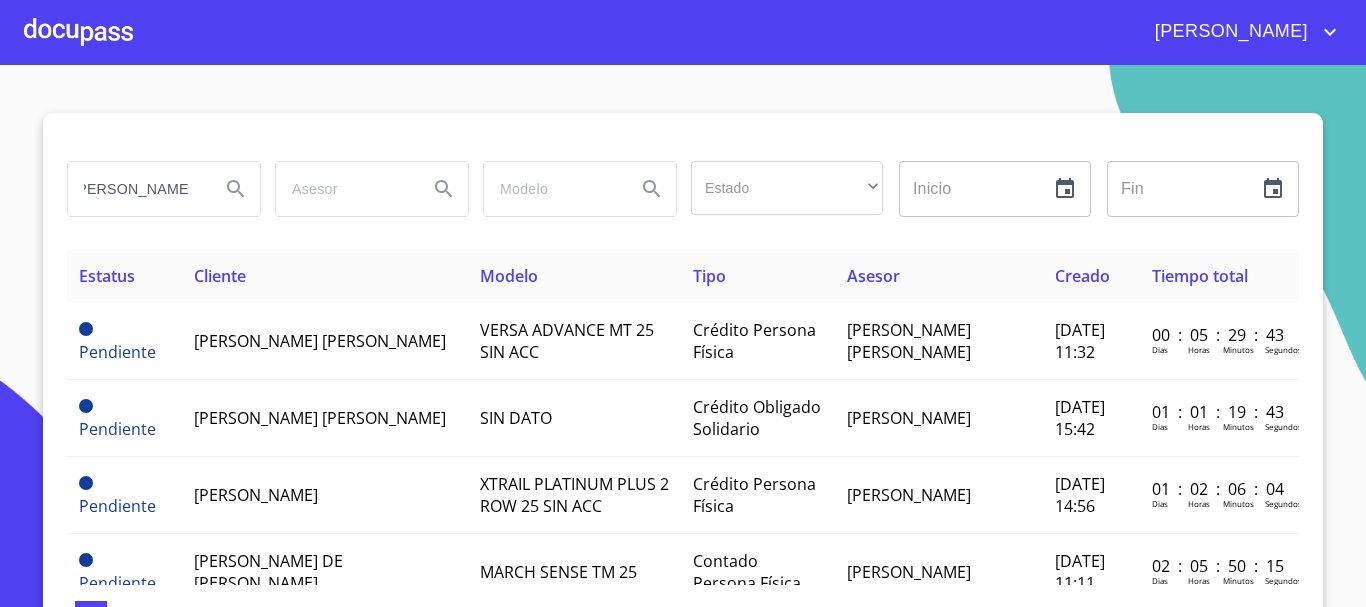 scroll, scrollTop: 0, scrollLeft: 21, axis: horizontal 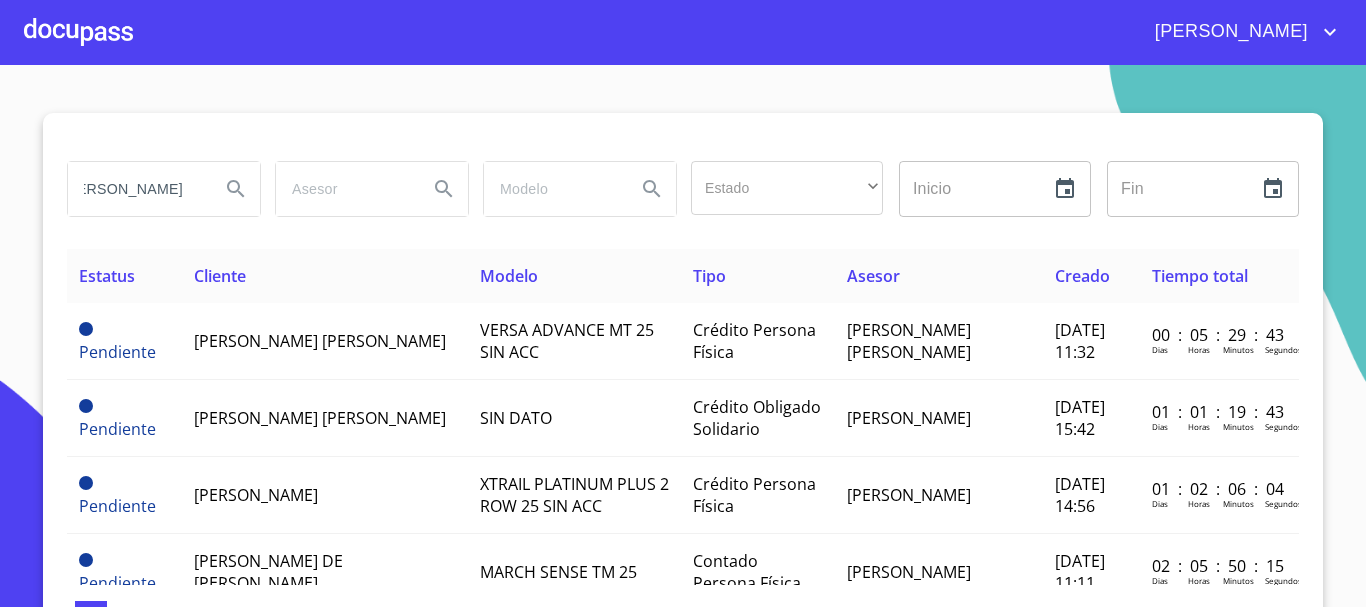 type on "[PERSON_NAME] [PERSON_NAME]" 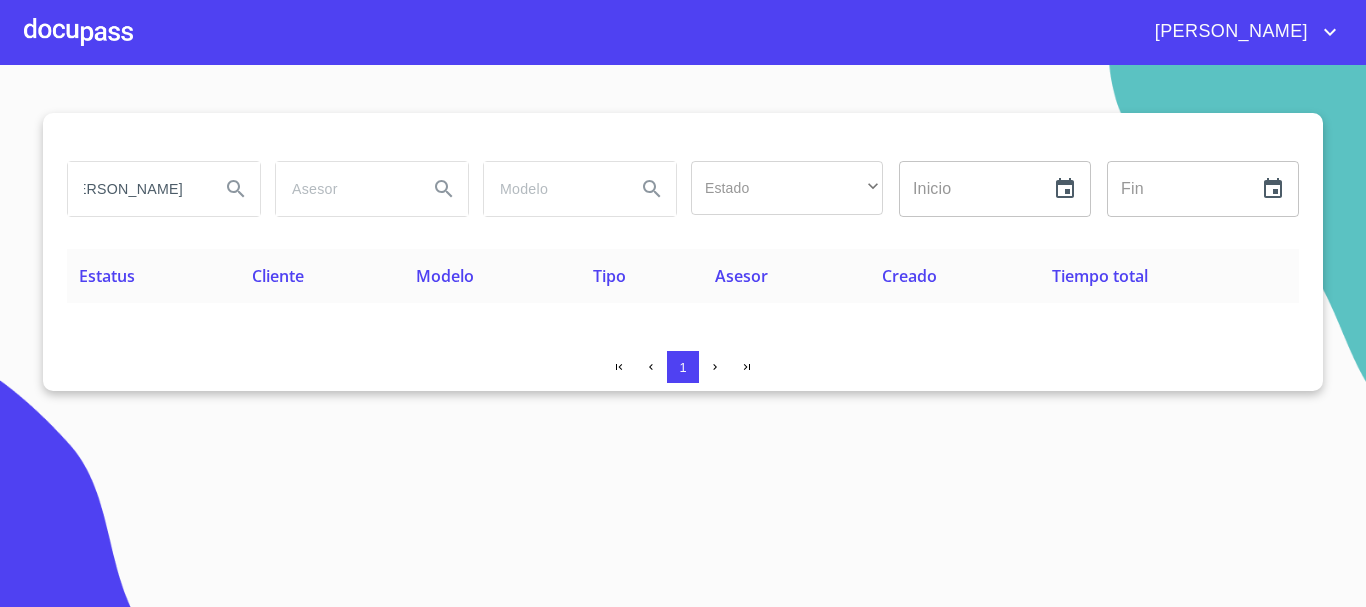 scroll, scrollTop: 0, scrollLeft: 0, axis: both 